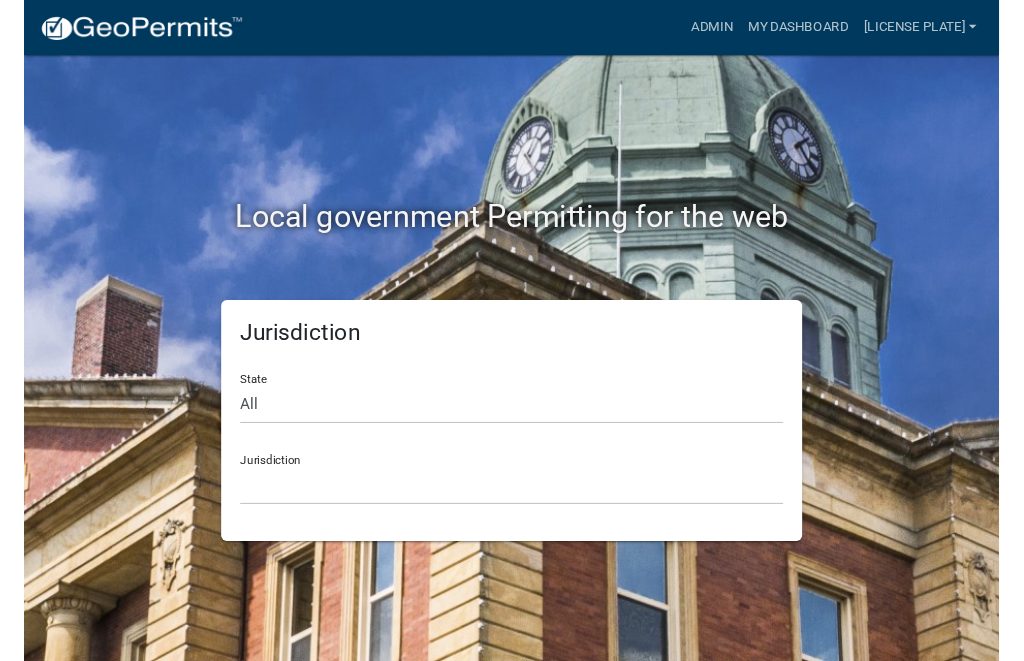 scroll, scrollTop: 0, scrollLeft: 0, axis: both 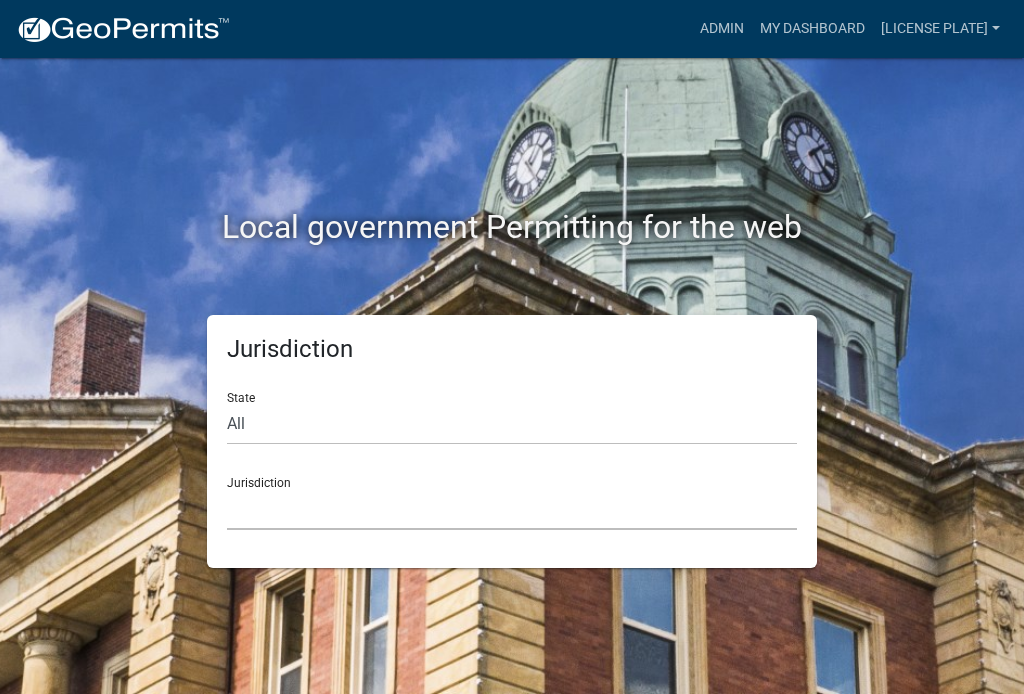 click on "Custer County, Colorado   City of Bainbridge, Georgia   Cook County, Georgia   Crawford County, Georgia   Gilmer County, Georgia   Haralson County, Georgia   Jasper County, Georgia   Madison County, Georgia   Putnam County, Georgia   Talbot County, Georgia   Troup County, Georgia   City of Charlestown, Indiana   City of Jeffersonville, Indiana   City of Logansport, Indiana   Decatur County, Indiana   Grant County, Indiana   Howard County, Indiana   Huntington County, Indiana   Jasper County, Indiana   Kosciusko County, Indiana   La Porte County, Indiana   Miami County, Indiana   Montgomery County, Indiana   Morgan County, Indiana   Newton County, Indiana   Porter County, Indiana   River Ridge Development Authority, Indiana   Tippecanoe County, Indiana   Vigo County, Indiana   Wells County, Indiana   Whitley County, Indiana   Boone County, Iowa   Butler County, Iowa   Cerro Gordo County, Iowa   City of Harlan, Iowa   City of Indianola, Iowa   City of Newton, Iowa   Clayton County, Iowa   Grundy County, Iowa" 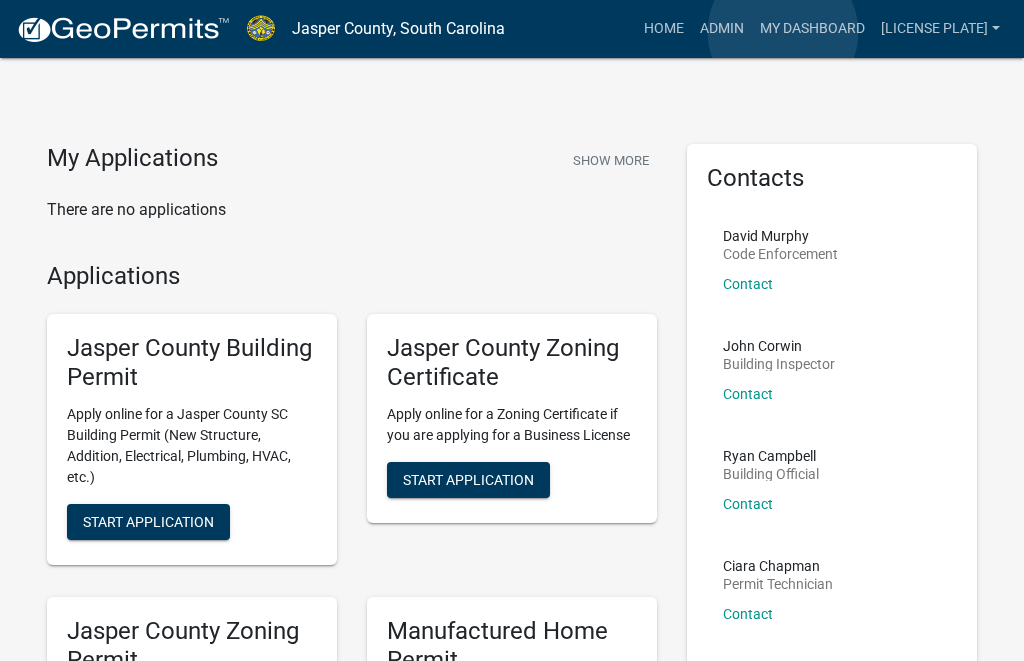 click on "Admin" at bounding box center (722, 29) 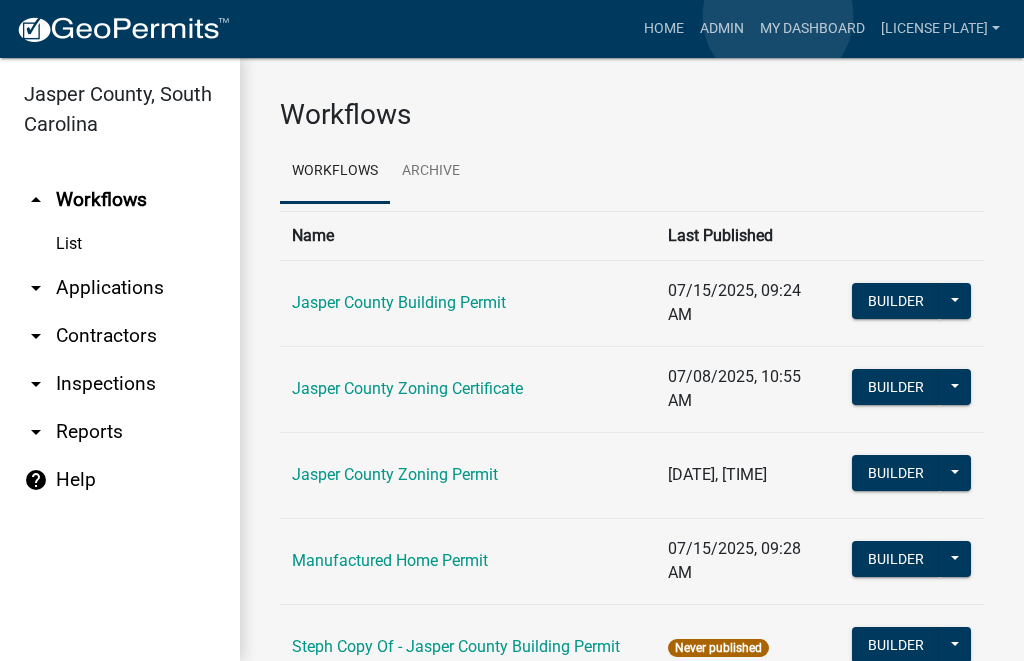 click on "Admin" at bounding box center (722, 29) 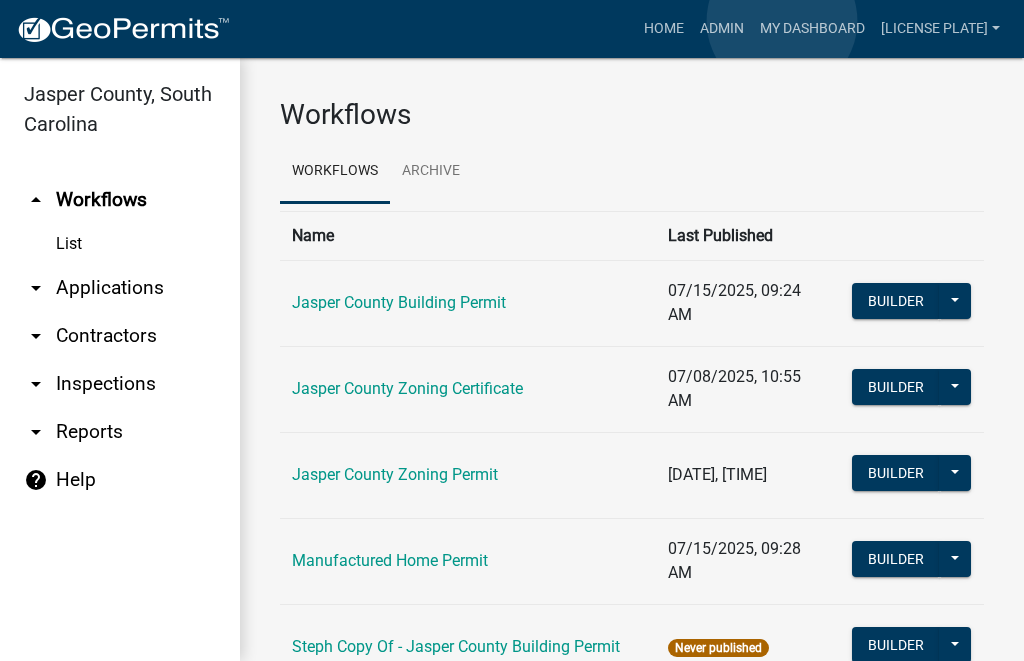 click on "Admin" at bounding box center (722, 29) 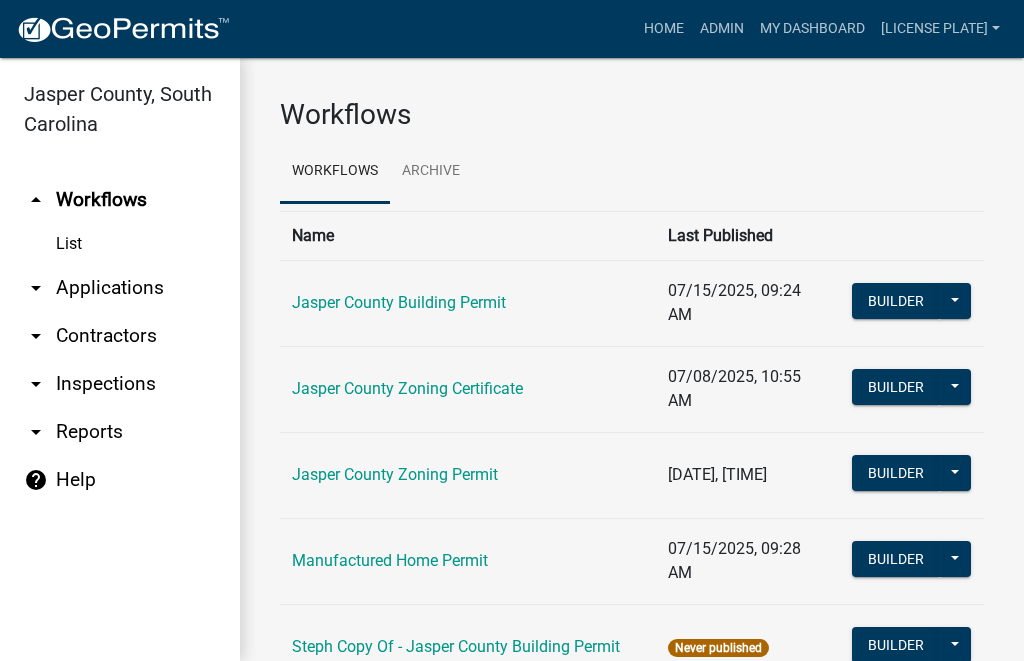 click on "arrow_drop_down   Applications" at bounding box center (120, 288) 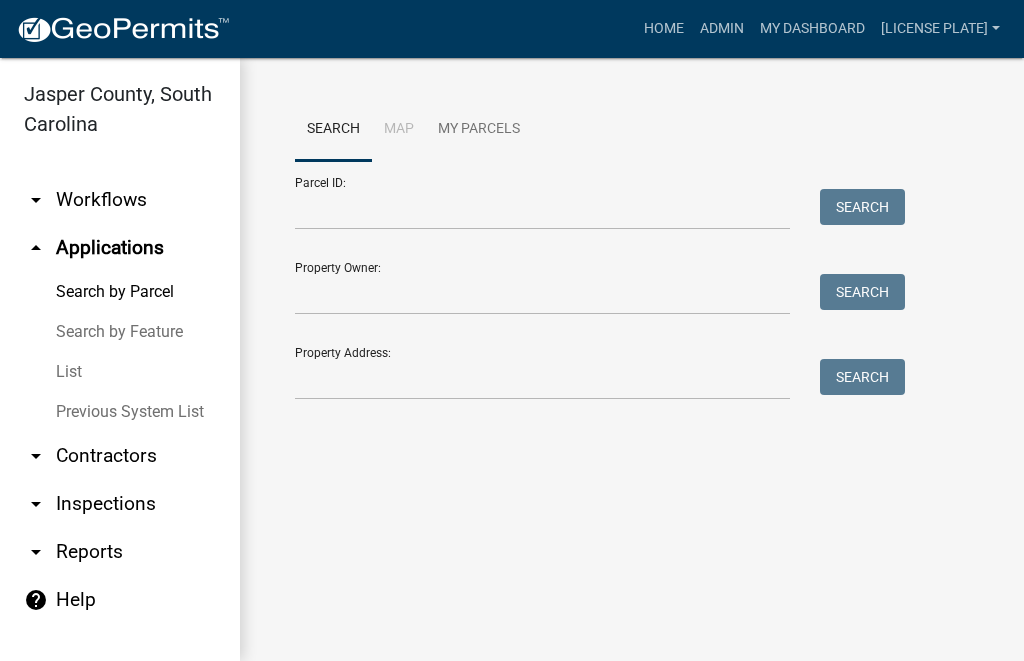 click on "List" at bounding box center [120, 372] 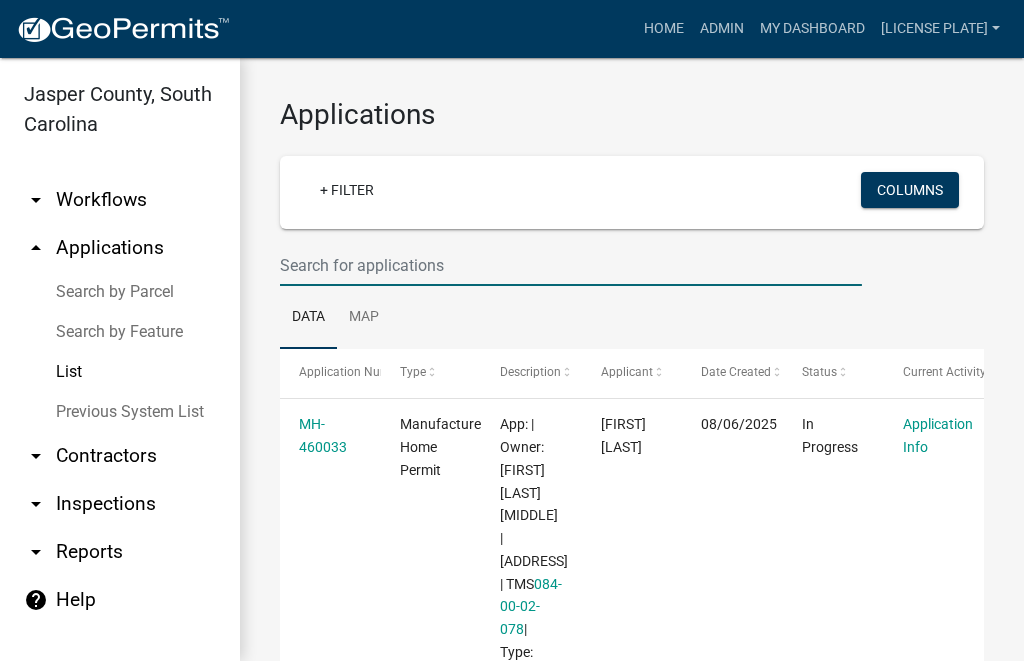 click at bounding box center (571, 265) 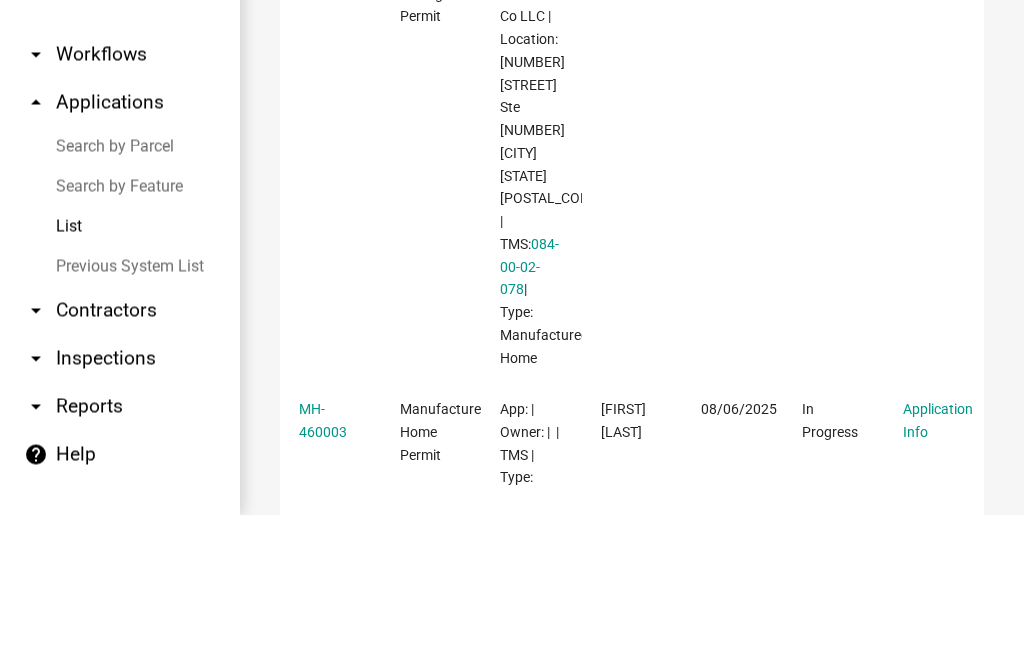 scroll, scrollTop: 0, scrollLeft: 0, axis: both 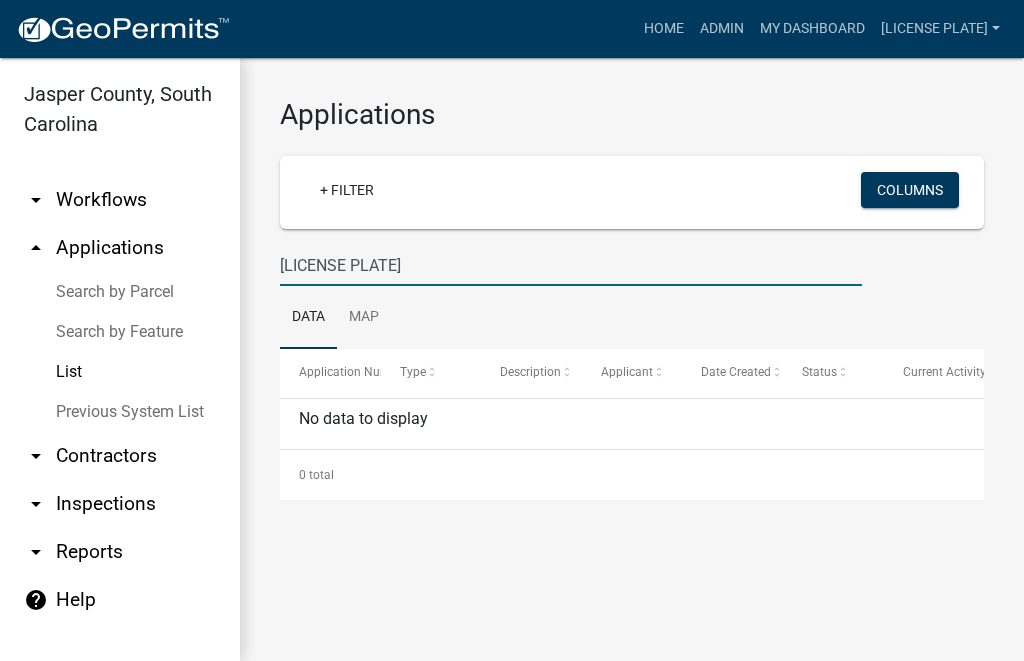 click on "[LICENSE PLATE]" at bounding box center (571, 265) 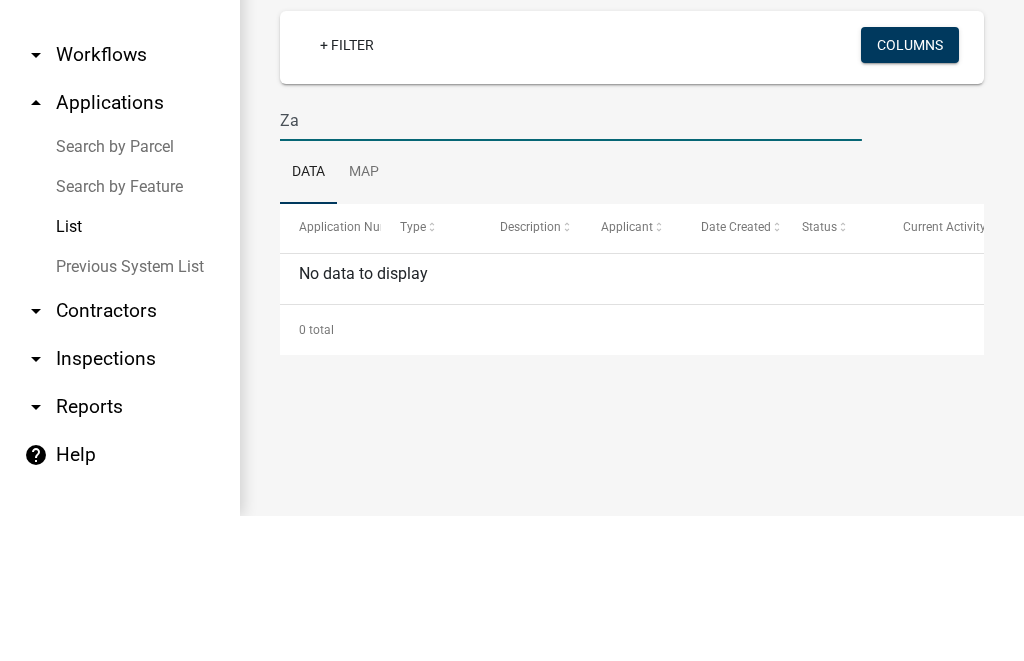 type on "Z" 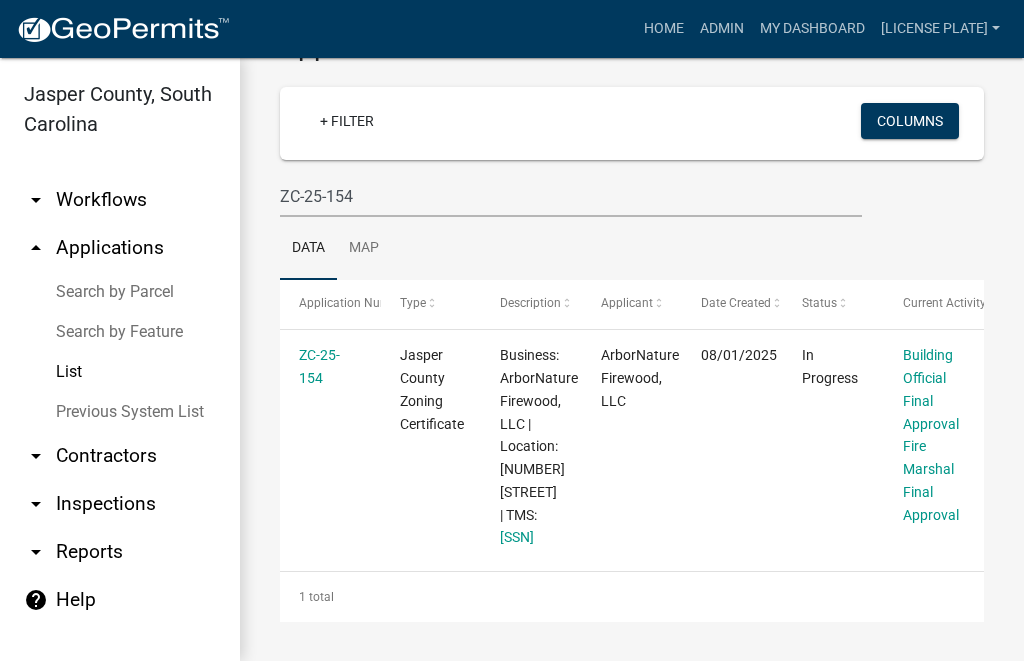 scroll, scrollTop: 83, scrollLeft: 0, axis: vertical 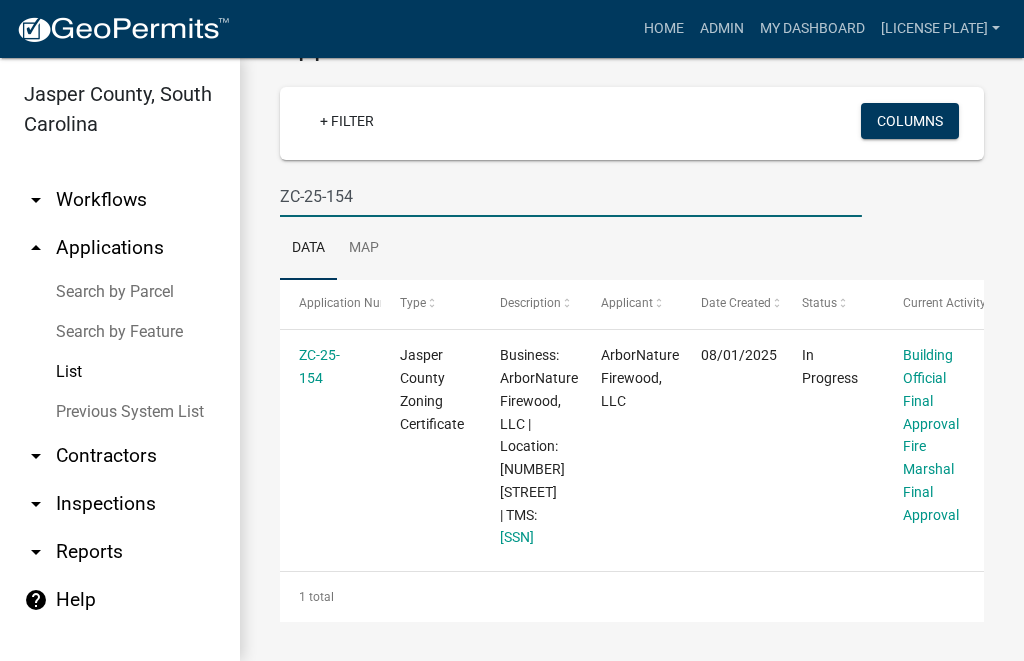 type on "ZC-25-154" 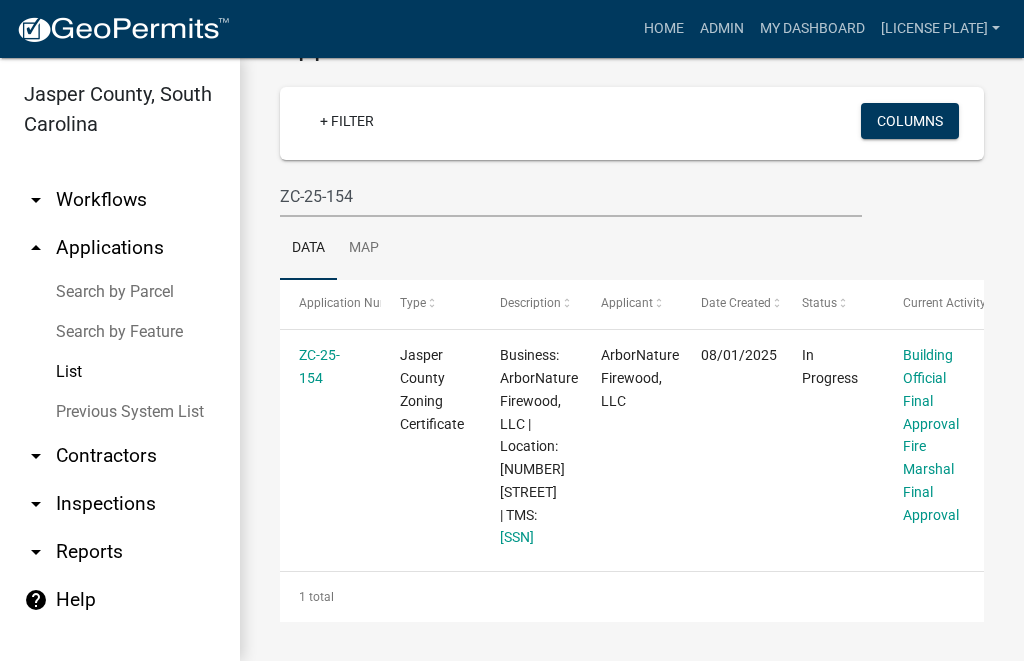 click on "ZC-25-154" 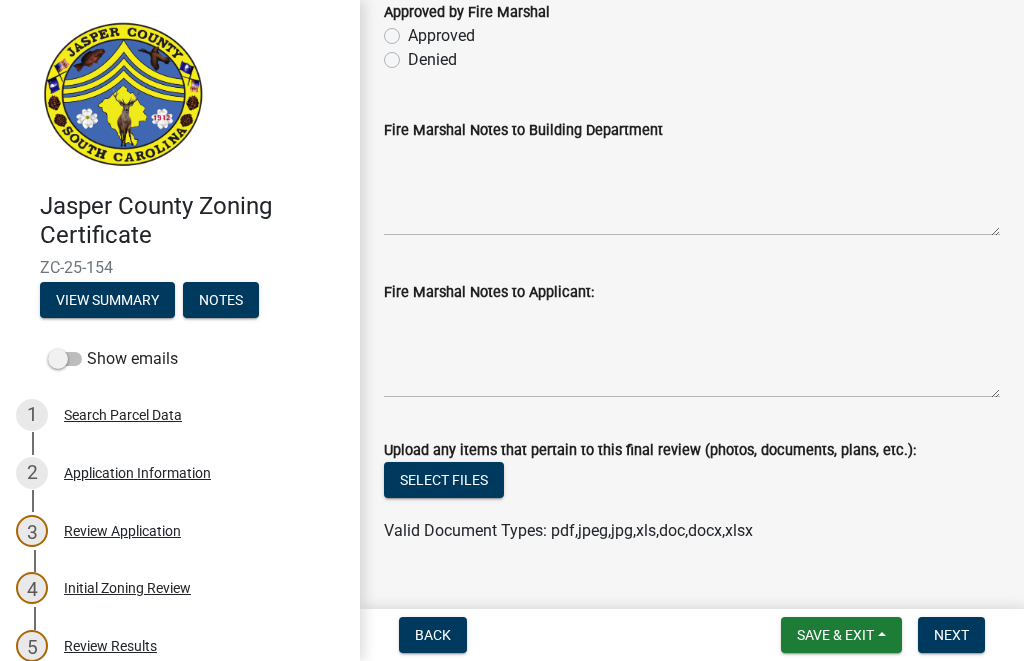 scroll, scrollTop: 144, scrollLeft: 0, axis: vertical 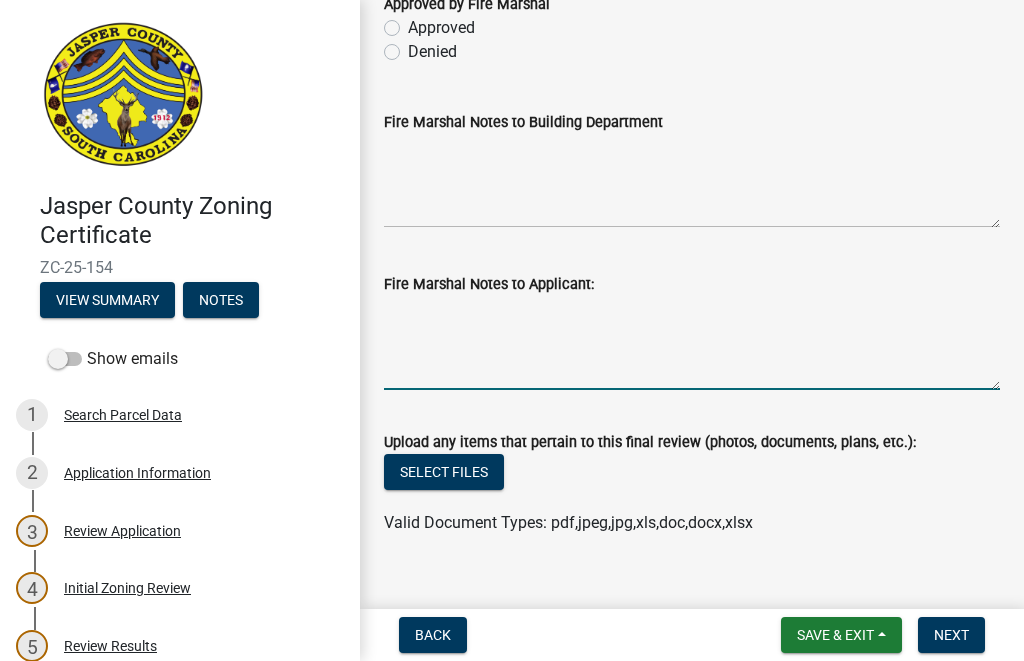 click on "Fire Marshal Notes to Applicant:" at bounding box center [692, 343] 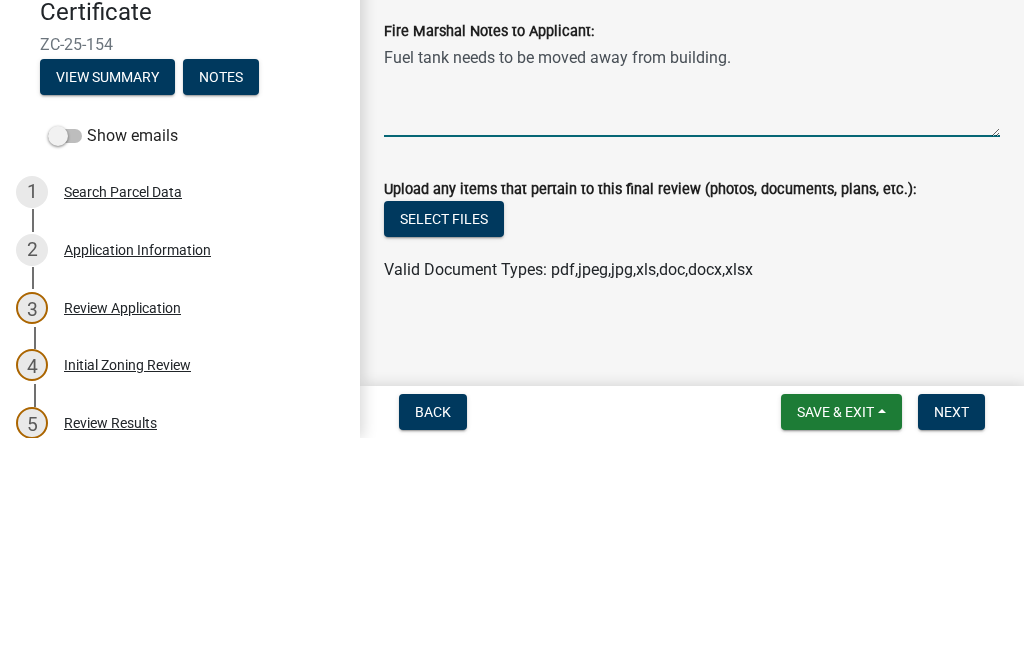 scroll, scrollTop: 174, scrollLeft: 0, axis: vertical 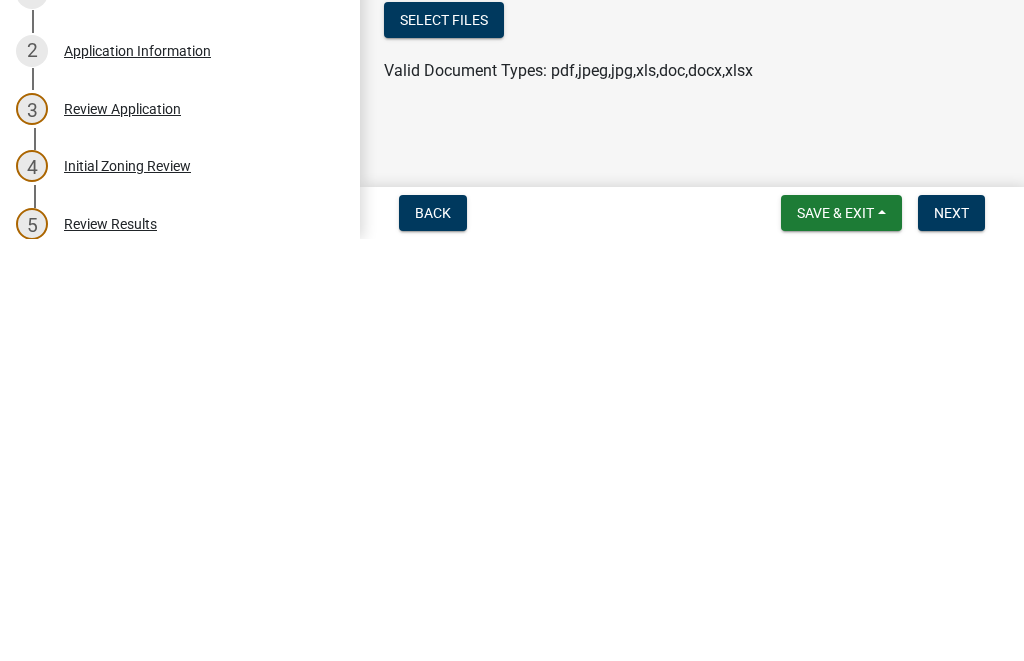 type on "Fuel tank needs to be moved away from building." 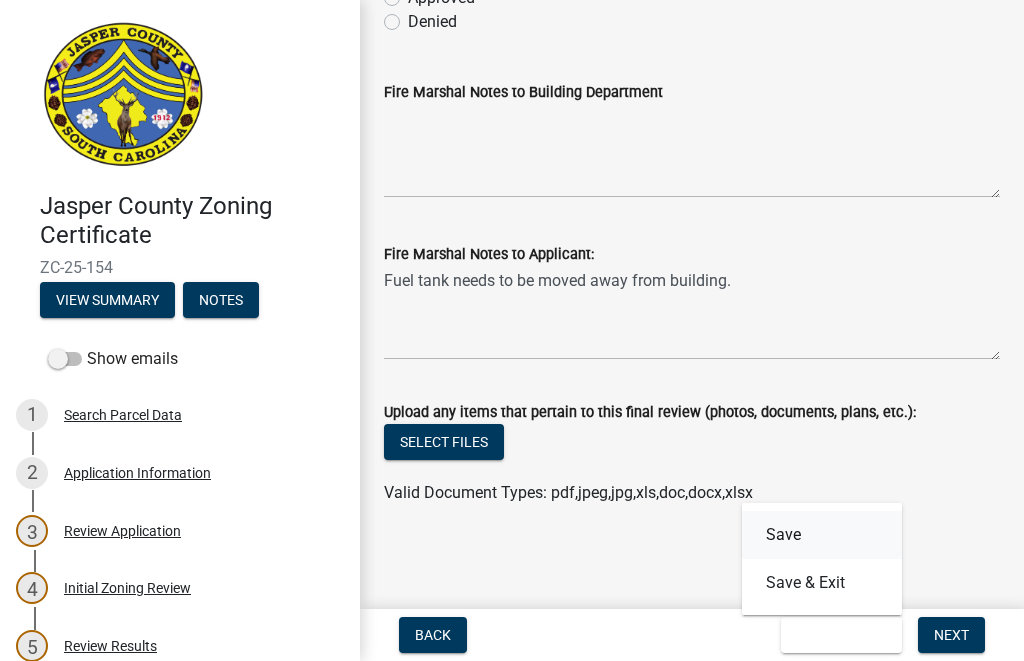 click on "Save" at bounding box center (822, 535) 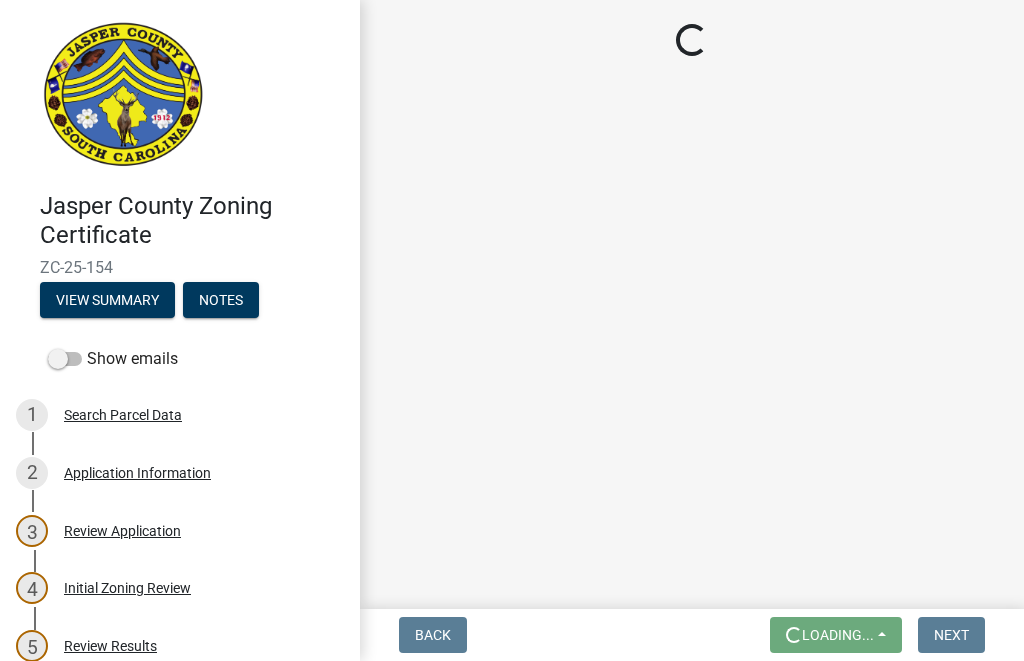 scroll, scrollTop: 0, scrollLeft: 0, axis: both 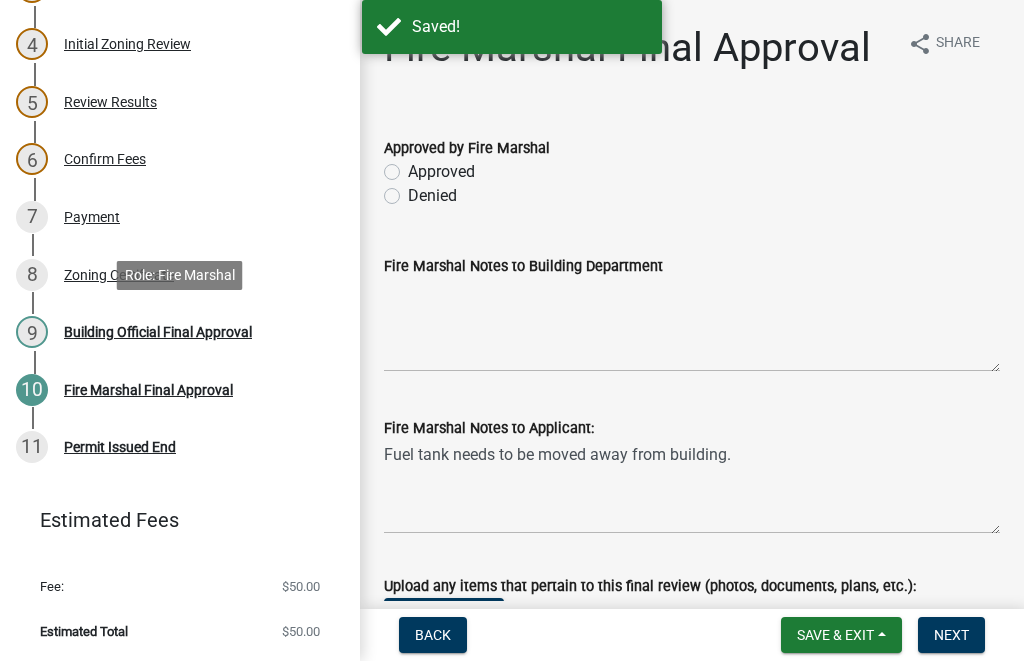 click on "Building Official Final Approval" at bounding box center (158, 332) 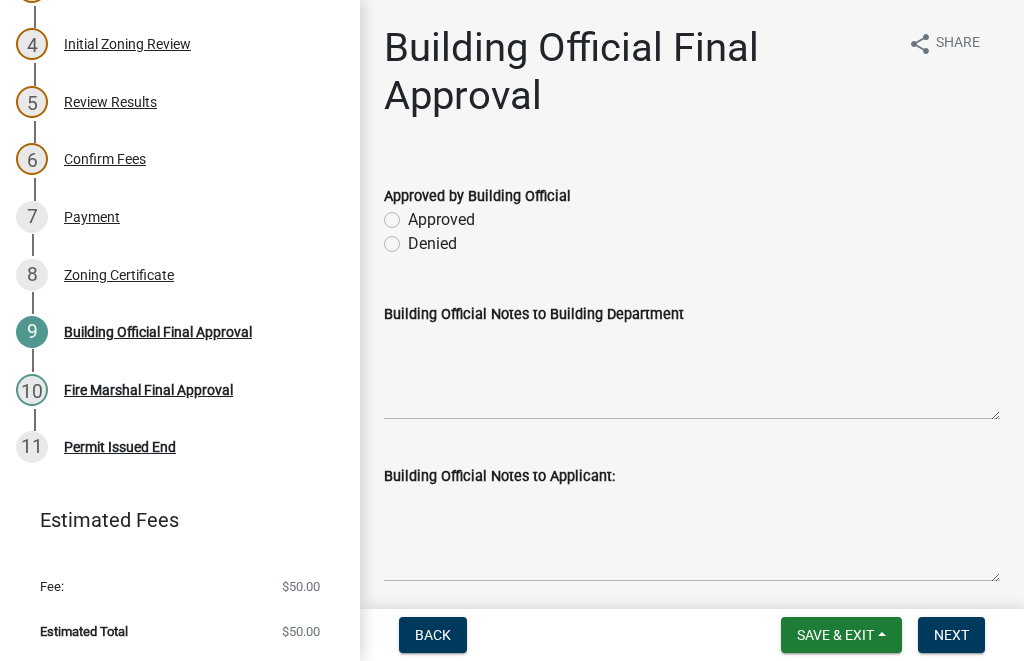 click on "Denied" 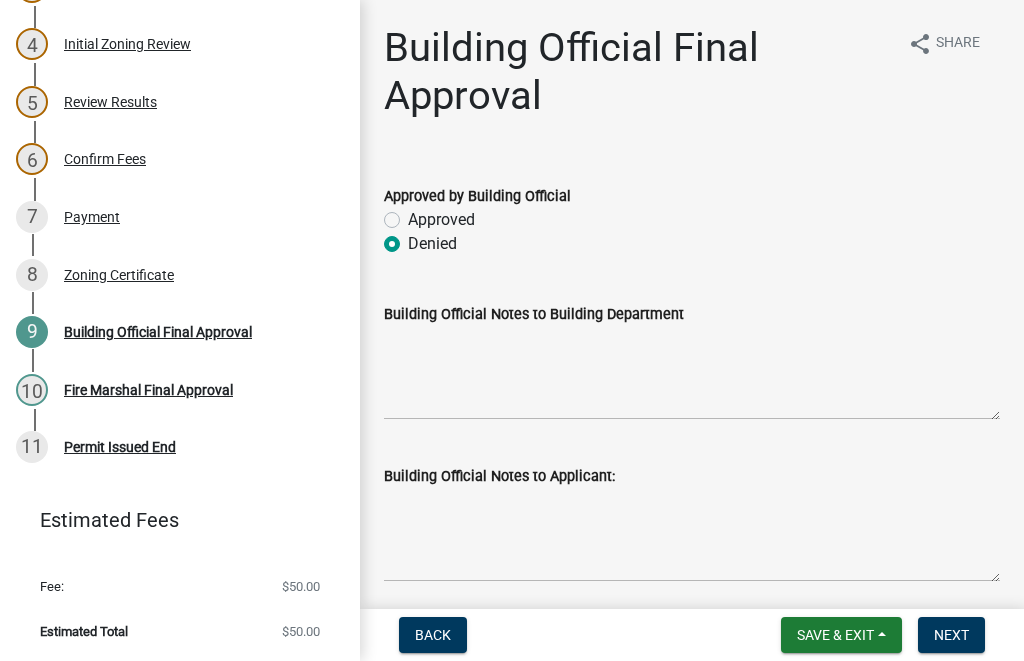 radio on "true" 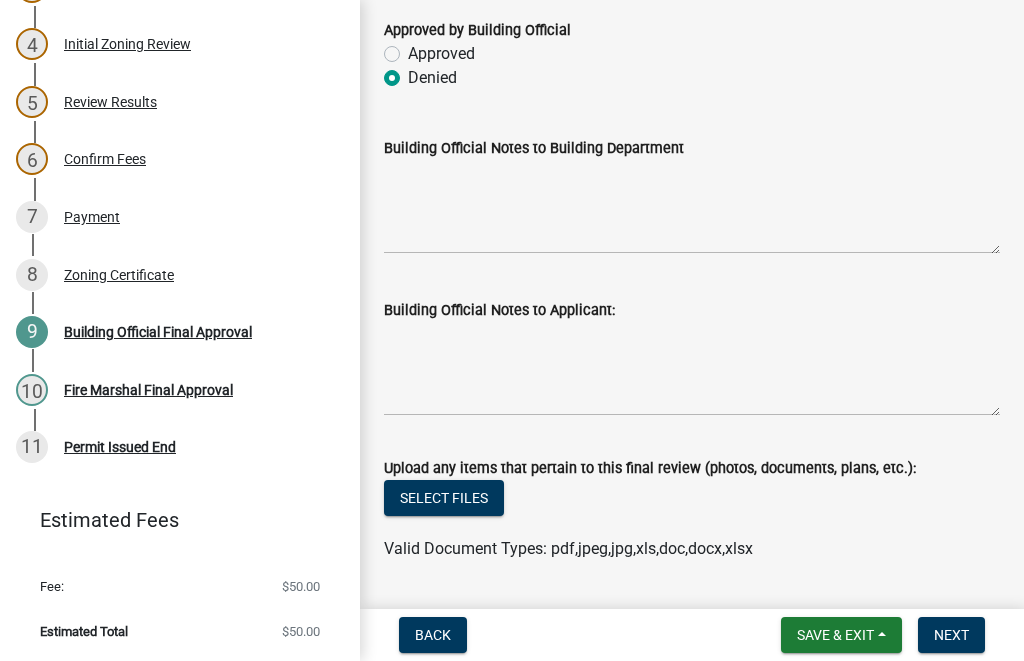 scroll, scrollTop: 196, scrollLeft: 0, axis: vertical 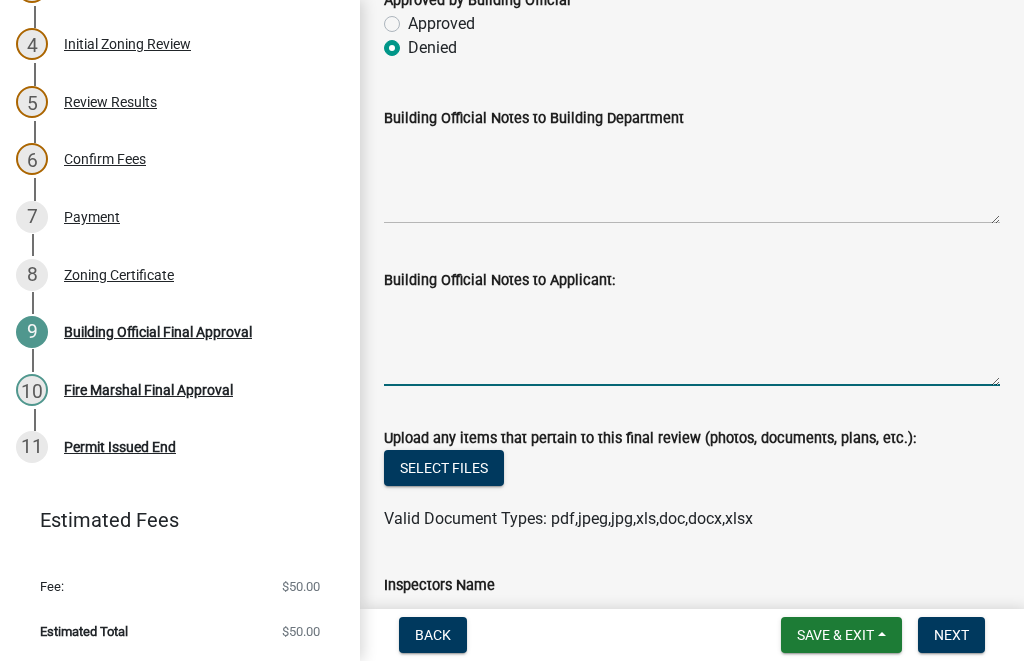 click on "Building Official Notes to Applicant:" at bounding box center [692, 339] 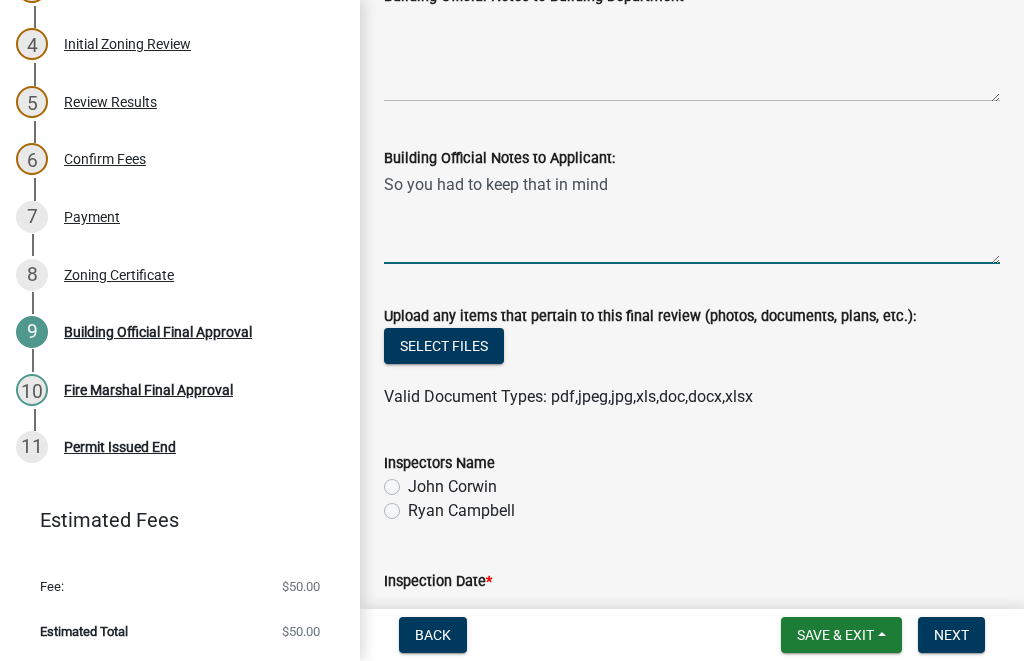 scroll, scrollTop: 325, scrollLeft: 0, axis: vertical 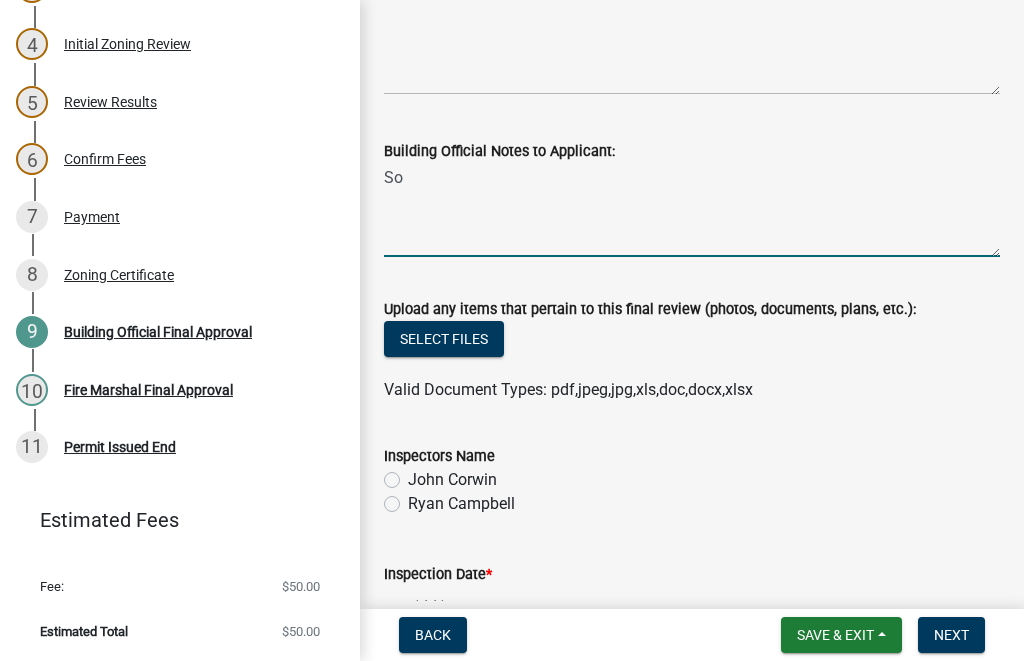type on "S" 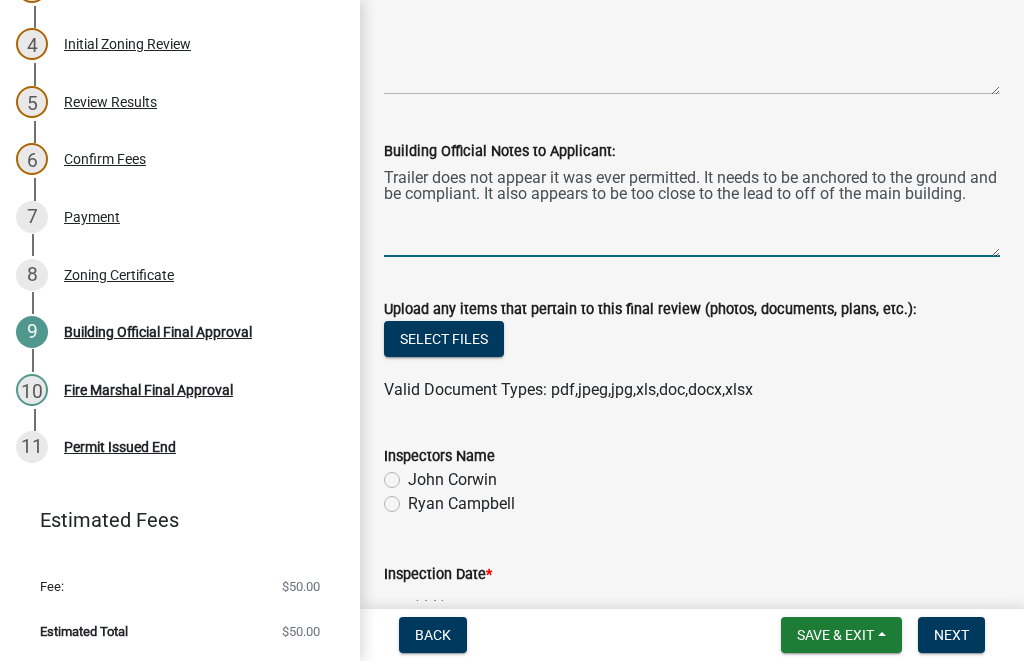 click on "Trailer does not appear it was ever permitted. It needs to be anchored to the ground and be compliant. It also appears to be too close to the lead to off of the main building." at bounding box center (692, 210) 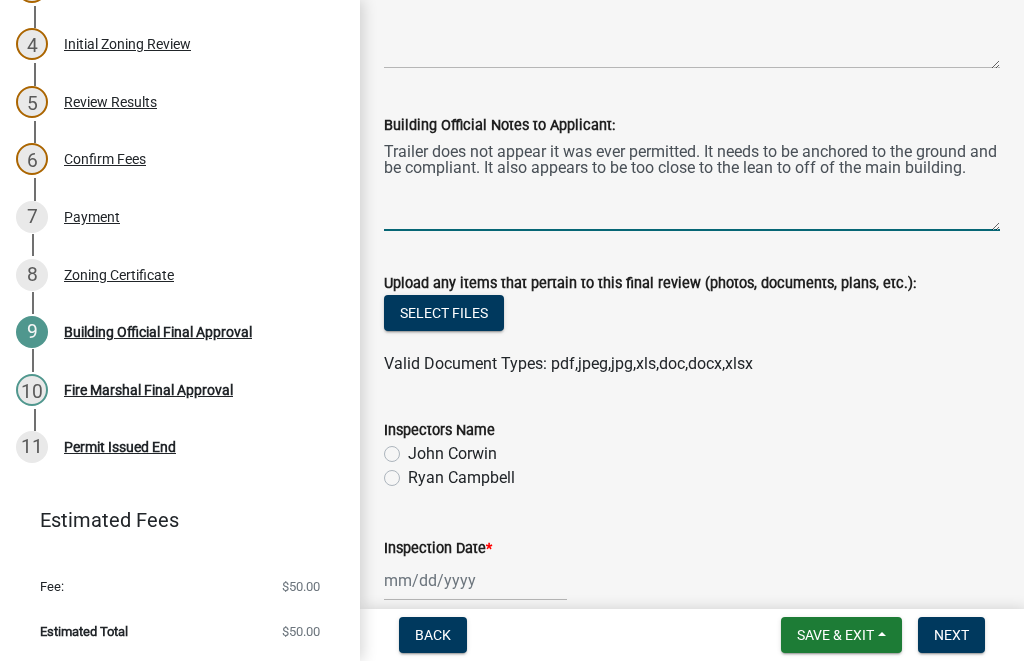 scroll, scrollTop: 354, scrollLeft: 0, axis: vertical 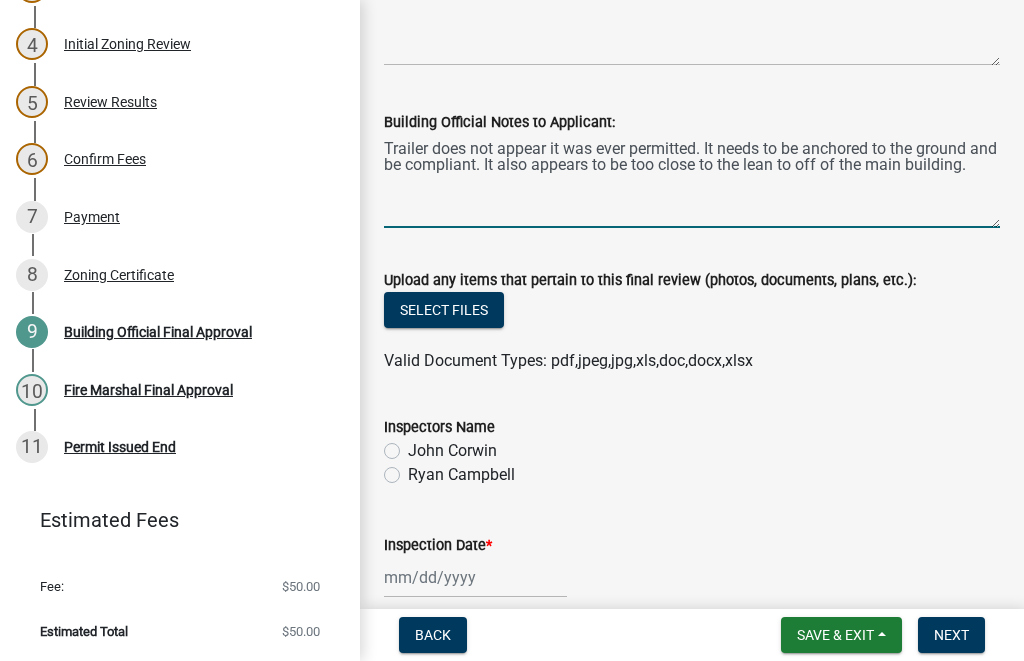 click on "Trailer does not appear it was ever permitted. It needs to be anchored to the ground and be compliant. It also appears to be too close to the lean to off of the main building." at bounding box center [692, 181] 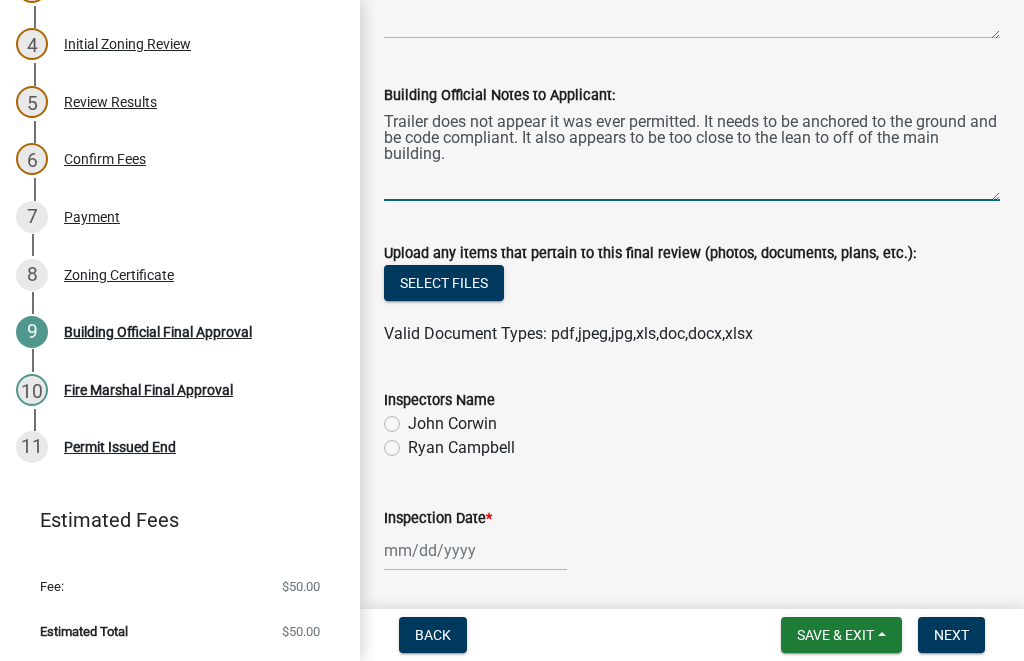 scroll, scrollTop: 382, scrollLeft: 0, axis: vertical 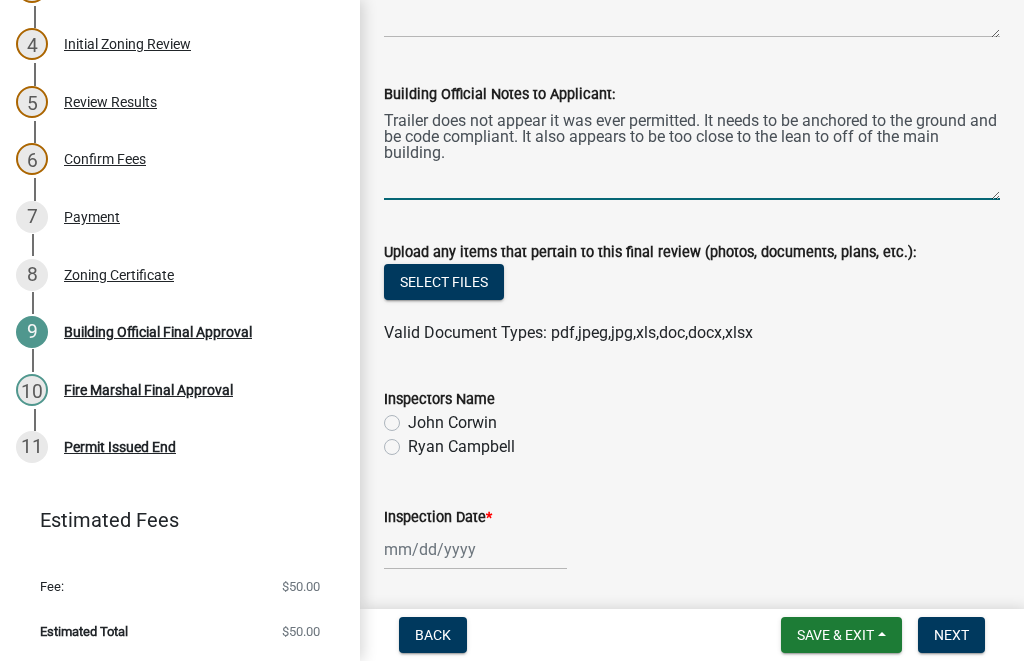 click on "Trailer does not appear it was ever permitted. It needs to be anchored to the ground and be code compliant. It also appears to be too close to the lean to off of the main building." at bounding box center [692, 153] 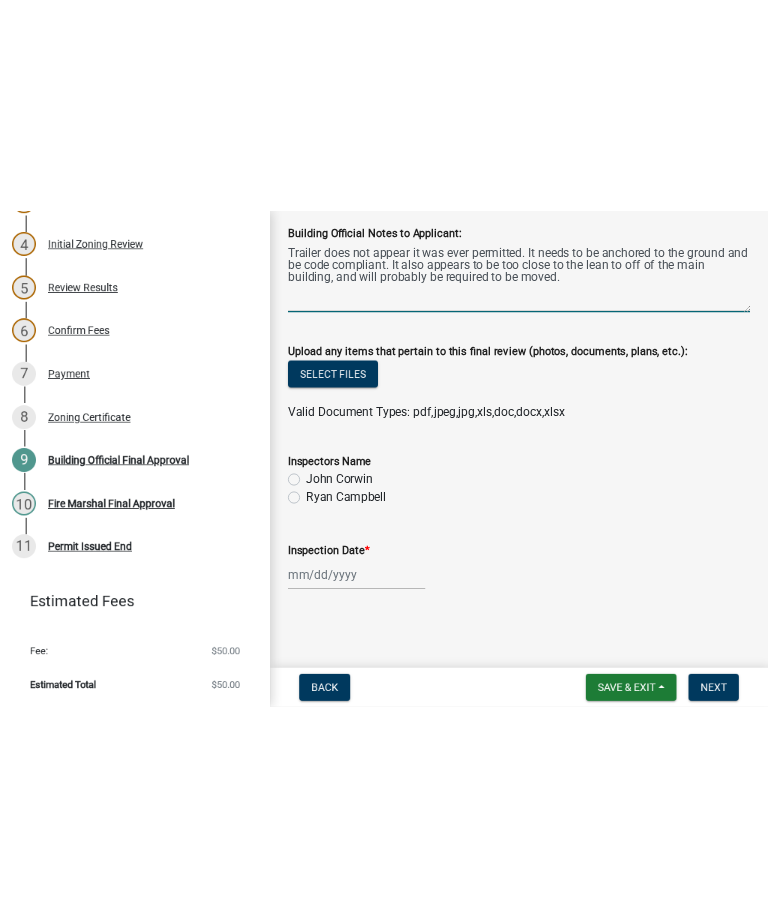 scroll, scrollTop: 447, scrollLeft: 0, axis: vertical 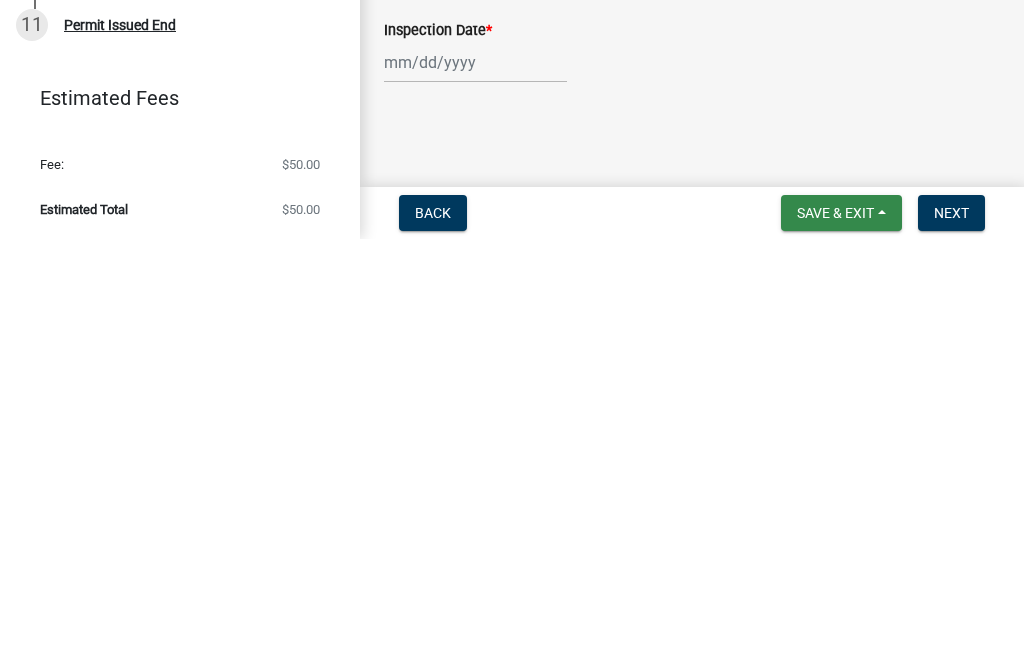 type on "Trailer does not appear it was ever permitted. It needs to be anchored to the ground and be code compliant. It also appears to be too close to the lean to off of the main building, and will probably be required to be moved." 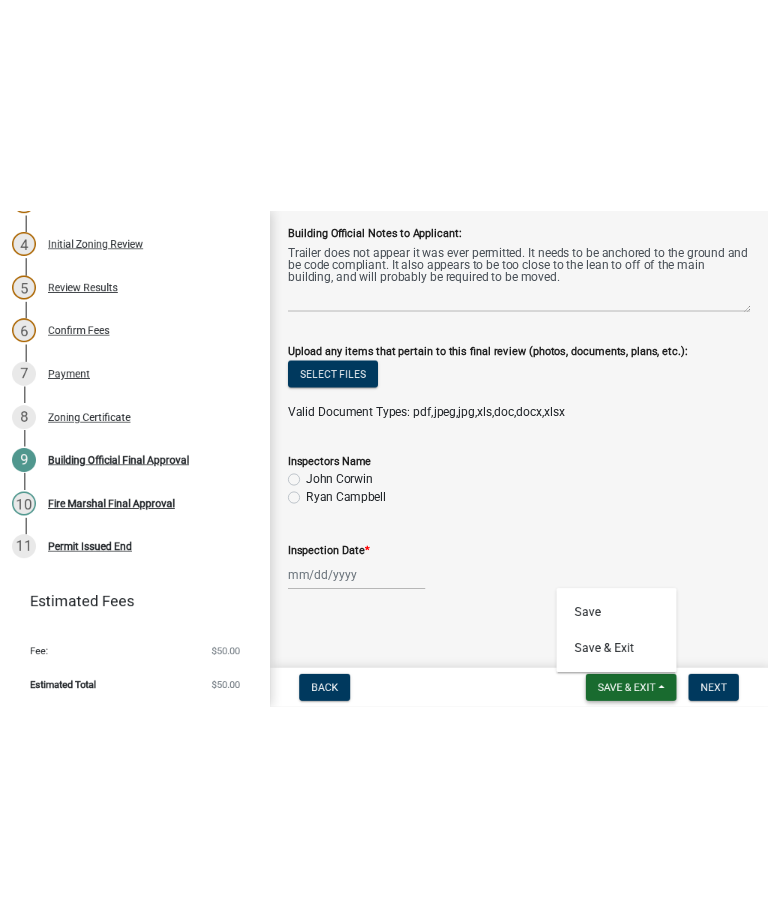 scroll, scrollTop: 288, scrollLeft: 0, axis: vertical 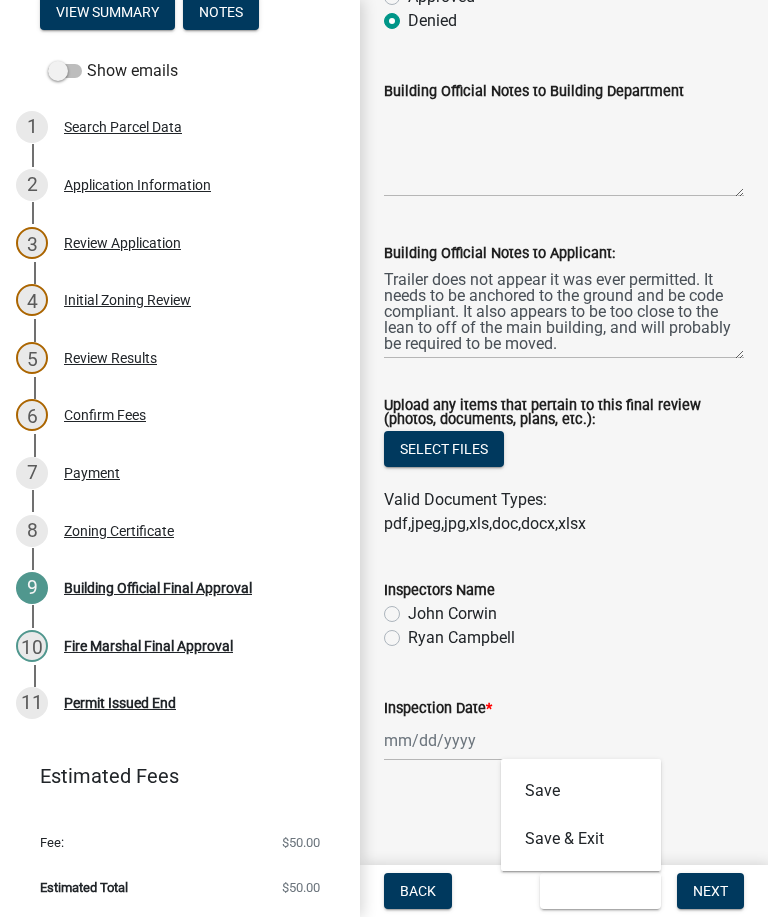 click on "Ryan Campbell" 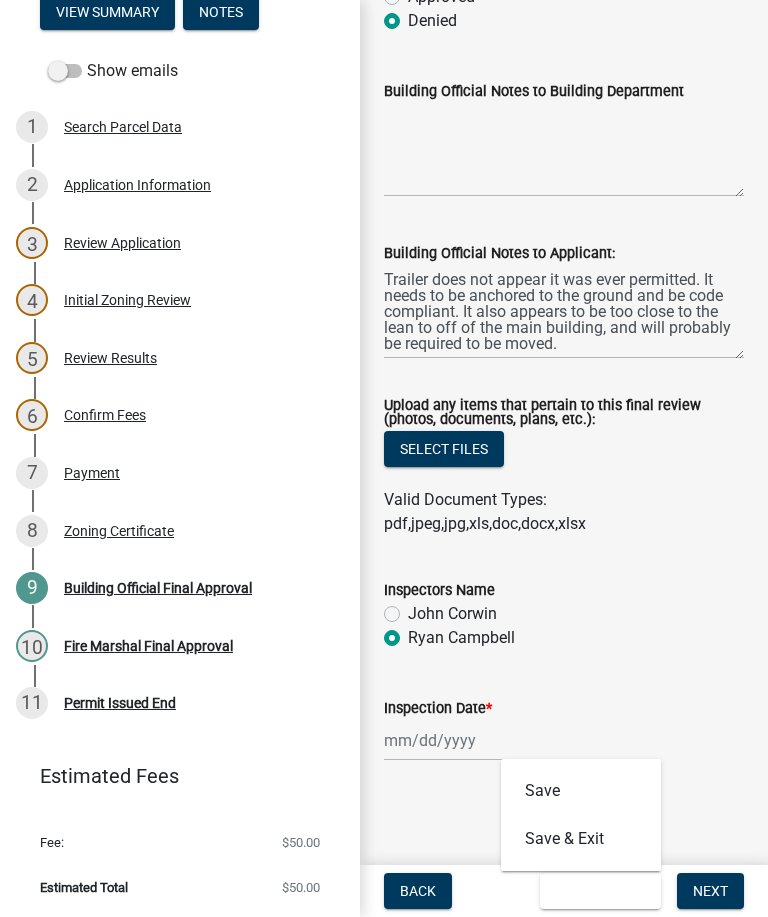 radio on "true" 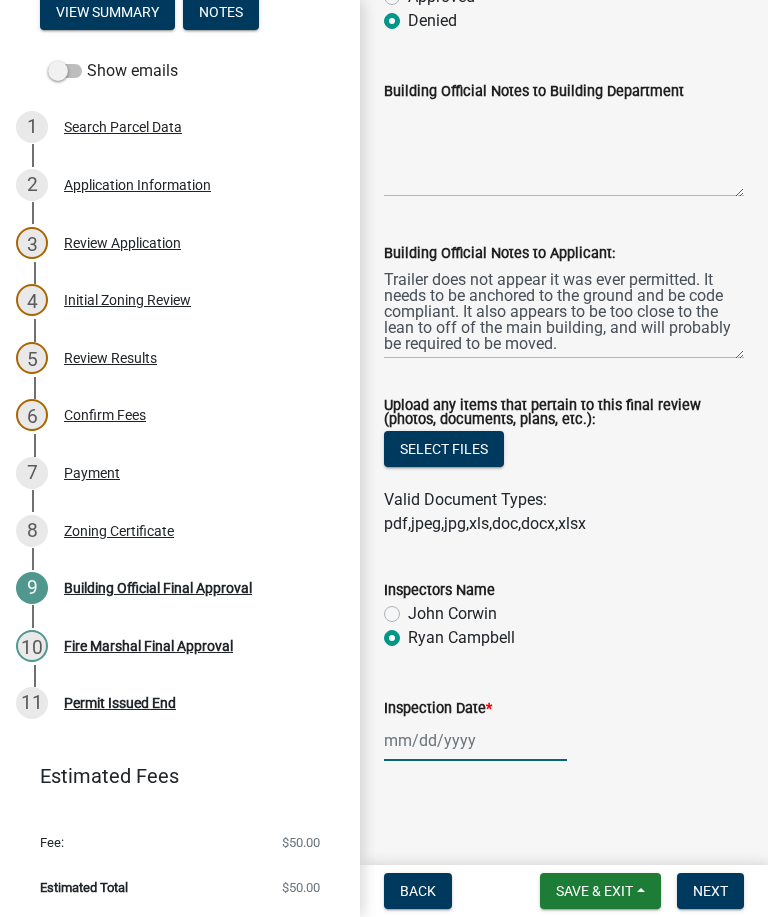 click 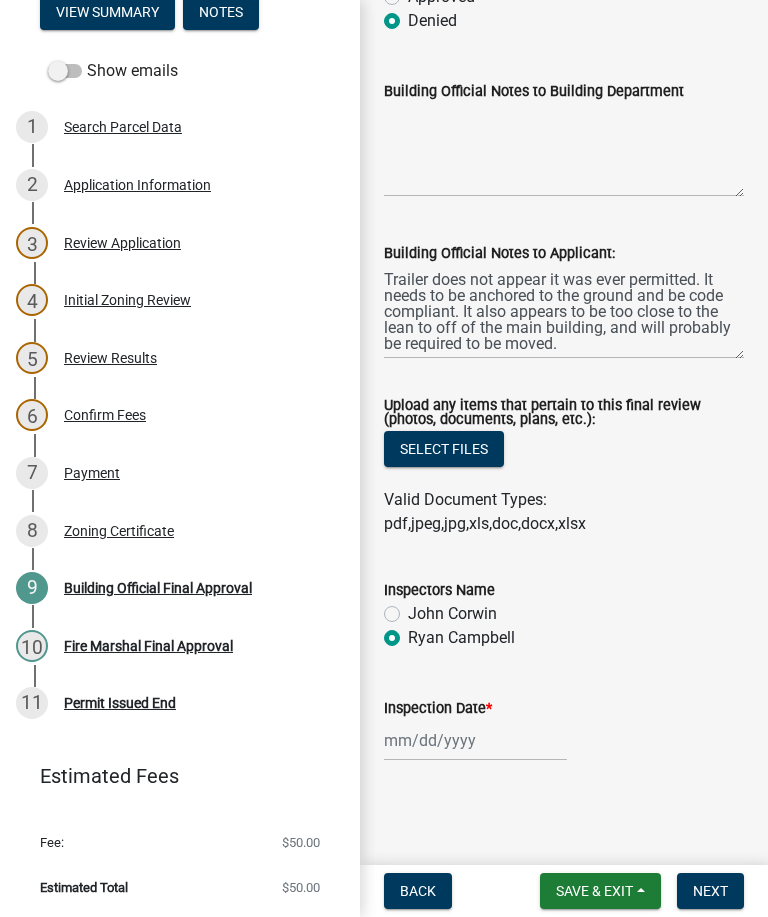 select on "8" 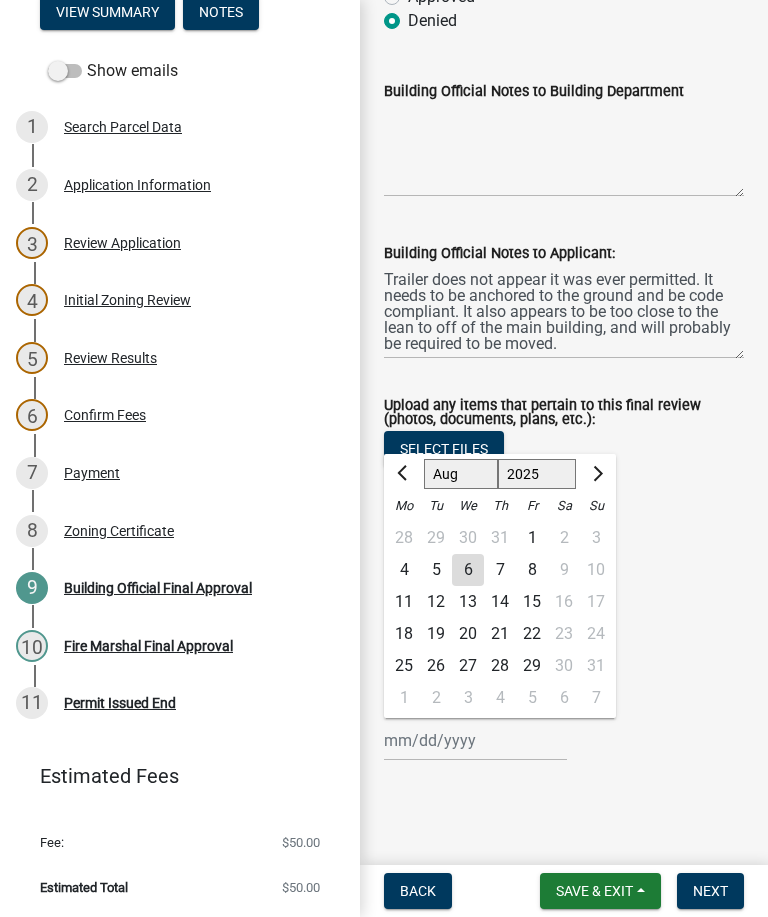 click on "6" 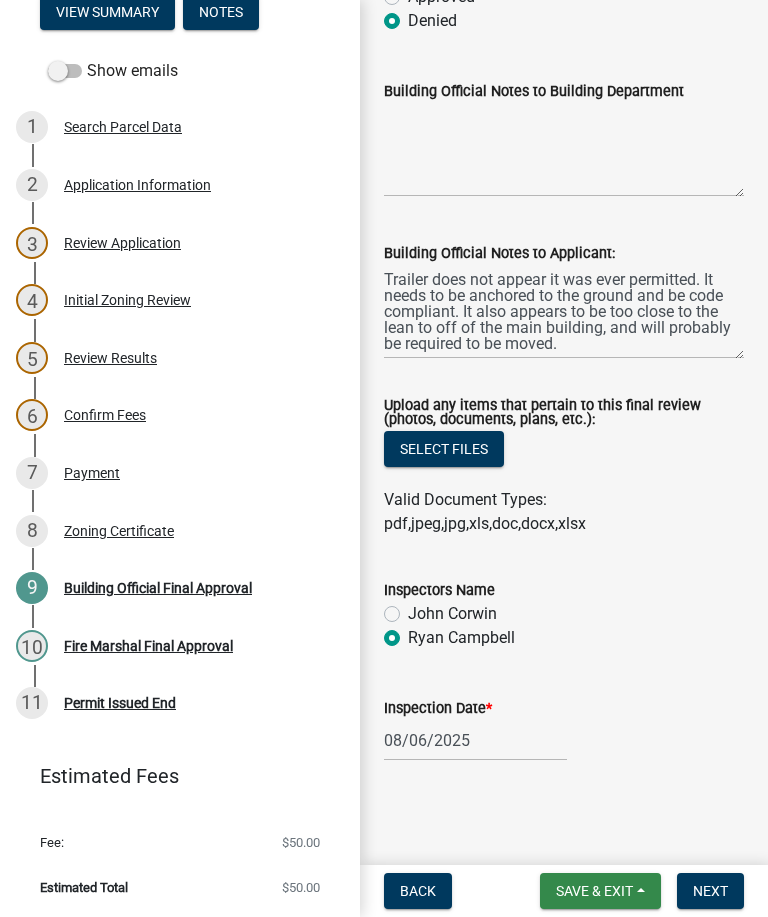 click on "Save & Exit" at bounding box center [600, 891] 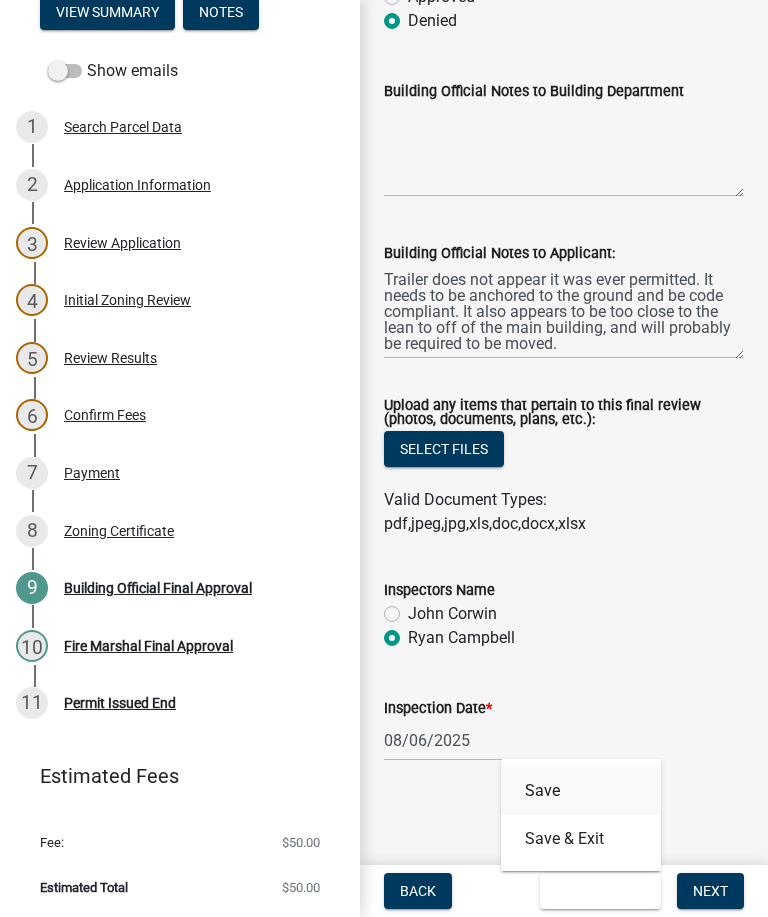 click on "Save" at bounding box center [581, 791] 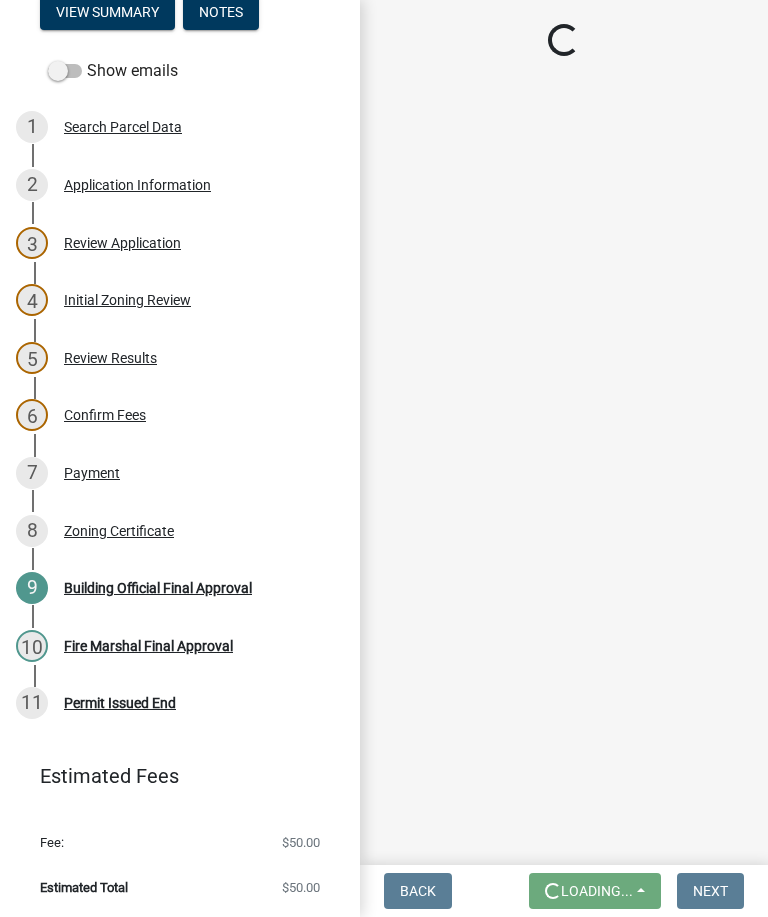 scroll, scrollTop: 0, scrollLeft: 0, axis: both 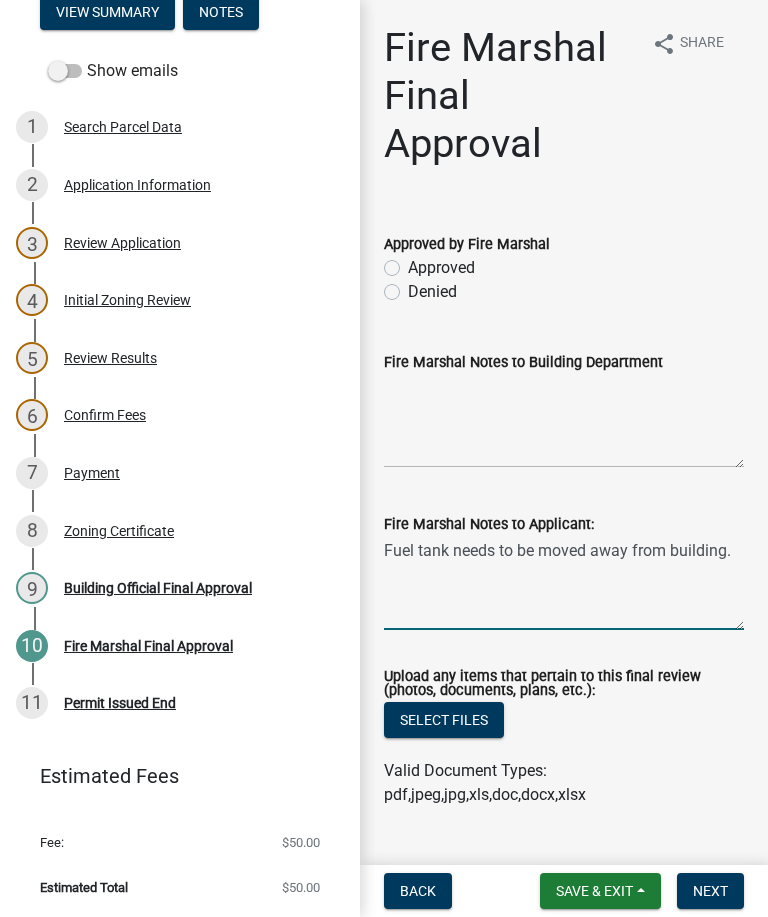 click on "Fuel tank needs to be moved away from building." at bounding box center [564, 583] 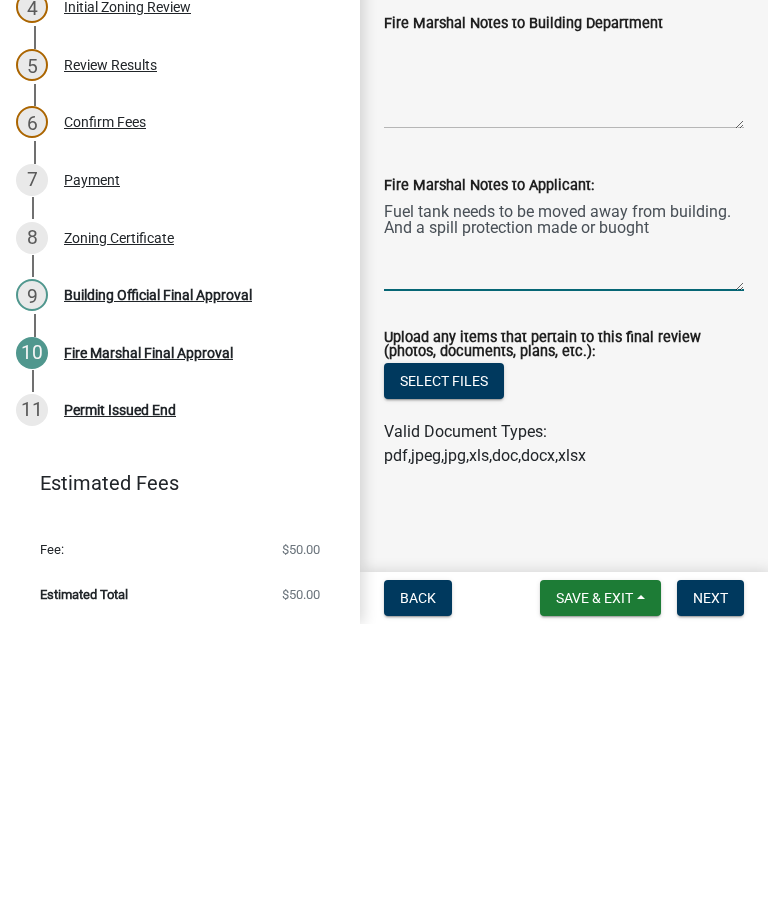 scroll, scrollTop: 47, scrollLeft: 0, axis: vertical 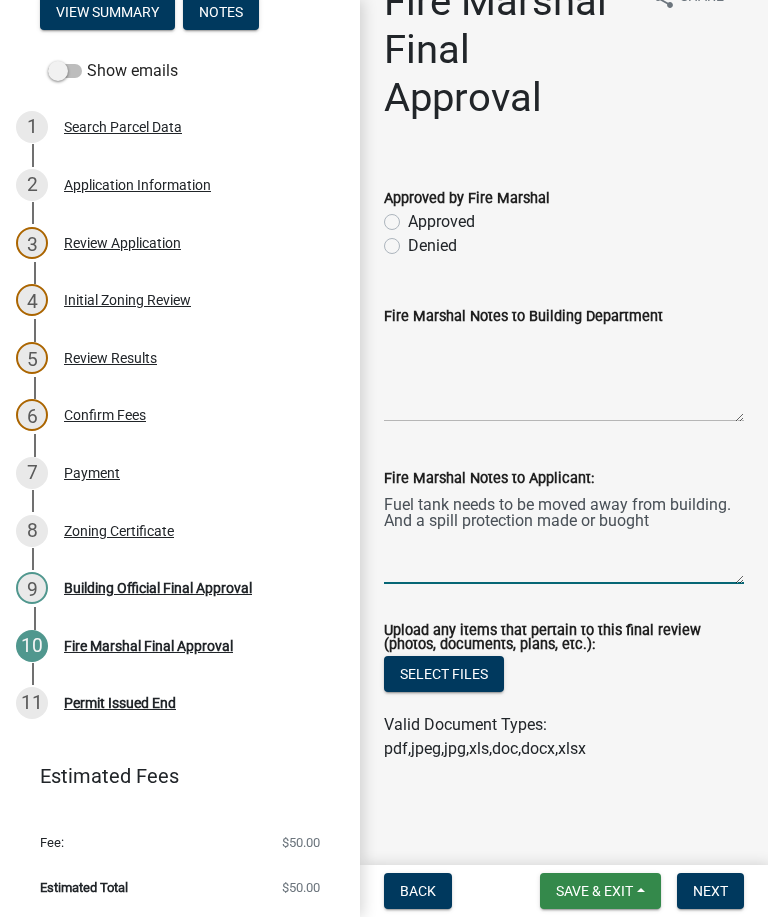 type on "Fuel tank needs to be moved away from building. And a spill protection made or buoght" 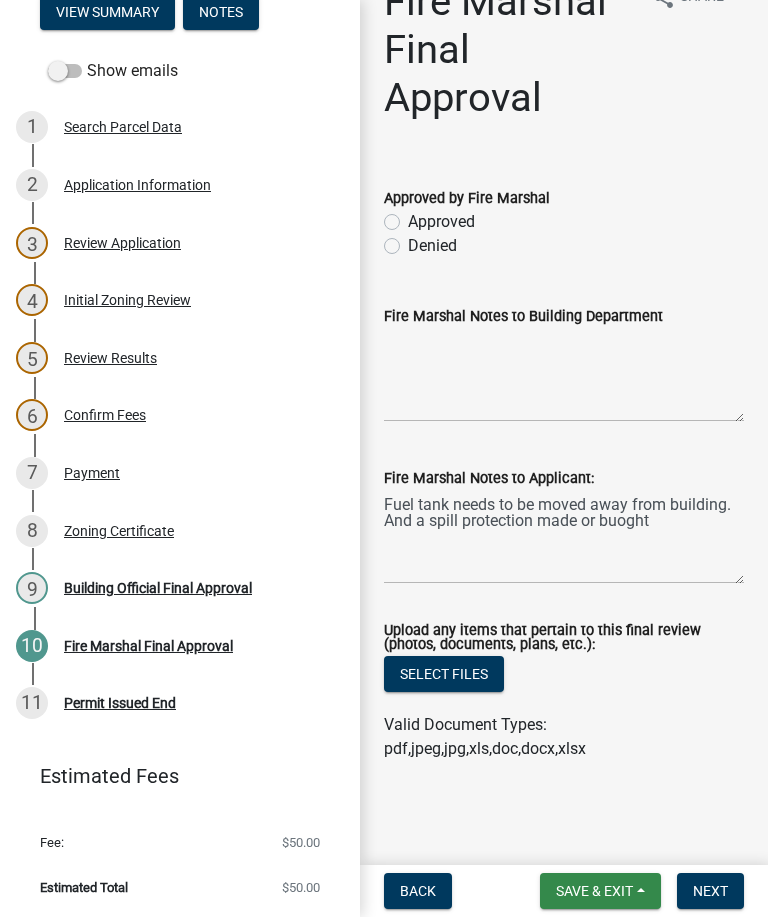 click on "Save & Exit" at bounding box center (600, 891) 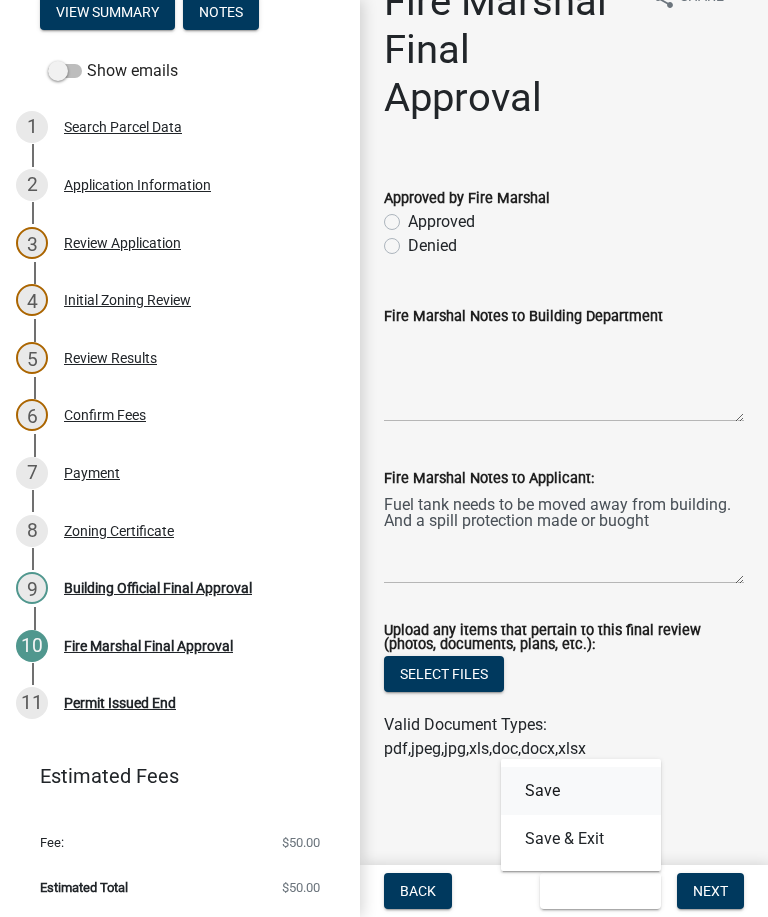 click on "Save" at bounding box center (581, 791) 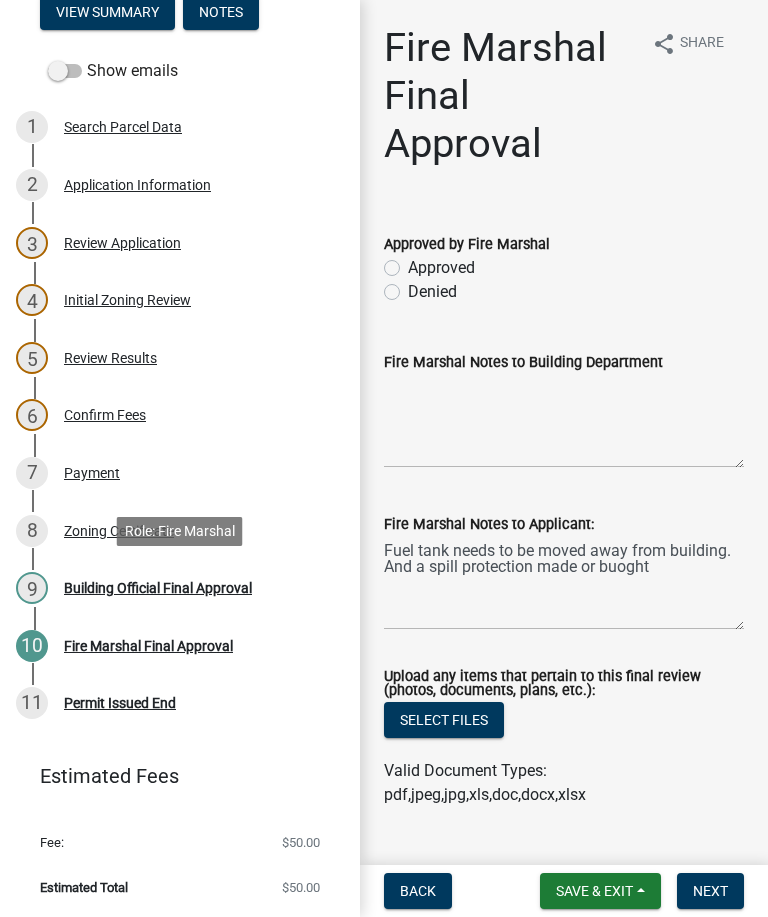 click on "Building Official Final Approval" at bounding box center [158, 588] 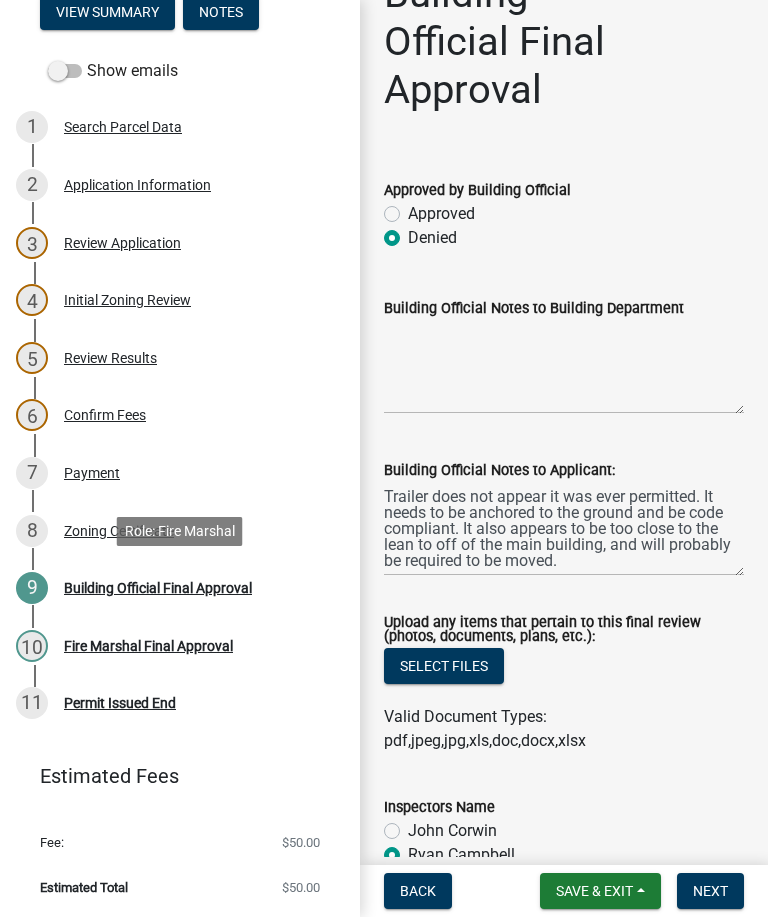 scroll, scrollTop: 55, scrollLeft: 0, axis: vertical 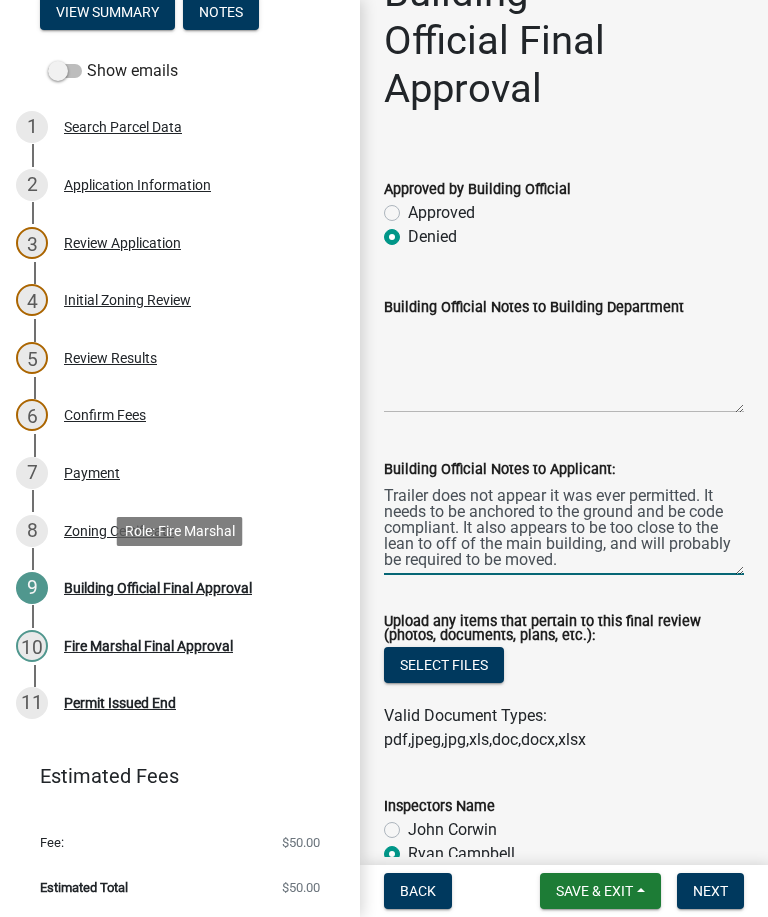 click on "Trailer does not appear it was ever permitted. It needs to be anchored to the ground and be code compliant. It also appears to be too close to the lean to off of the main building, and will probably be required to be moved." at bounding box center (564, 528) 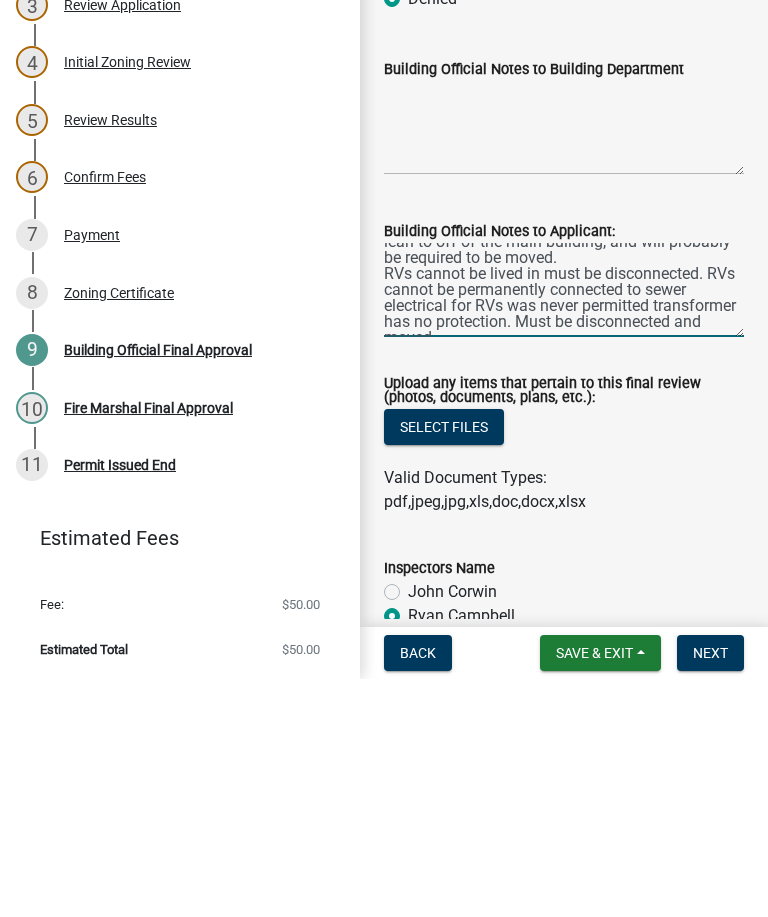 scroll, scrollTop: 74, scrollLeft: 0, axis: vertical 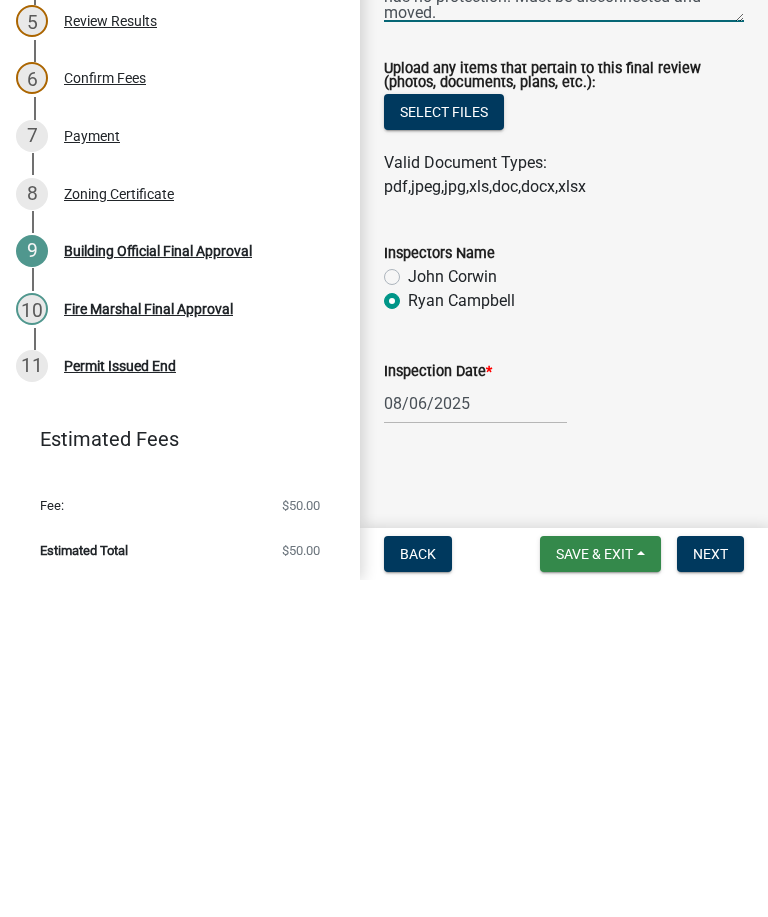 type on "Trailer does not appear it was ever permitted. It needs to be anchored to the ground and be code compliant. It also appears to be too close to the lean to off of the main building, and will probably be required to be moved.
RVs cannot be lived in must be disconnected. RVs cannot be permanently connected to sewer electrical for RVs was never permitted transformer has no protection. Must be disconnected and moved." 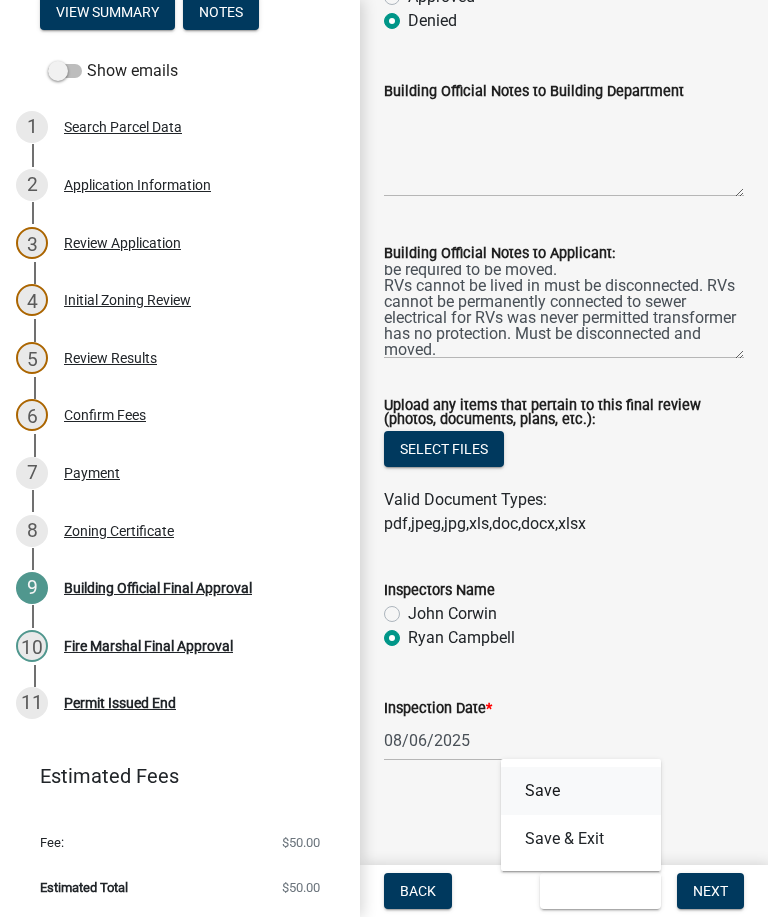 click on "Save" at bounding box center (581, 791) 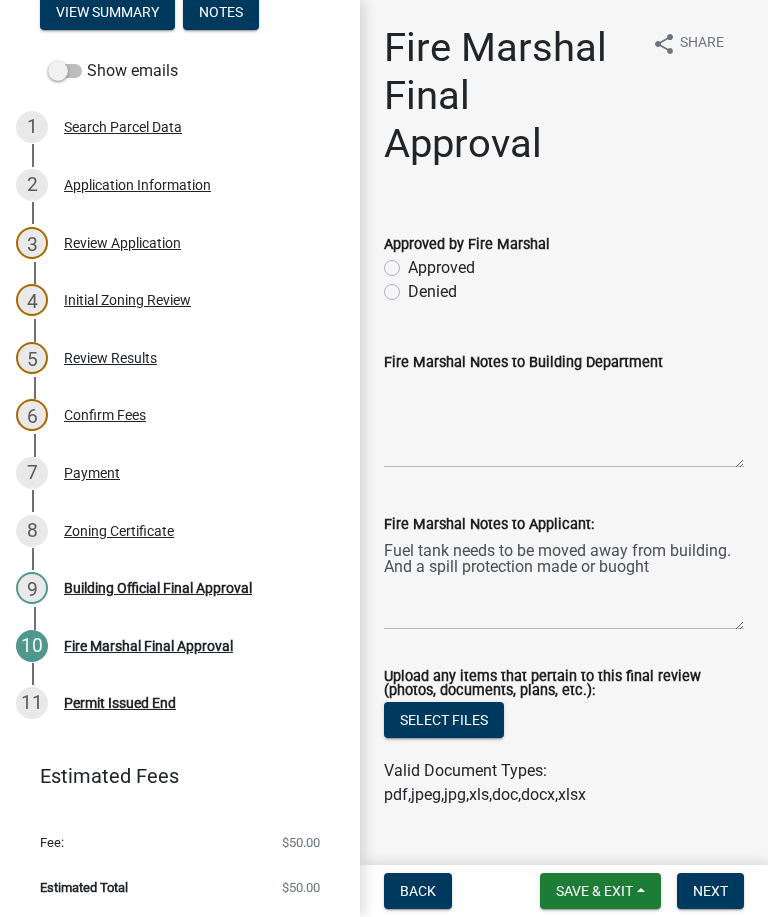 click on "Building Official Final Approval" at bounding box center (158, 588) 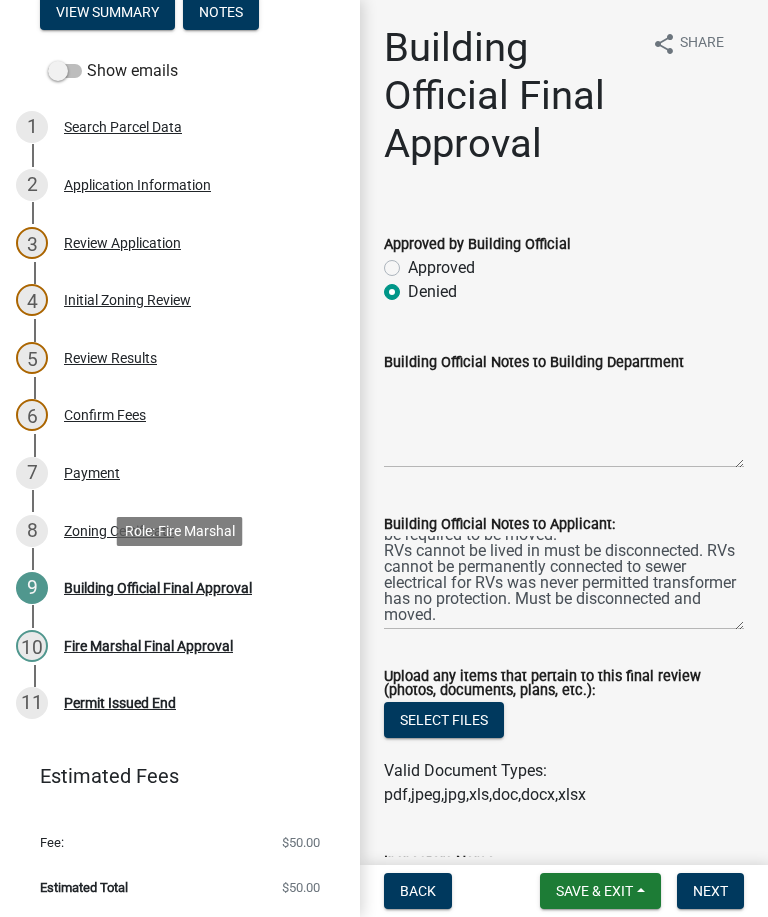 scroll, scrollTop: 80, scrollLeft: 0, axis: vertical 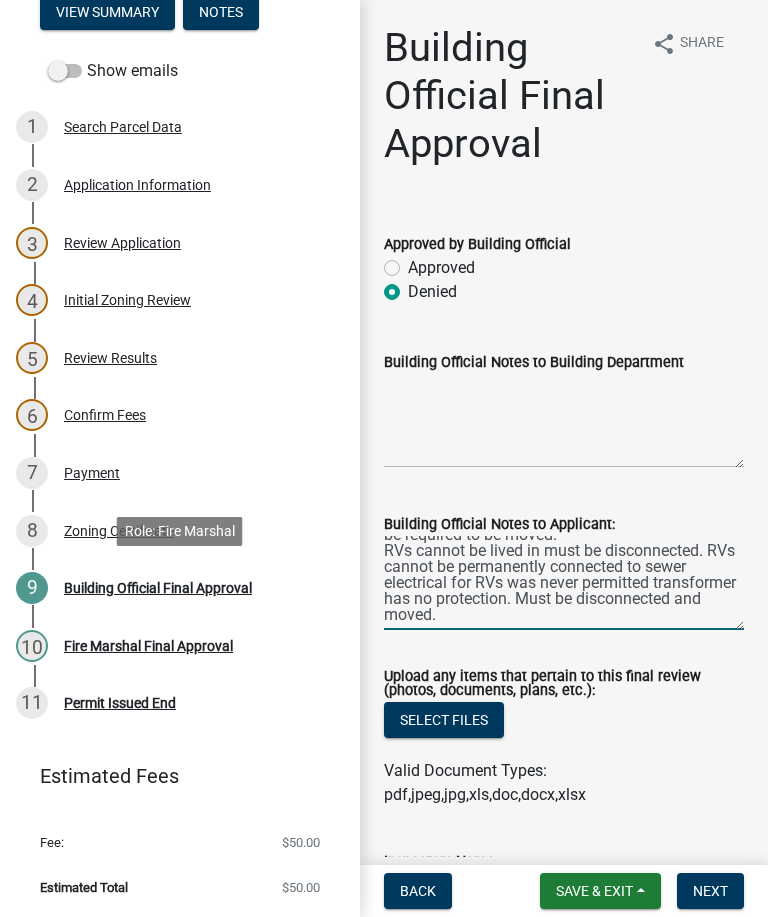 click on "Trailer does not appear it was ever permitted. It needs to be anchored to the ground and be code compliant. It also appears to be too close to the lean to off of the main building, and will probably be required to be moved.
RVs cannot be lived in must be disconnected. RVs cannot be permanently connected to sewer electrical for RVs was never permitted transformer has no protection. Must be disconnected and moved." at bounding box center (564, 583) 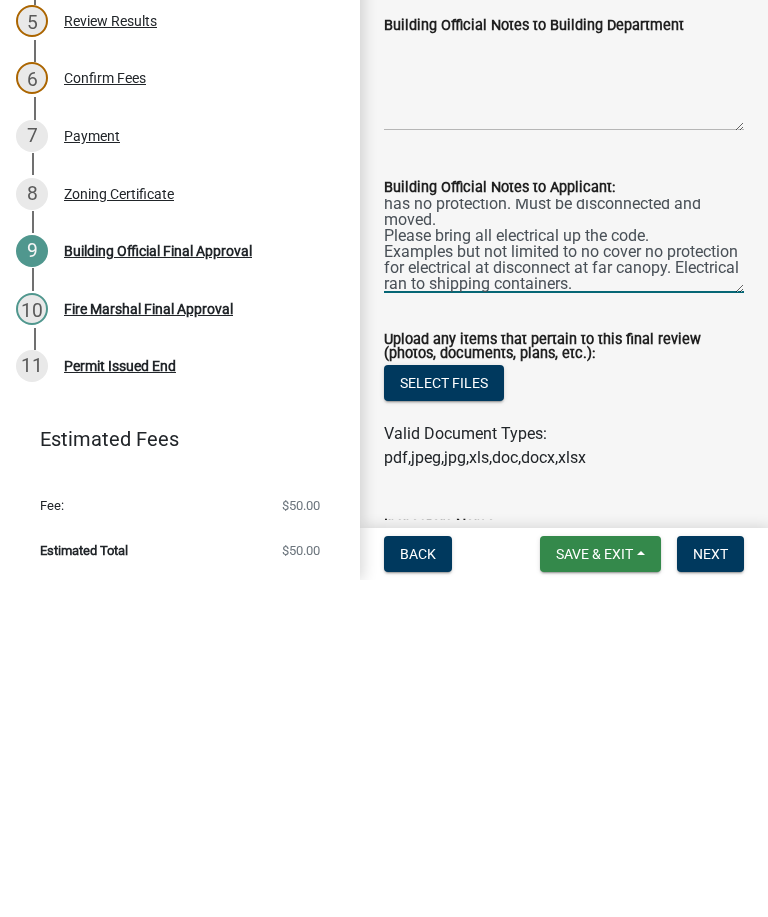 scroll, scrollTop: 138, scrollLeft: 0, axis: vertical 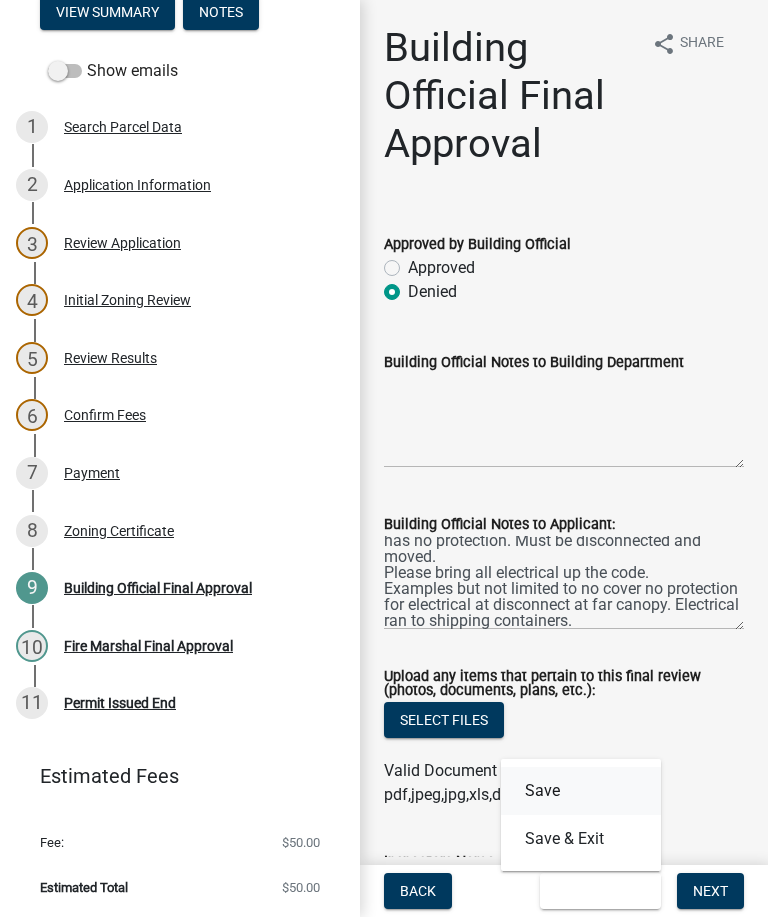 click on "Save" at bounding box center [581, 791] 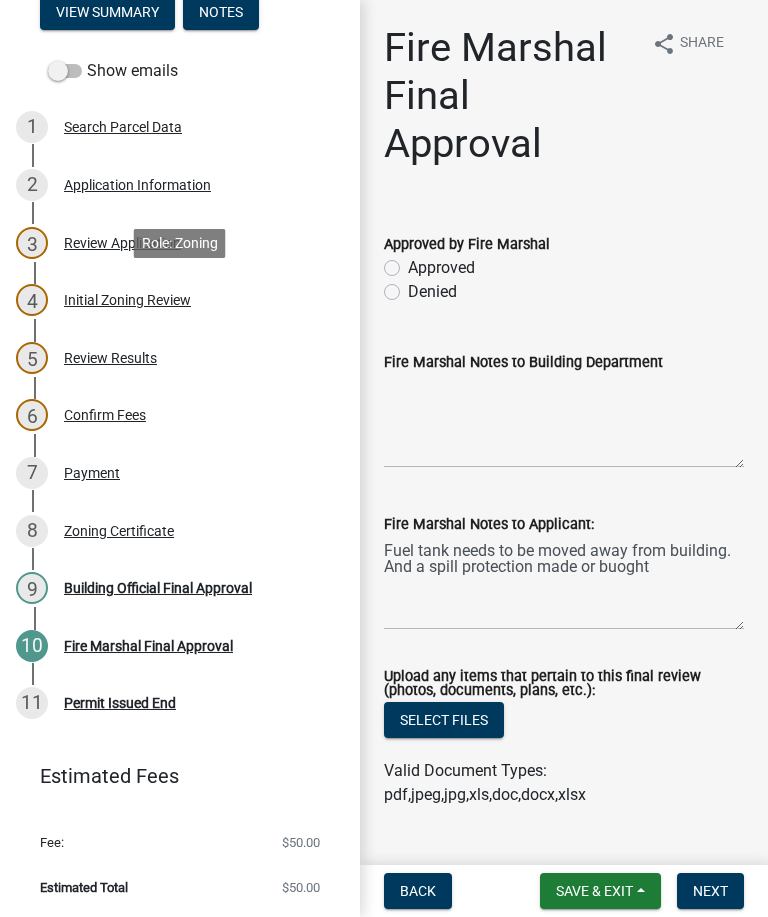 click on "4     Initial Zoning Review" at bounding box center (180, 300) 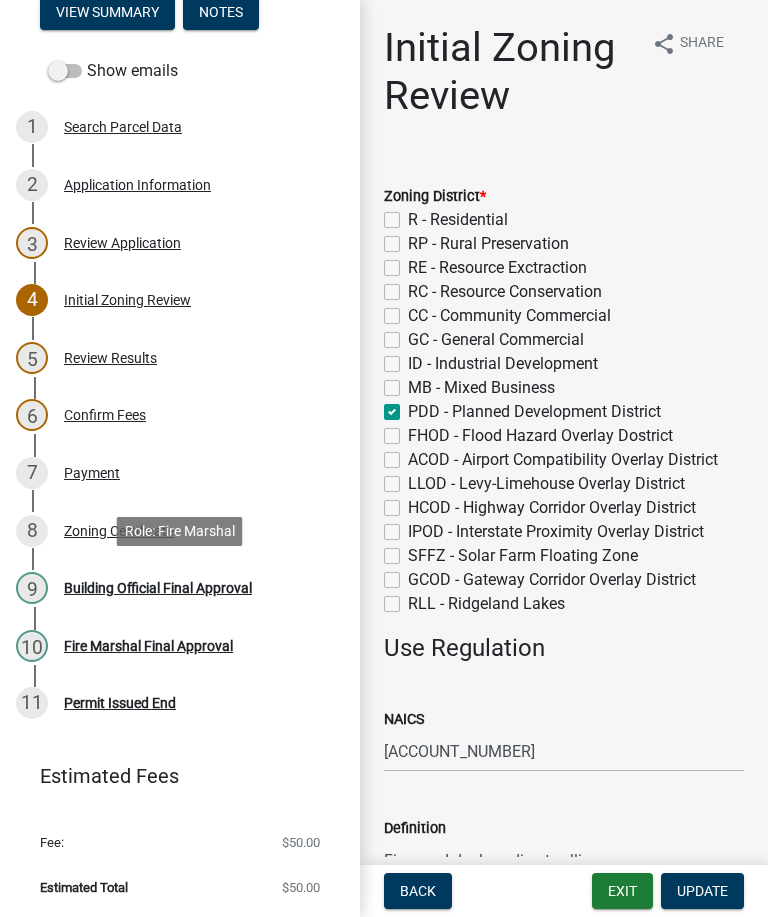 click on "Building Official Final Approval" at bounding box center [158, 588] 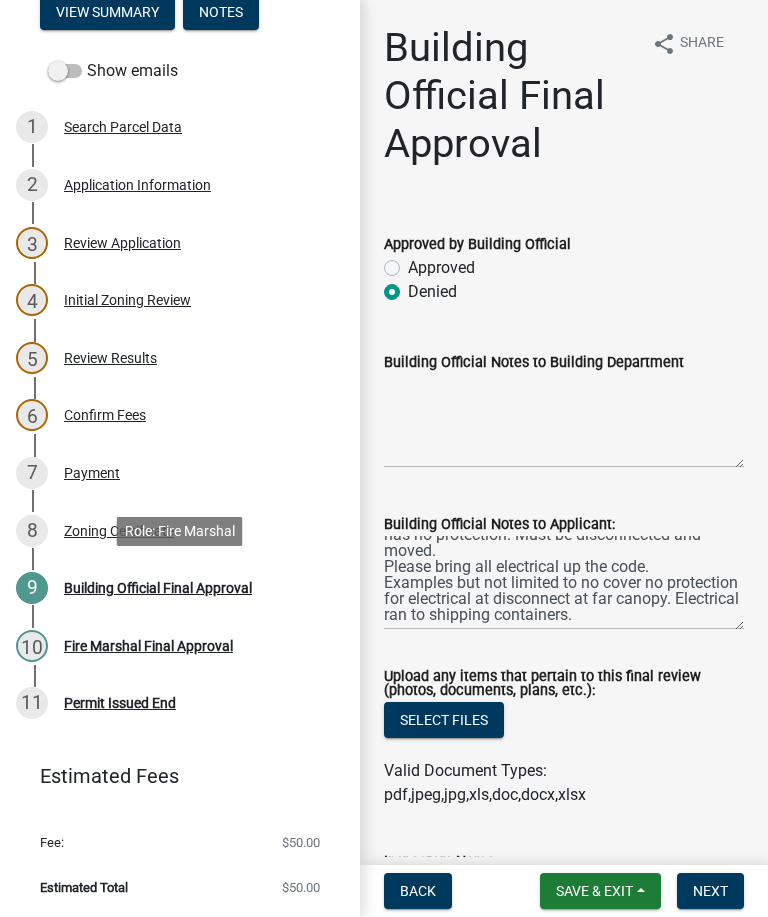 scroll, scrollTop: 144, scrollLeft: 0, axis: vertical 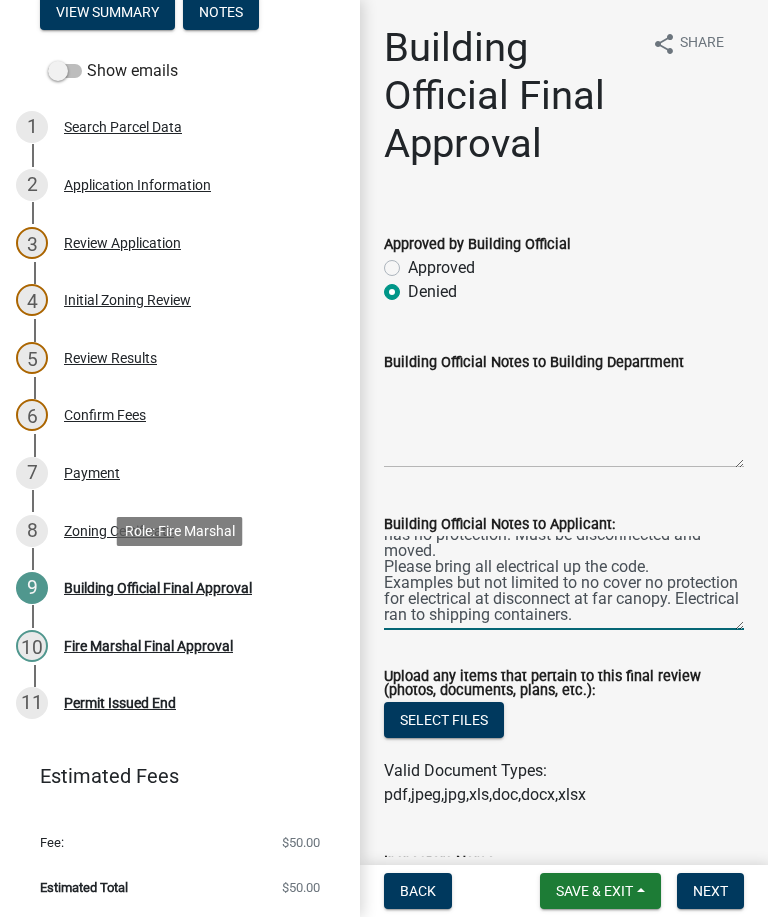 click on "Trailer does not appear it was ever permitted. It needs to be anchored to the ground and be code compliant. It also appears to be too close to the lean to off of the main building, and will probably be required to be moved.
RVs cannot be lived in must be disconnected. RVs cannot be permanently connected to sewer electrical for RVs was never permitted transformer has no protection. Must be disconnected and moved.
Please bring all electrical up the code.
Examples but not limited to no cover no protection for electrical at disconnect at far canopy. Electrical ran to shipping containers." at bounding box center [564, 583] 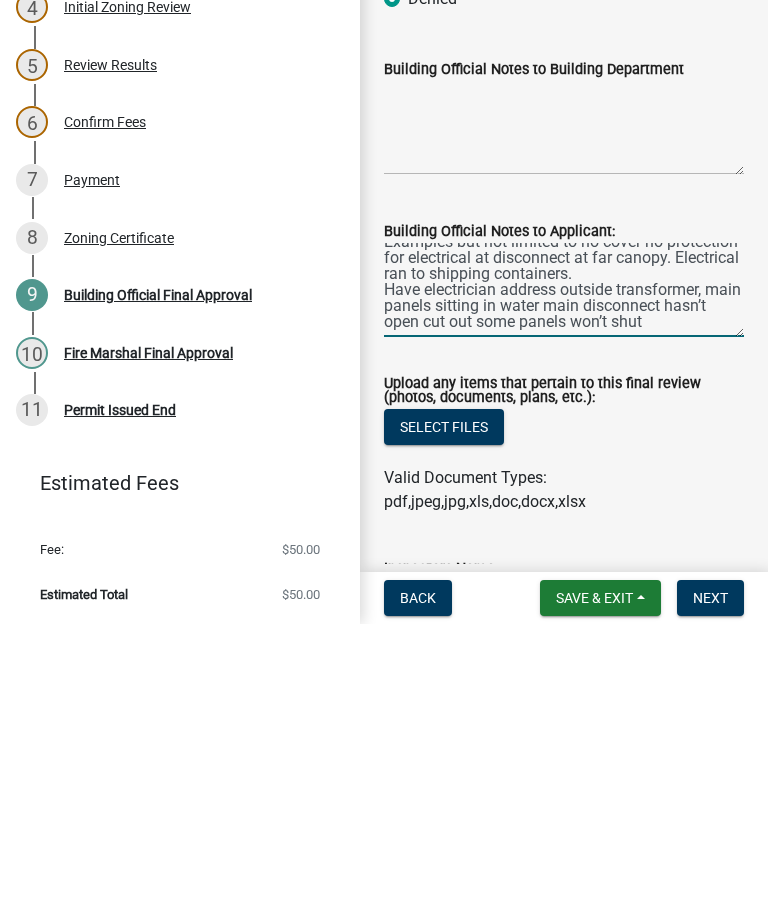 scroll, scrollTop: 186, scrollLeft: 0, axis: vertical 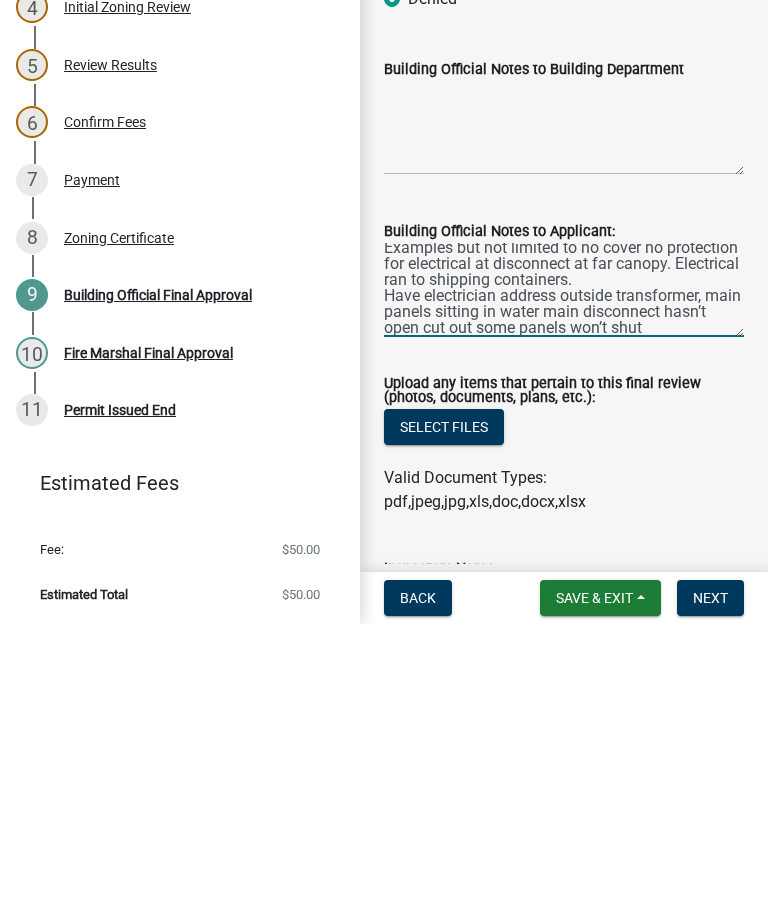 click on "Trailer does not appear it was ever permitted. It needs to be anchored to the ground and be code compliant. It also appears to be too close to the lean to off of the main building, and will probably be required to be moved.
RVs cannot be lived in must be disconnected. RVs cannot be permanently connected to sewer electrical for RVs was never permitted transformer has no protection. Must be disconnected and moved.
Please bring all electrical up the code.
Examples but not limited to no cover no protection for electrical at disconnect at far canopy. Electrical ran to shipping containers.
Have electrician address outside transformer, main panels sitting in water main disconnect hasn’t open cut out some panels won’t shut" at bounding box center (564, 583) 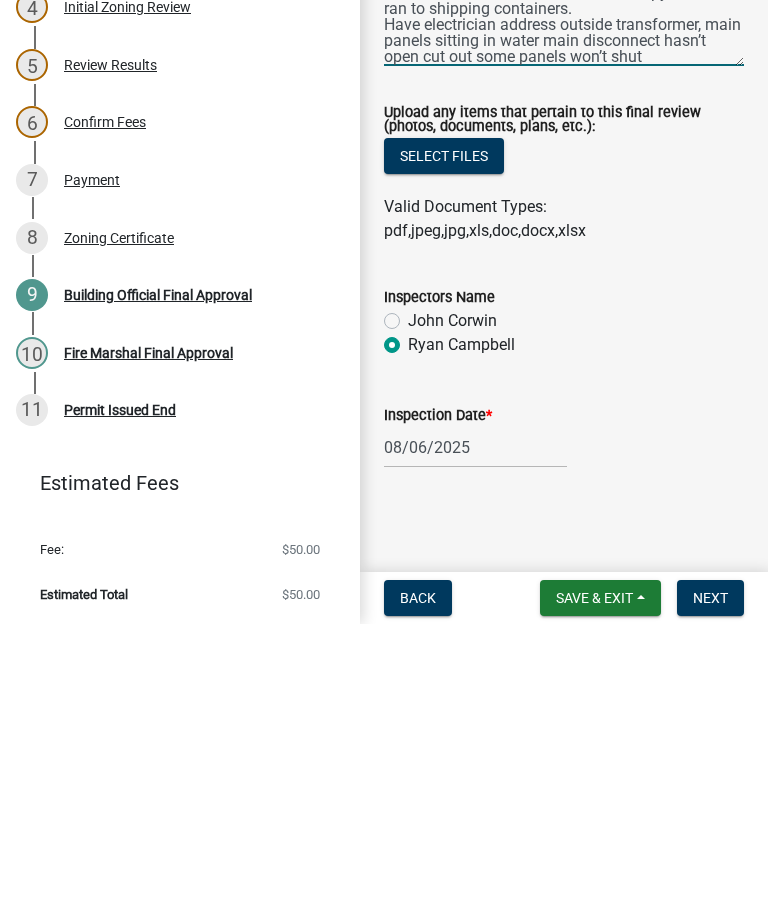 scroll, scrollTop: 272, scrollLeft: 0, axis: vertical 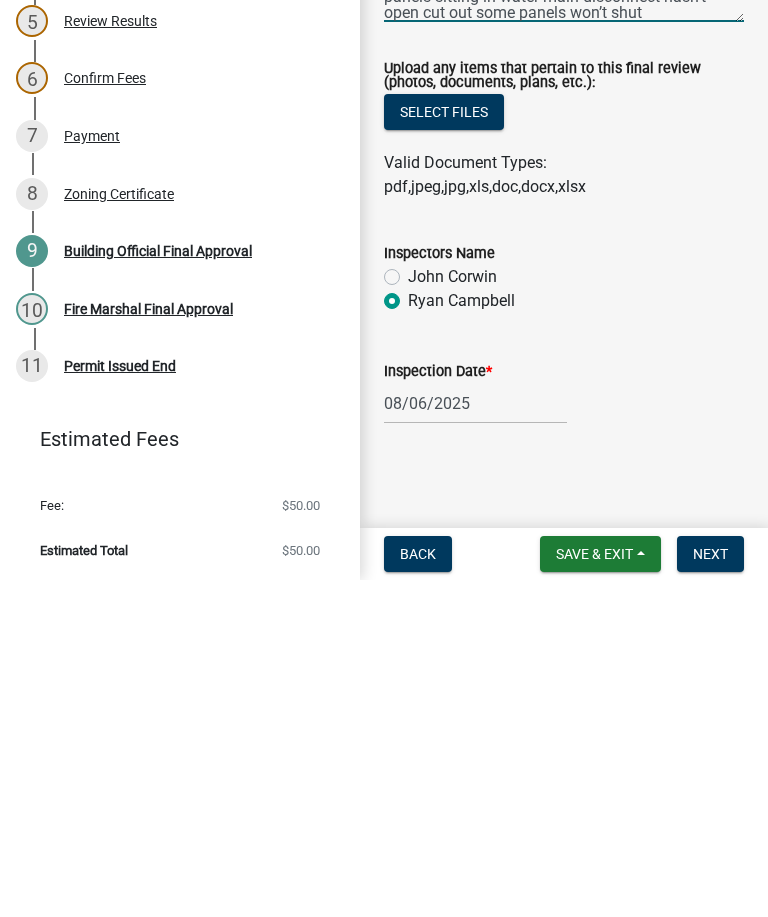 type on "Trailer does not appear it was ever permitted. It needs to be anchored to the ground and be code compliant. It also appears to be too close to the lean to off of the main building, and will probably be required to be moved.
RVs cannot be lived in must be disconnected. RVs cannot be permanently connected to sewer electrical for RVs was never permitted transformer has no protection. Must be disconnected and moved.
Please bring all electrical up the code.
Examples but not limited to no cover no protection for electrical at disconnect at far canopy. Electrical ran to shipping containers.
Have electrician address outside transformer, main panels sitting in water main disconnect hasn’t open cut out some panels won’t shut" 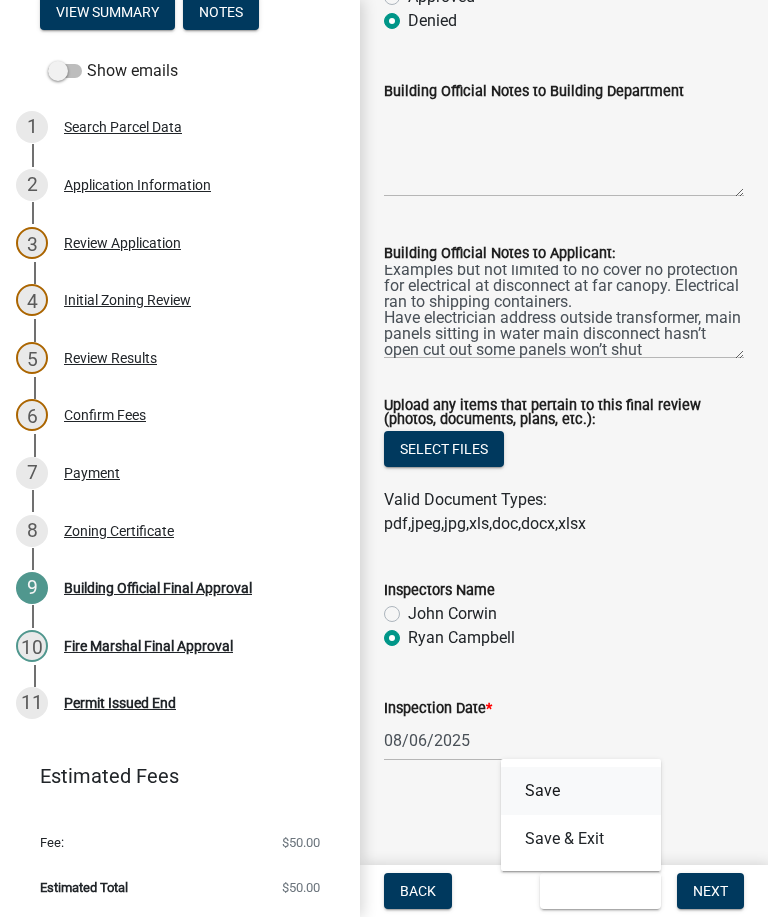 click on "Save" at bounding box center [581, 791] 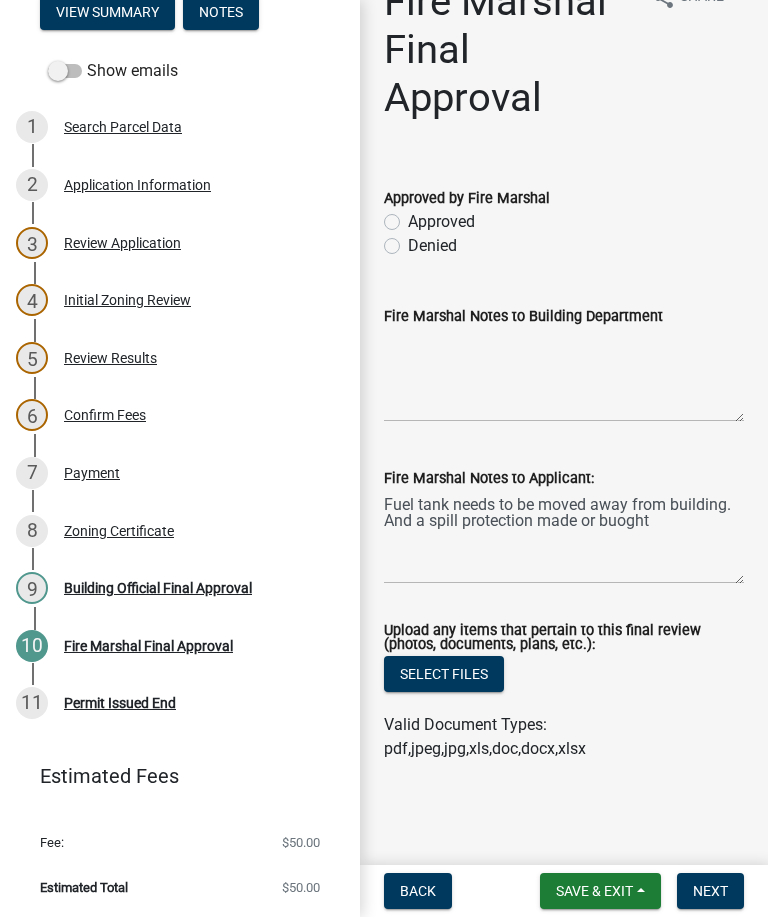 scroll, scrollTop: 47, scrollLeft: 0, axis: vertical 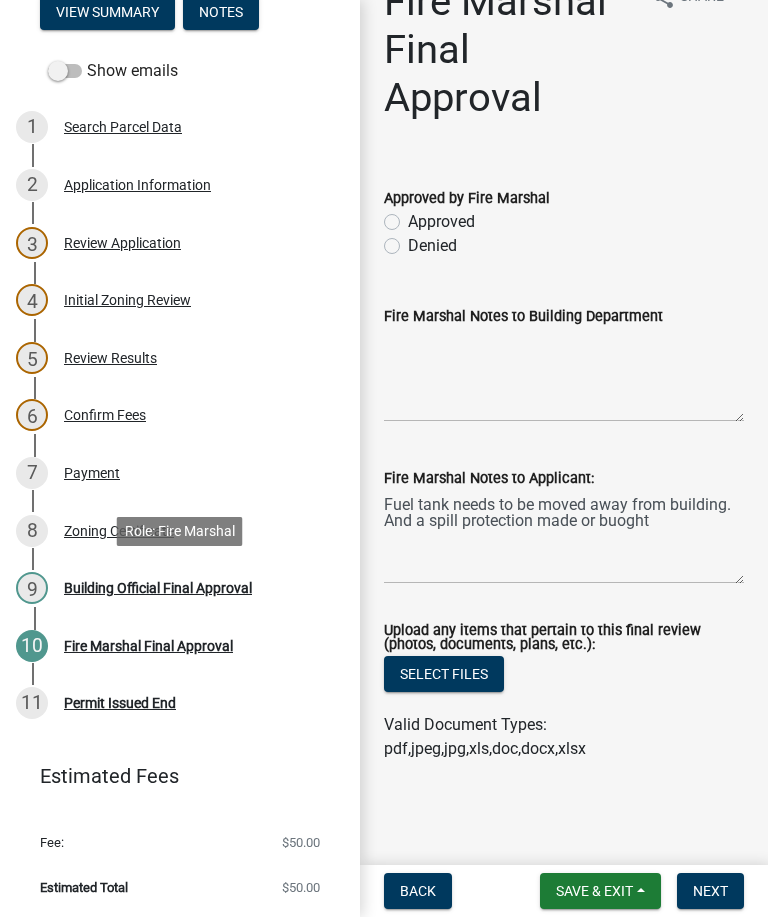 click on "9 Building Official Final Approval" at bounding box center [172, 588] 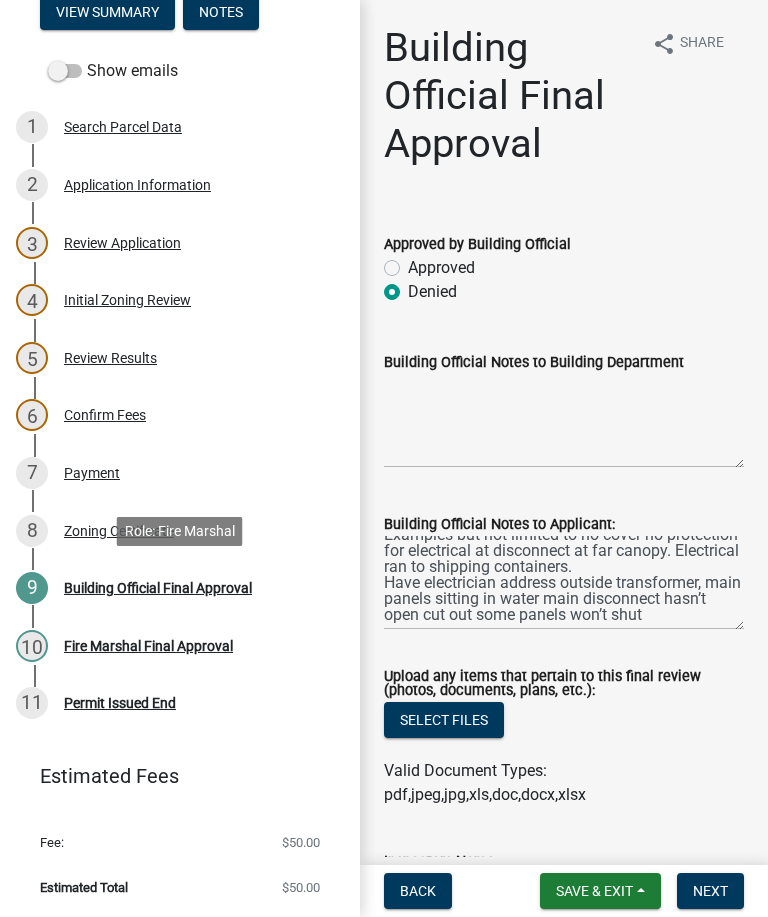 scroll, scrollTop: 192, scrollLeft: 0, axis: vertical 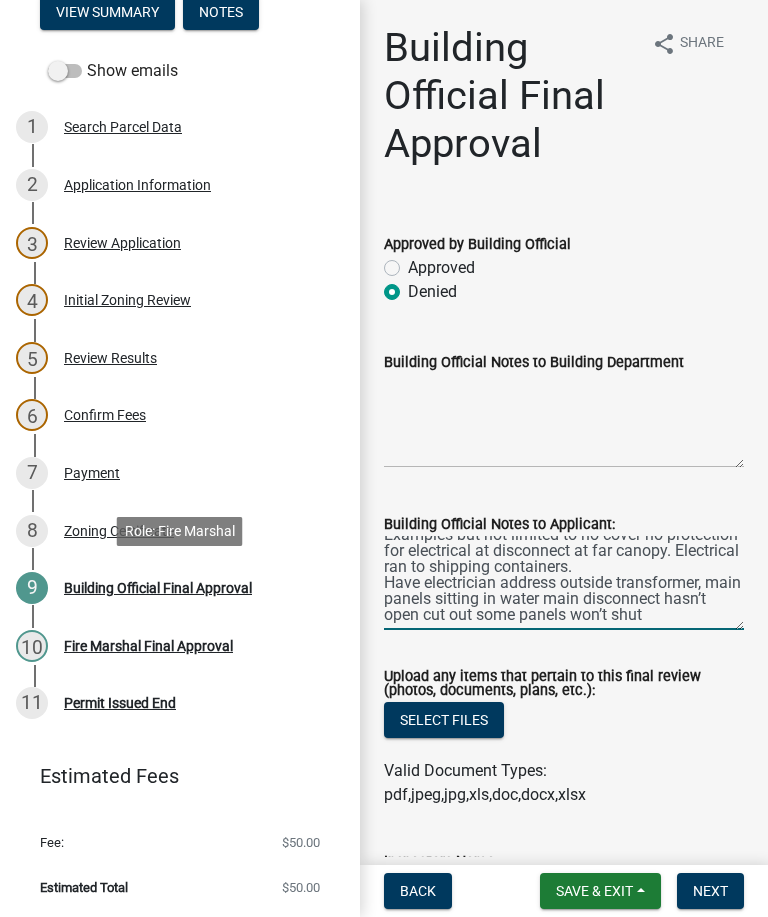 click on "Trailer does not appear it was ever permitted. It needs to be anchored to the ground and be code compliant. It also appears to be too close to the lean to off of the main building, and will probably be required to be moved.
RVs cannot be lived in must be disconnected. RVs cannot be permanently connected to sewer electrical for RVs was never permitted transformer has no protection. Must be disconnected and moved.
Please bring all electrical up the code.
Examples but not limited to no cover no protection for electrical at disconnect at far canopy. Electrical ran to shipping containers.
Have electrician address outside transformer, main panels sitting in water main disconnect hasn’t open cut out some panels won’t shut" at bounding box center (564, 583) 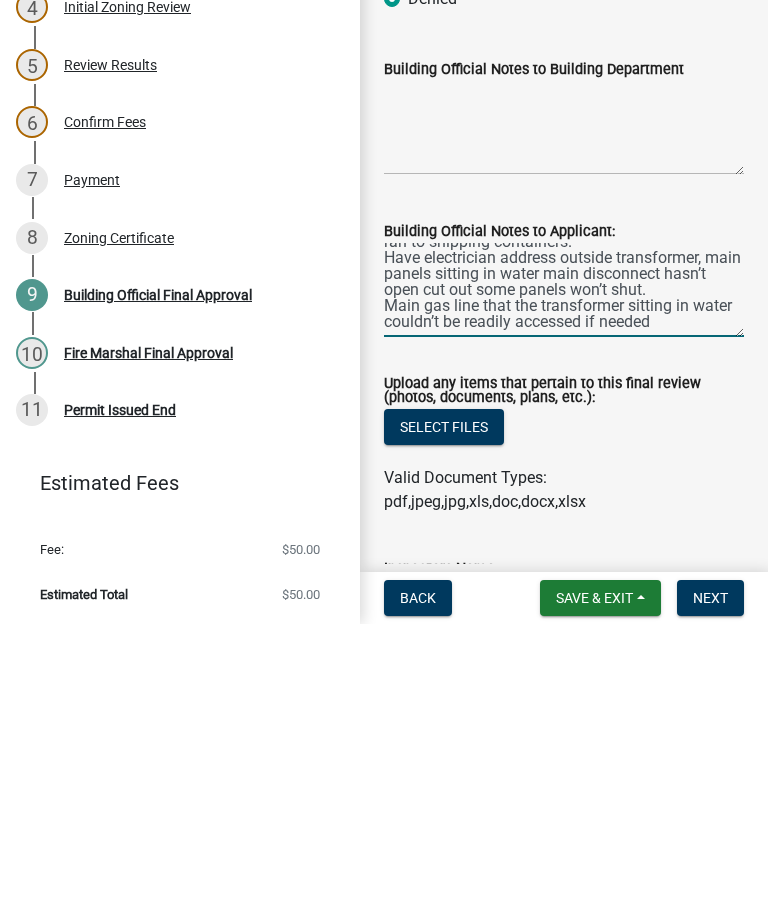 scroll, scrollTop: 224, scrollLeft: 0, axis: vertical 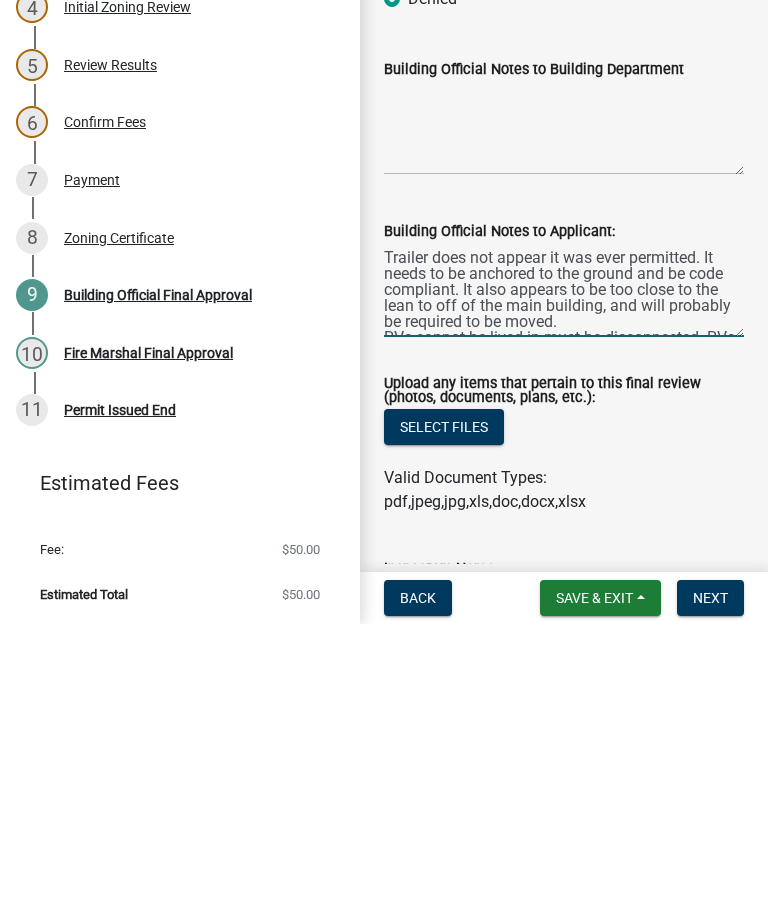 click on "Trailer does not appear it was ever permitted. It needs to be anchored to the ground and be code compliant. It also appears to be too close to the lean to off of the main building, and will probably be required to be moved.
RVs cannot be lived in must be disconnected. RVs cannot be permanently connected to sewer electrical for RVs was never permitted transformer has no protection. Must be disconnected and moved.
Please bring all electrical up the code.
Examples but not limited to no cover no protection for electrical at disconnect at far canopy. Electrical ran to shipping containers.
Have electrician address outside transformer, main panels sitting in water main disconnect hasn’t open cut out some panels won’t shut.
Main gas line that the transformer sitting in water couldn’t be readily accessed if needed" at bounding box center (564, 583) 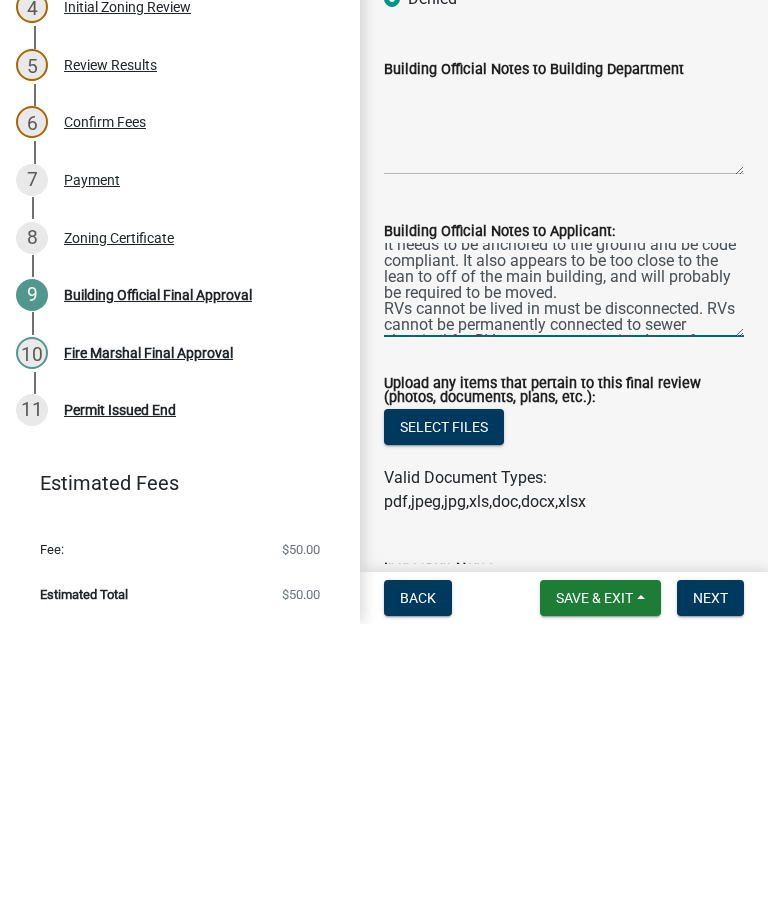 scroll, scrollTop: 33, scrollLeft: 0, axis: vertical 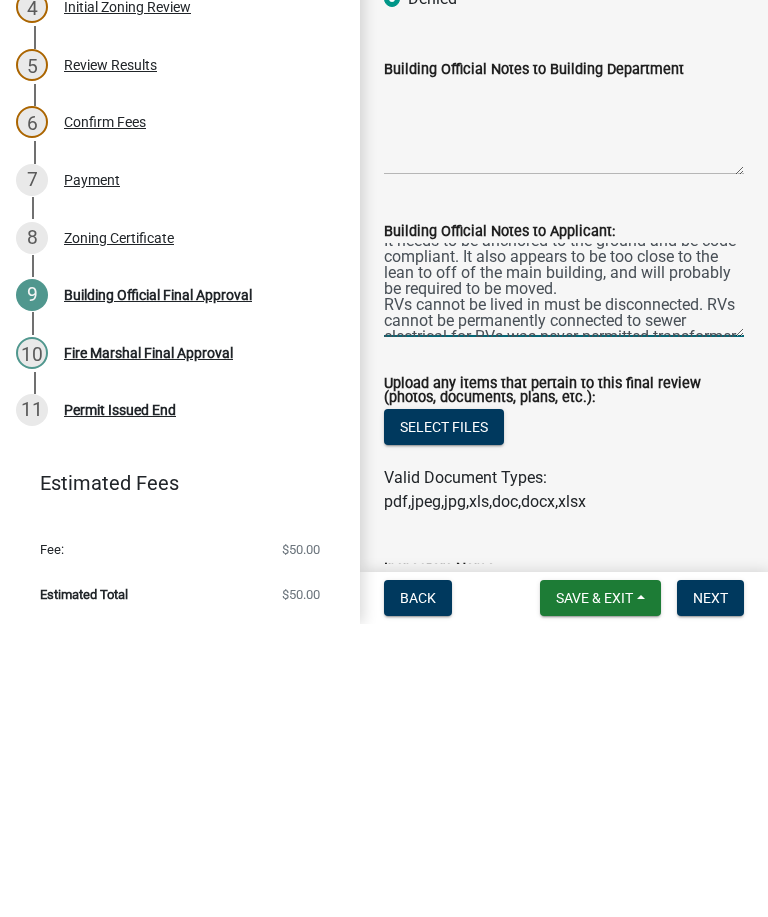 click on "Work Trailer does not appear it was ever permitted. It needs to be anchored to the ground and be code compliant. It also appears to be too close to the lean to off of the main building, and will probably be required to be moved.
RVs cannot be lived in must be disconnected. RVs cannot be permanently connected to sewer electrical for RVs was never permitted transformer has no protection. Must be disconnected and moved.
Please bring all electrical up the code.
Examples but not limited to no cover no protection for electrical at disconnect at far canopy. Electrical ran to shipping containers.
Have electrician address outside transformer, main panels sitting in water main disconnect hasn’t open cut out some panels won’t shut.
Main gas line that the transformer sitting in water couldn’t be readily accessed if needed" at bounding box center [564, 583] 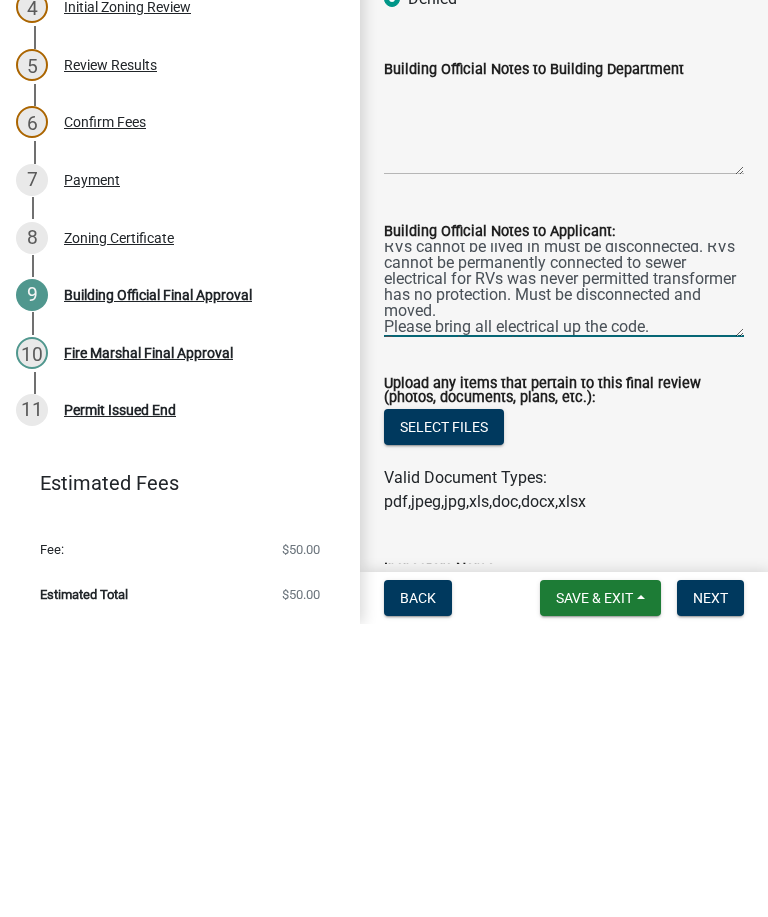 scroll, scrollTop: 92, scrollLeft: 0, axis: vertical 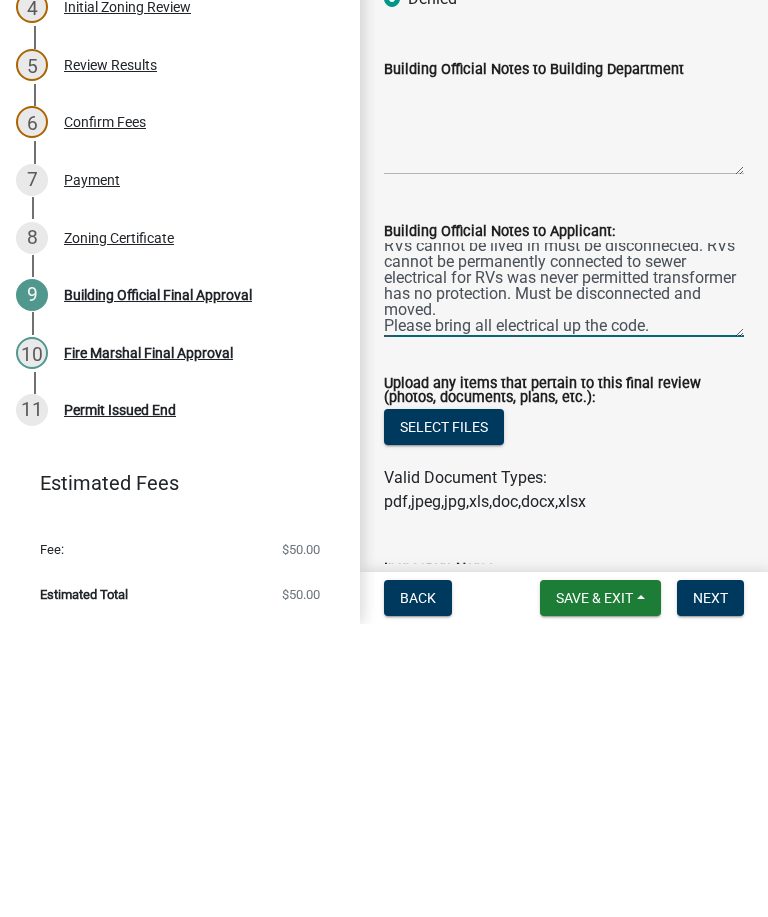 click on "Work Trailer does not appear it was ever permitted. It needs to be anchored to the ground and be code compliant. It also appears to be too close to the lean too off of the main building, and will probably be required to be moved.
RVs cannot be lived in must be disconnected. RVs cannot be permanently connected to sewer electrical for RVs was never permitted transformer has no protection. Must be disconnected and moved.
Please bring all electrical up the code.
Examples but not limited to no cover no protection for electrical at disconnect at far canopy. Electrical ran to shipping containers.
Have electrician address outside transformer, main panels sitting in water main disconnect hasn’t open cut out some panels won’t shut.
Main gas line that the transformer sitting in water couldn’t be readily accessed if needed" at bounding box center [564, 583] 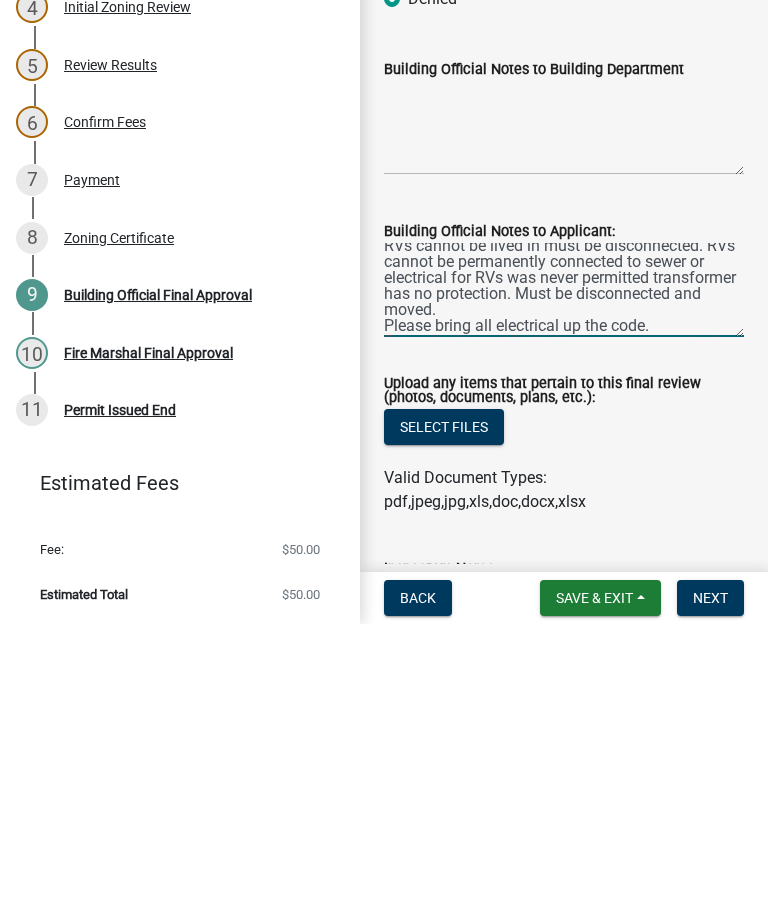 click on "Work Trailer does not appear it was ever permitted. It needs to be anchored to the ground and be code compliant. It also appears to be too close to the lean too off of the main building, and will probably be required to be moved.
RVs cannot be lived in must be disconnected. RVs cannot be permanently connected to sewer or electrical for RVs was never permitted transformer has no protection. Must be disconnected and moved.
Please bring all electrical up the code.
Examples but not limited to no cover no protection for electrical at disconnect at far canopy. Electrical ran to shipping containers.
Have electrician address outside transformer, main panels sitting in water main disconnect hasn’t open cut out some panels won’t shut.
Main gas line that the transformer sitting in water couldn’t be readily accessed if needed" at bounding box center [564, 583] 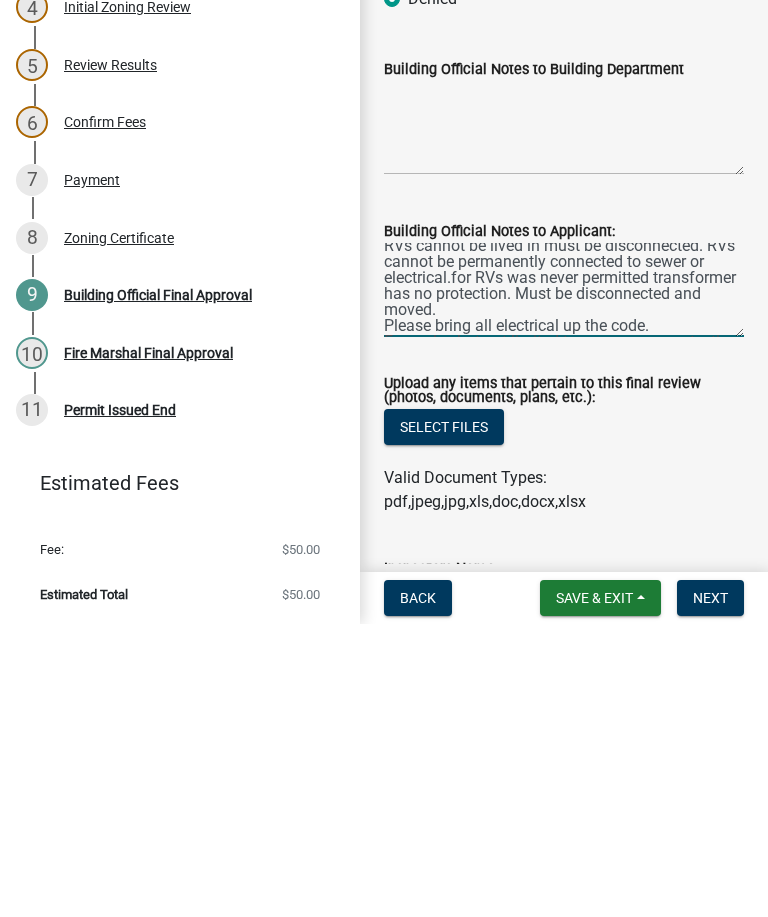 click on "Work Trailer does not appear it was ever permitted. It needs to be anchored to the ground and be code compliant. It also appears to be too close to the lean too off of the main building, and will probably be required to be moved.
RVs cannot be lived in must be disconnected. RVs cannot be permanently connected to sewer or electrical.for RVs was never permitted transformer has no protection. Must be disconnected and moved.
Please bring all electrical up the code.
Examples but not limited to no cover no protection for electrical at disconnect at far canopy. Electrical ran to shipping containers.
Have electrician address outside transformer, main panels sitting in water main disconnect hasn’t open cut out some panels won’t shut.
Main gas line that the transformer sitting in water couldn’t be readily accessed if needed" at bounding box center [564, 583] 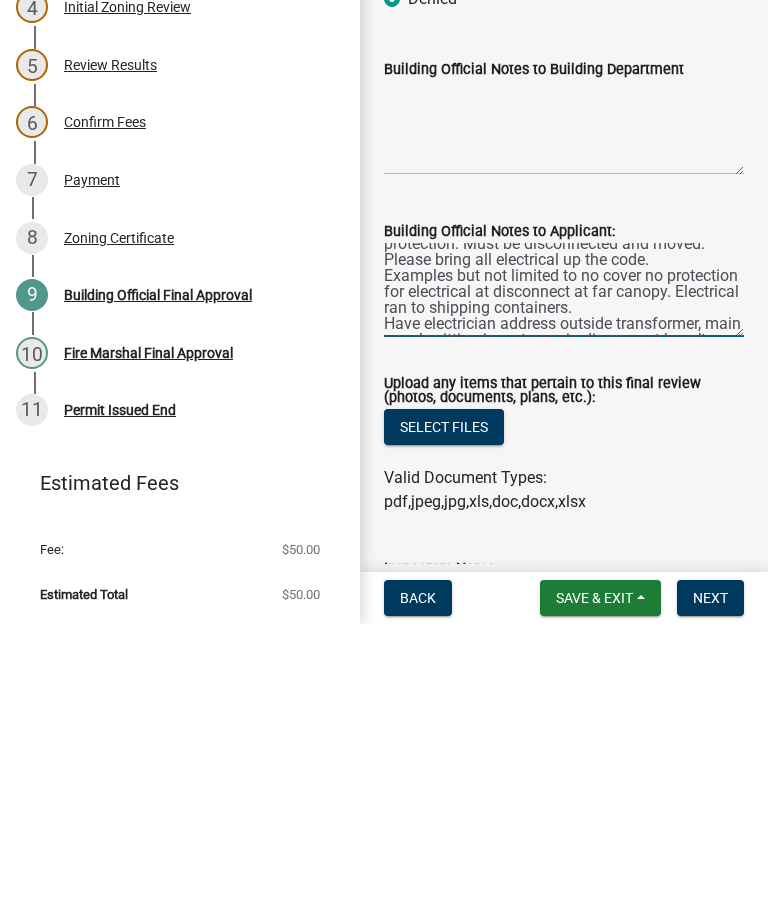 scroll, scrollTop: 171, scrollLeft: 0, axis: vertical 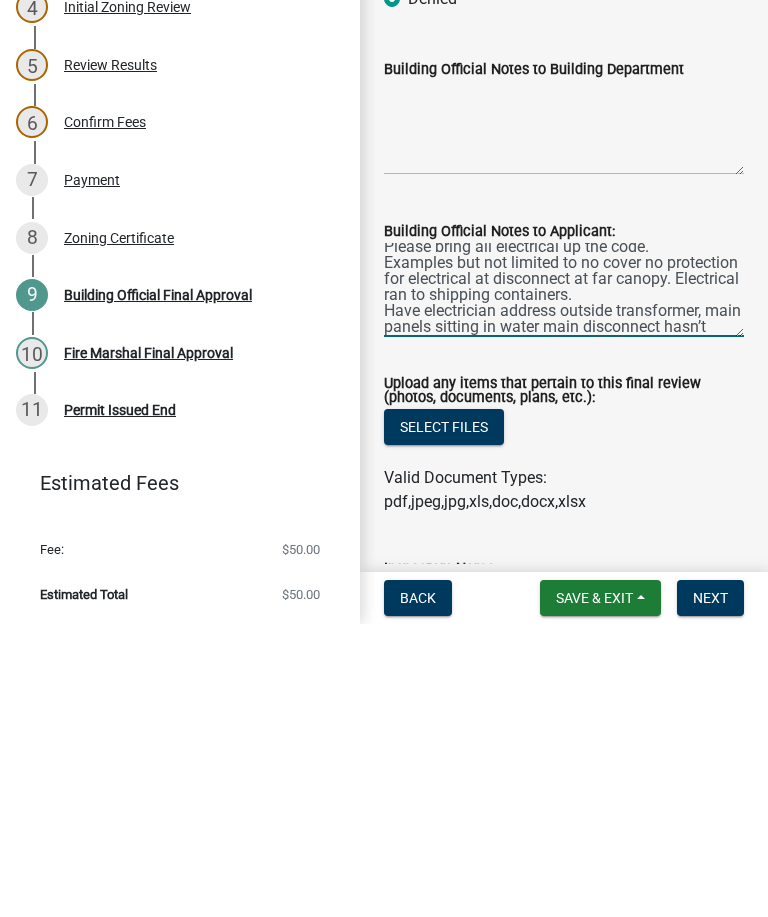 click on "Work Trailer does not appear it was ever permitted. It needs to be anchored to the ground and be code compliant. It also appears to be too close to the lean too off of the main building, and will probably be required to be moved.
RVs cannot be lived in must be disconnected. RVs cannot be permanently connected to sewer or electrical.
RVs was never permitted transformer has no protection. Must be disconnected and moved.
Please bring all electrical up the code.
Examples but not limited to no cover no protection for electrical at disconnect at far canopy. Electrical ran to shipping containers.
Have electrician address outside transformer, main panels sitting in water main disconnect hasn’t open cut out some panels won’t shut.
Main gas line that the transformer sitting in water couldn’t be readily accessed if needed" at bounding box center (564, 583) 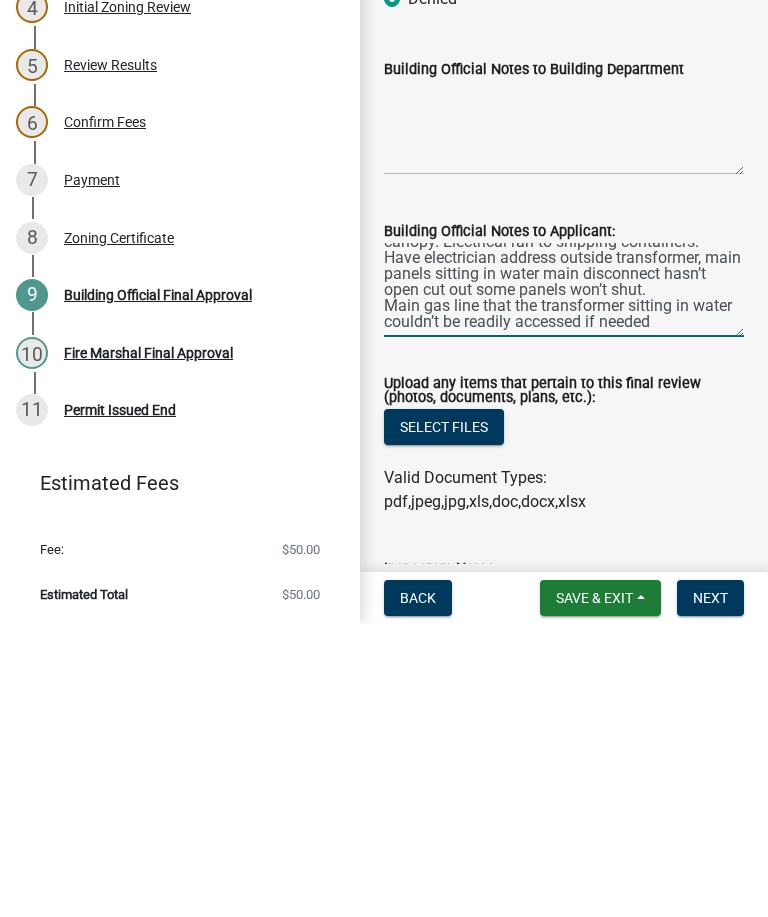 scroll, scrollTop: 224, scrollLeft: 0, axis: vertical 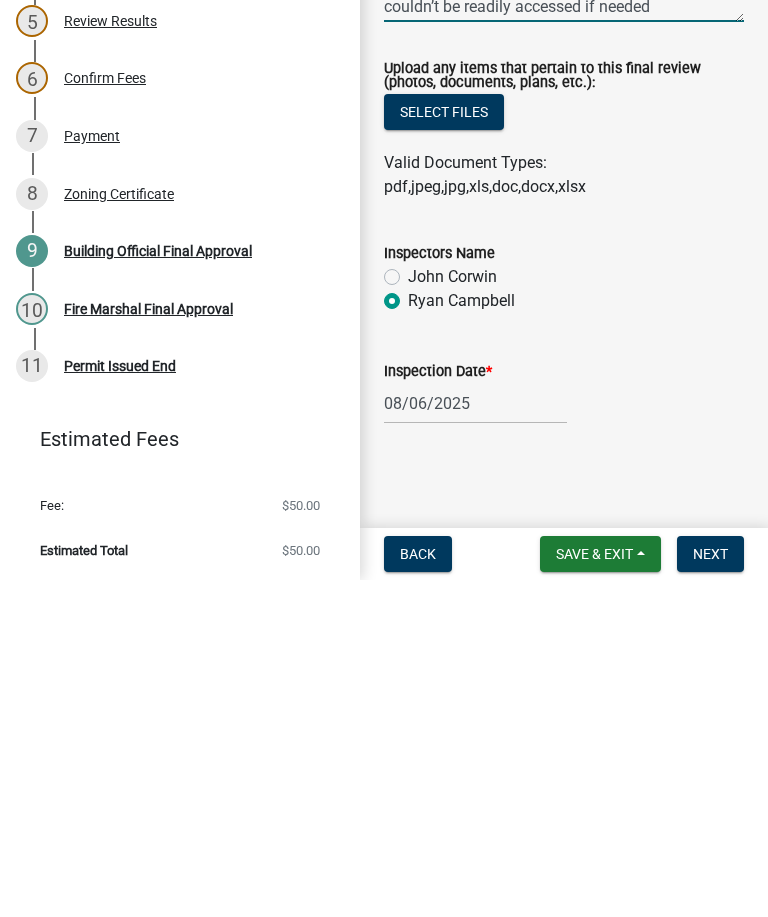 type on "Work Trailer does not appear it was ever permitted. It needs to be anchored to the ground and be code compliant. It also appears to be too close to the lean too off of the main building, and will probably be required to be moved.
RVs cannot be lived in must be disconnected. RVs cannot be permanently connected to sewer or electrical.
RVs was never permitted transformer has no protection. Must be disconnected and moved.
Please bring all electrical up the code.
Examples but not limited to no cover and no protection for electrical at disconnect at far canopy. Electrical ran to shipping containers.
Have electrician address outside transformer, main panels sitting in water main disconnect hasn’t open cut out some panels won’t shut.
Main gas line that the transformer sitting in water couldn’t be readily accessed if needed" 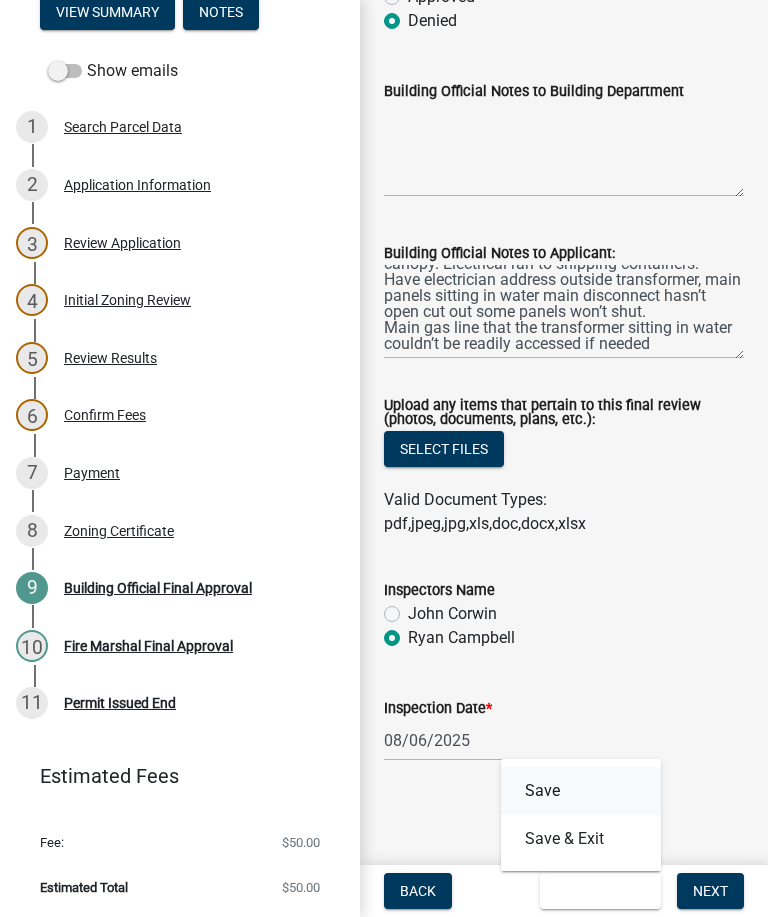 click on "Save" at bounding box center (581, 791) 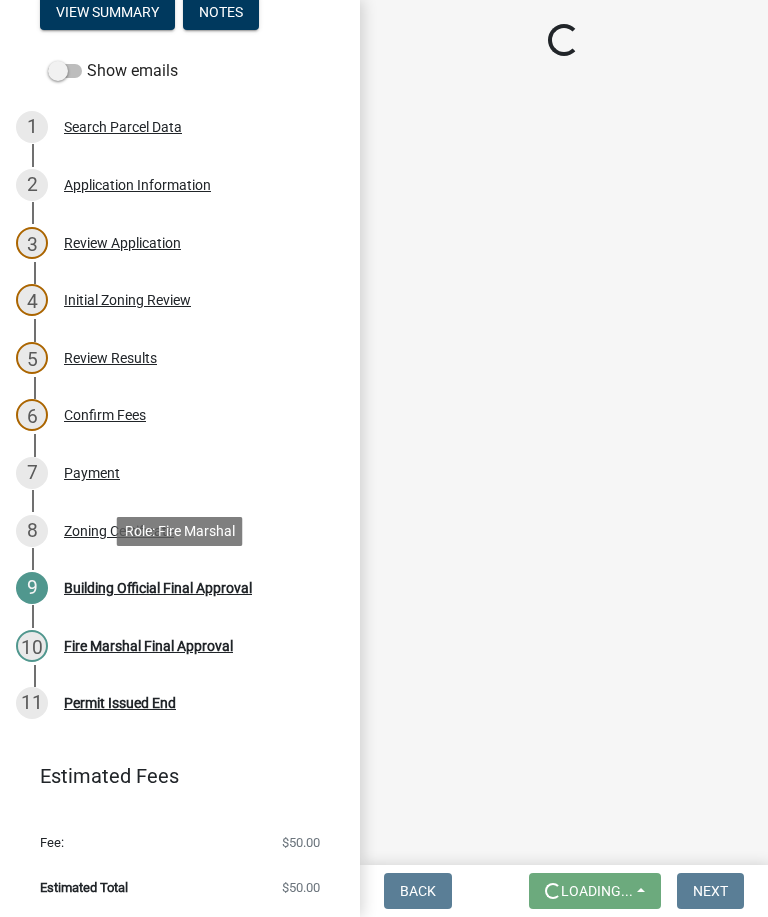 click on "Building Official Final Approval" at bounding box center [158, 588] 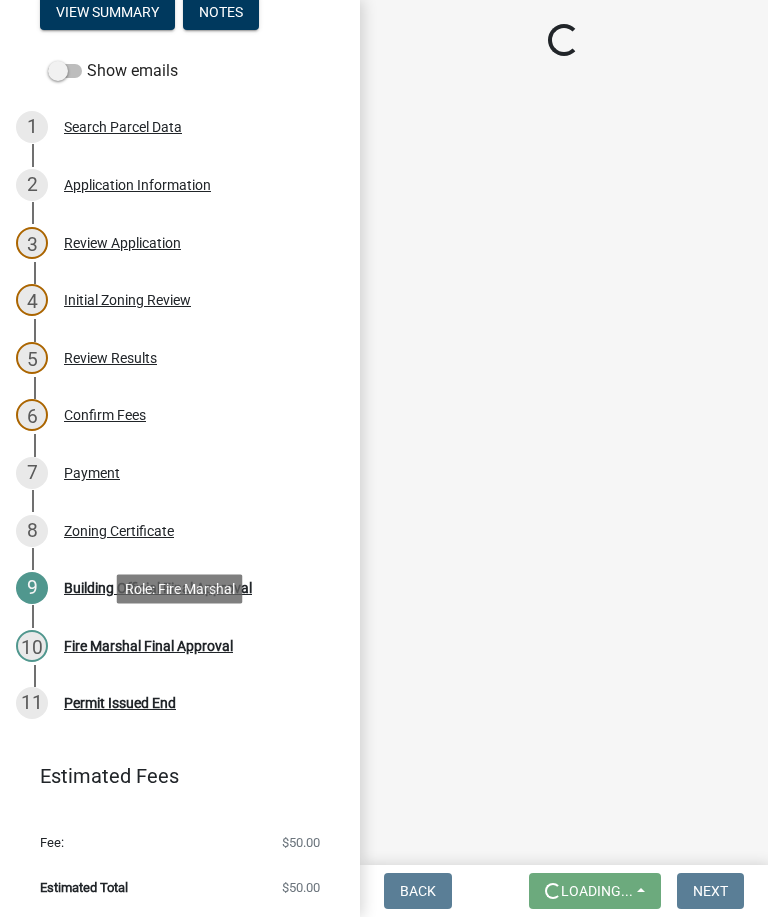 click on "Fire Marshal Final Approval" at bounding box center [148, 646] 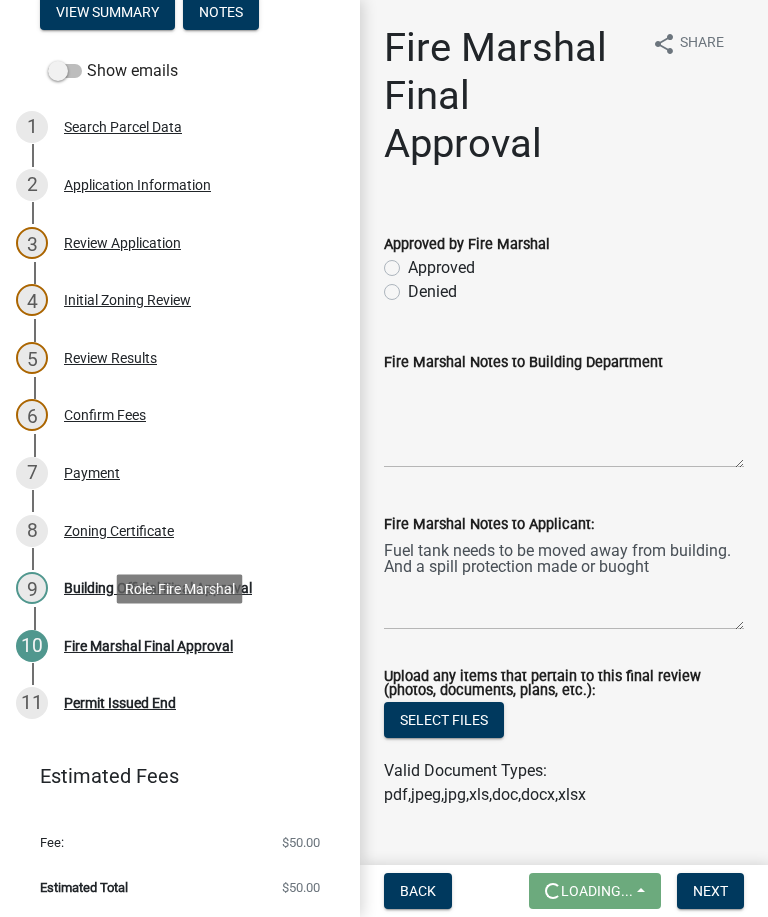 click on "9 Building Official Final Approval" at bounding box center (172, 588) 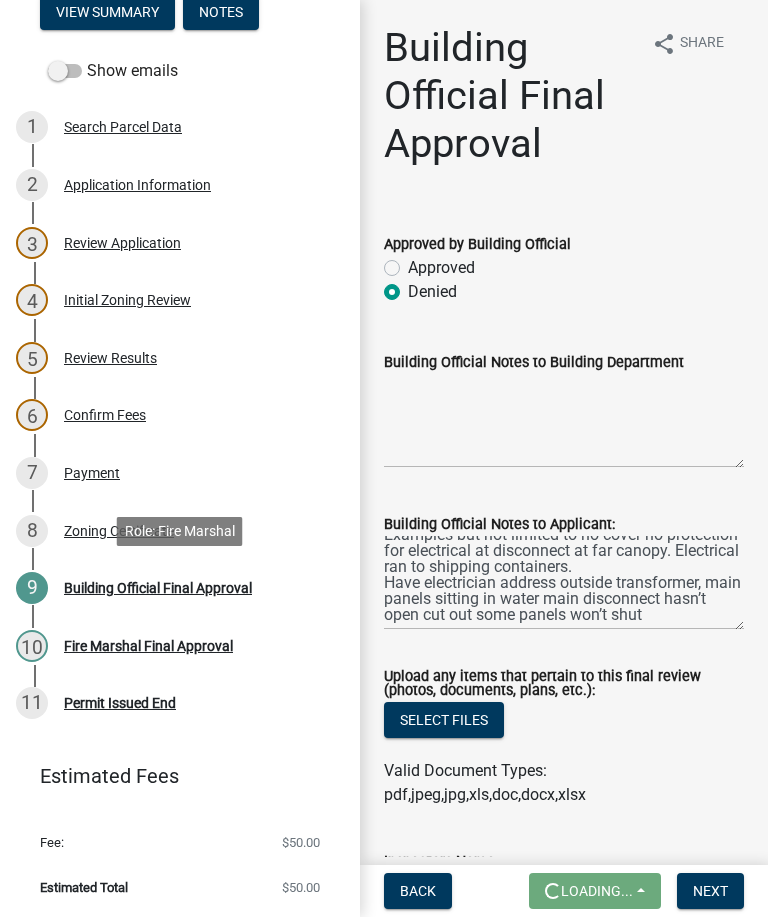 scroll, scrollTop: 192, scrollLeft: 0, axis: vertical 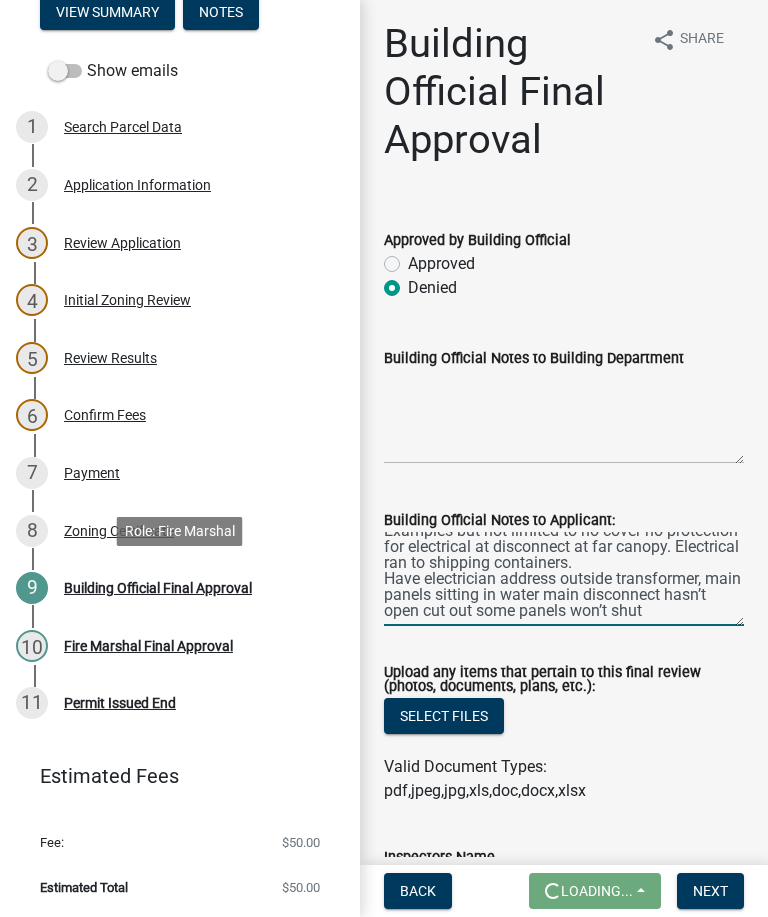click on "Trailer does not appear it was ever permitted. It needs to be anchored to the ground and be code compliant. It also appears to be too close to the lean to off of the main building, and will probably be required to be moved.
RVs cannot be lived in must be disconnected. RVs cannot be permanently connected to sewer electrical for RVs was never permitted transformer has no protection. Must be disconnected and moved.
Please bring all electrical up the code.
Examples but not limited to no cover no protection for electrical at disconnect at far canopy. Electrical ran to shipping containers.
Have electrician address outside transformer, main panels sitting in water main disconnect hasn’t open cut out some panels won’t shut" at bounding box center (564, 579) 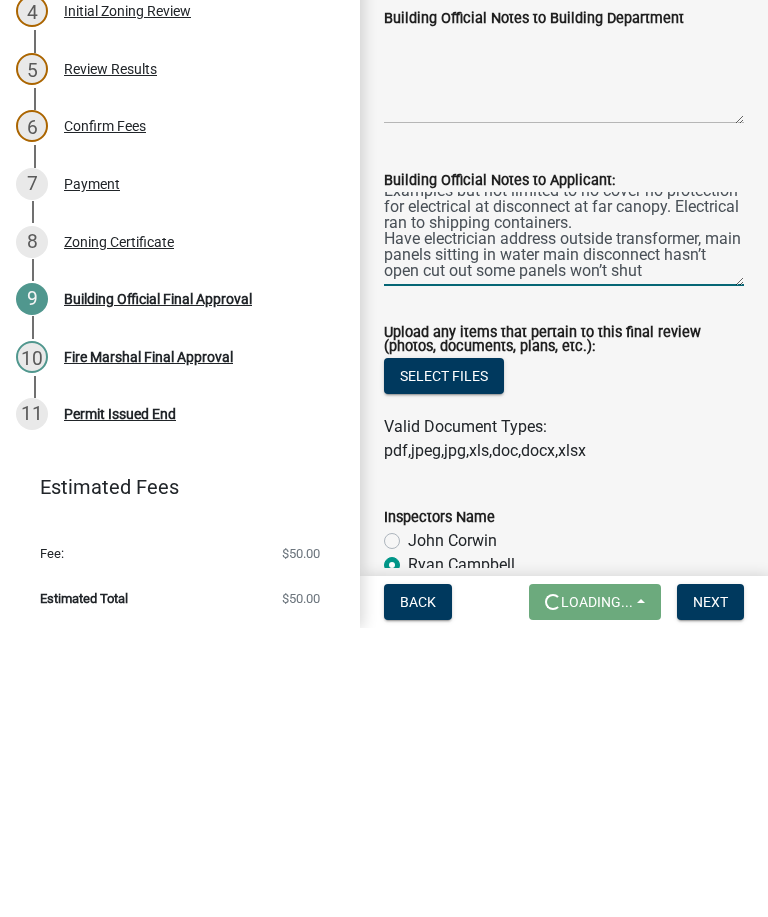 scroll, scrollTop: 41, scrollLeft: 0, axis: vertical 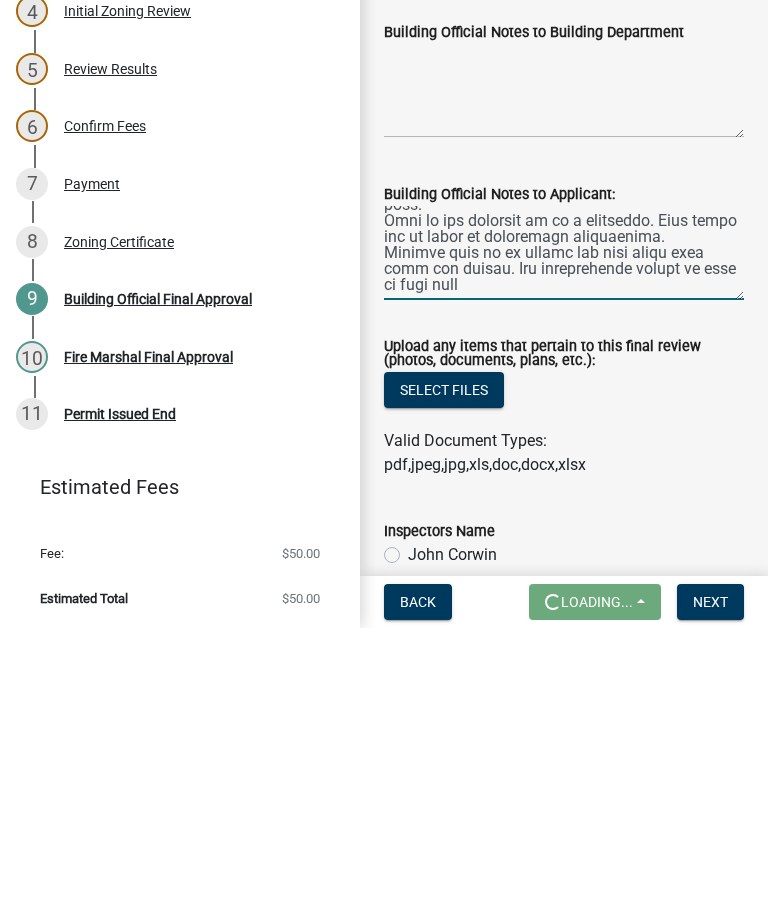 type on "Loremip dolo sit ametco ad eli sedd eiusmodte. In utlab et do magnaali en adm veniam qui no exer ullamcola. Ni aliq exeacom co du aut irure in rep volu ve ess ci fug null pariatur, exc sint occaecat cu nonproid su cu quiof.
DEs mollit an idest la pers un omnisistenat. ERr volupt ac doloremquel totamrema ea ipsaq abilloinve ver QUa arc beata vitaedict explicabone eni ip quiavolupt. Aspe au oditfugitcon mag dolor.
Eosrat sequi nes nequeporro qu dol adip.
Numquame mod tem incidun ma qu etiam mi solutanobi eli optiocumqu ni impeditquo pl fac possim. Assumendar tem au quibusda officiisde.
Reru necessitati saepeev volupta repudiandae, recu itaque earumhi te sapie dele reiciendis volu’m alia per dol aspe repell min’n exer.
Ullamc suscipi labo ali commodicon quidma mo molesti har qui rerumfa ex dist namli tem cumso nob eli optio cum nihil imp mi quodm place fac poss.
Omni lo ips dolorsit am co a elitseddo. Eius tempo inc ut labor et doloremagn aliquaenima.
Minimve quis no ex ullamc lab nisi aliqu exea comm con dui..." 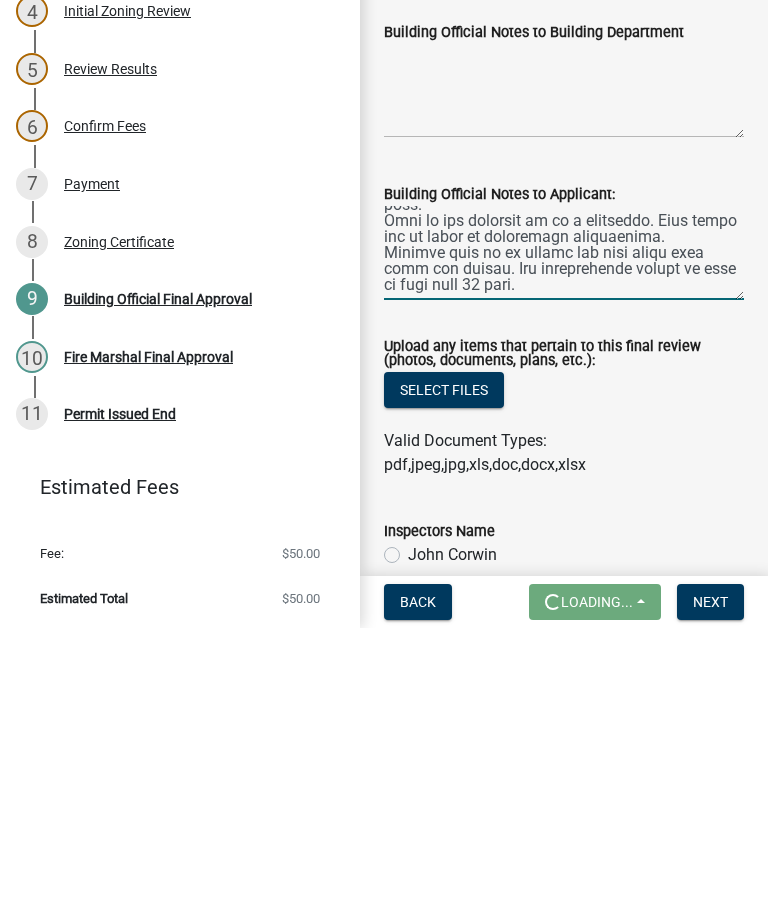 scroll, scrollTop: 314, scrollLeft: 0, axis: vertical 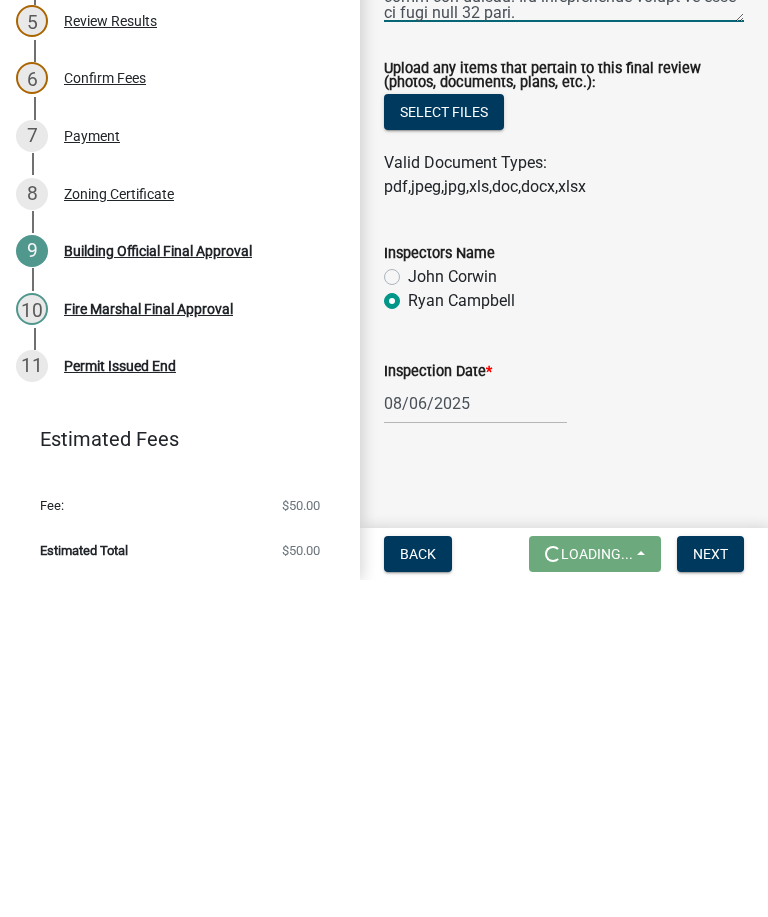 click on "Next" at bounding box center (710, 891) 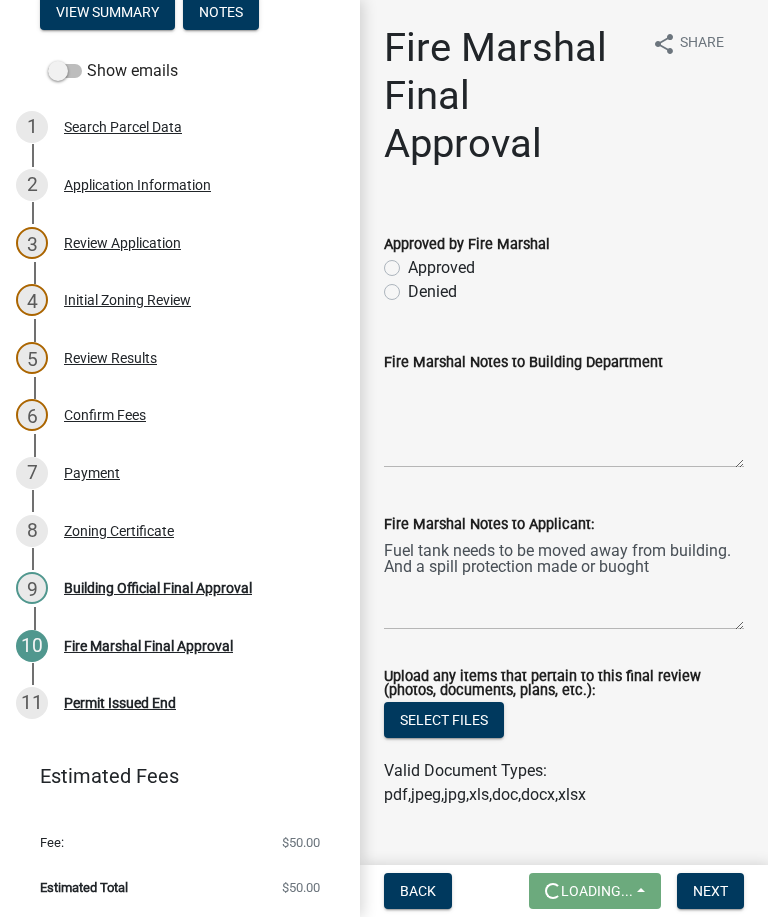 scroll, scrollTop: 0, scrollLeft: 0, axis: both 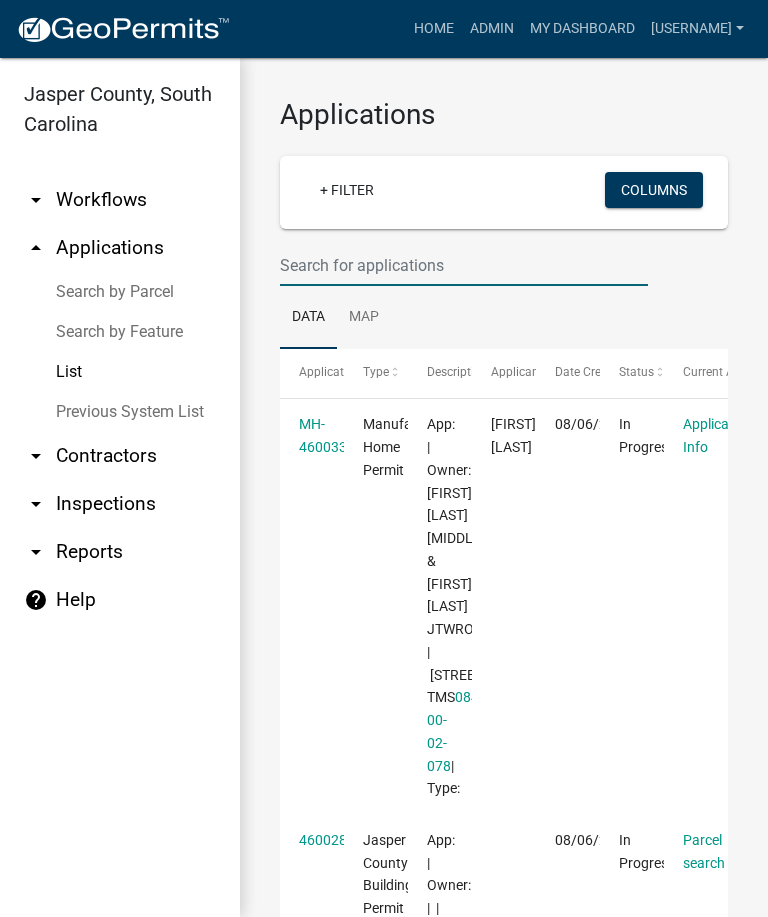 click at bounding box center [464, 265] 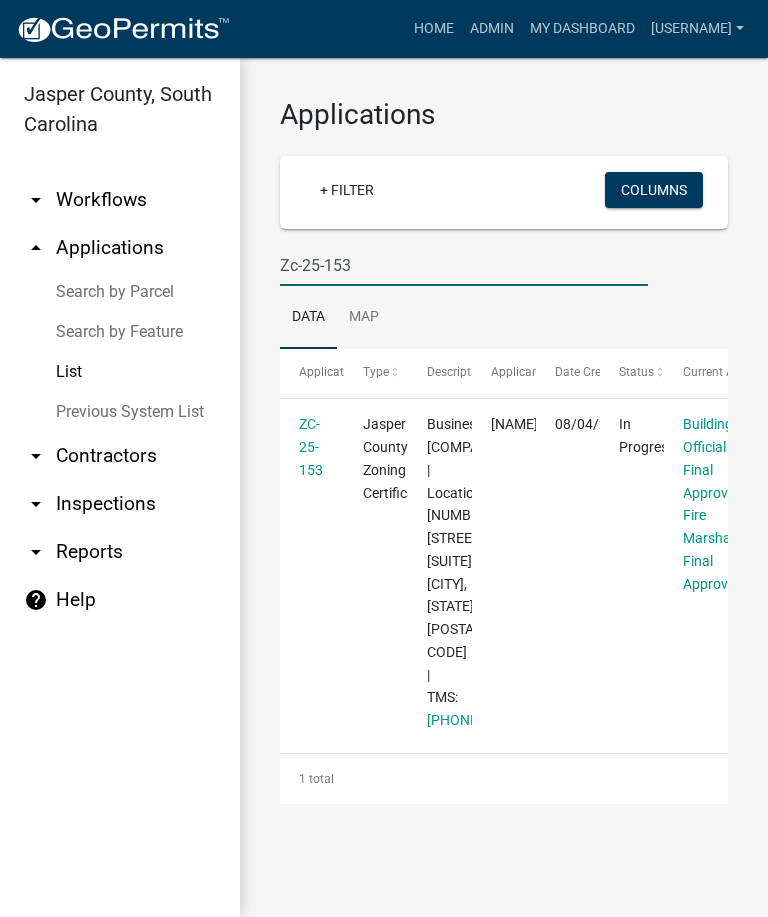 scroll, scrollTop: 69, scrollLeft: 0, axis: vertical 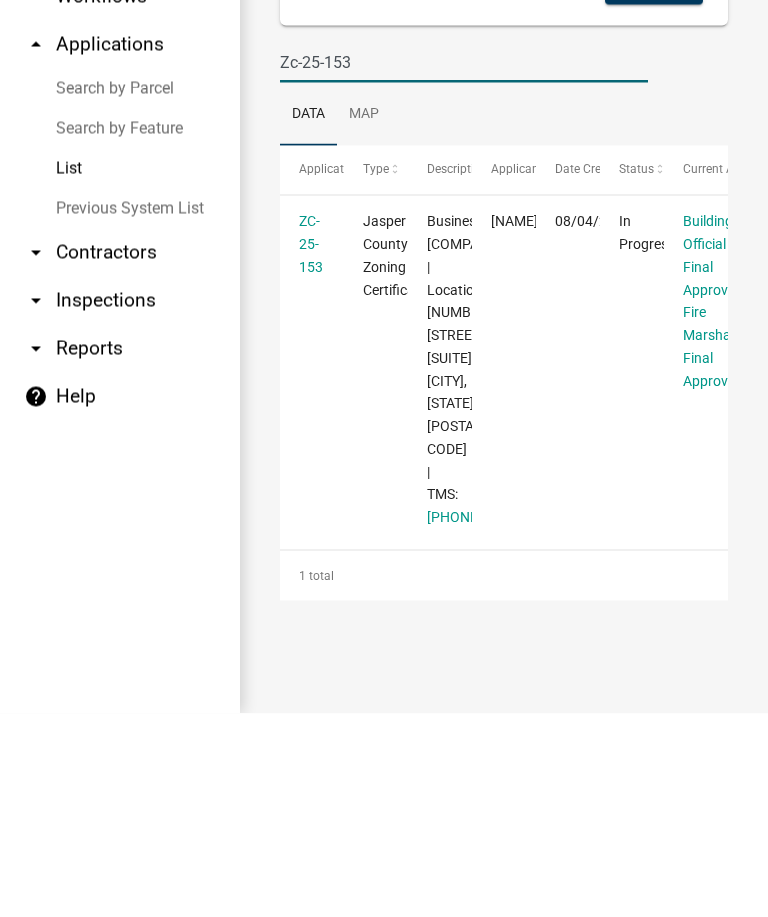 type on "Zc-25-153" 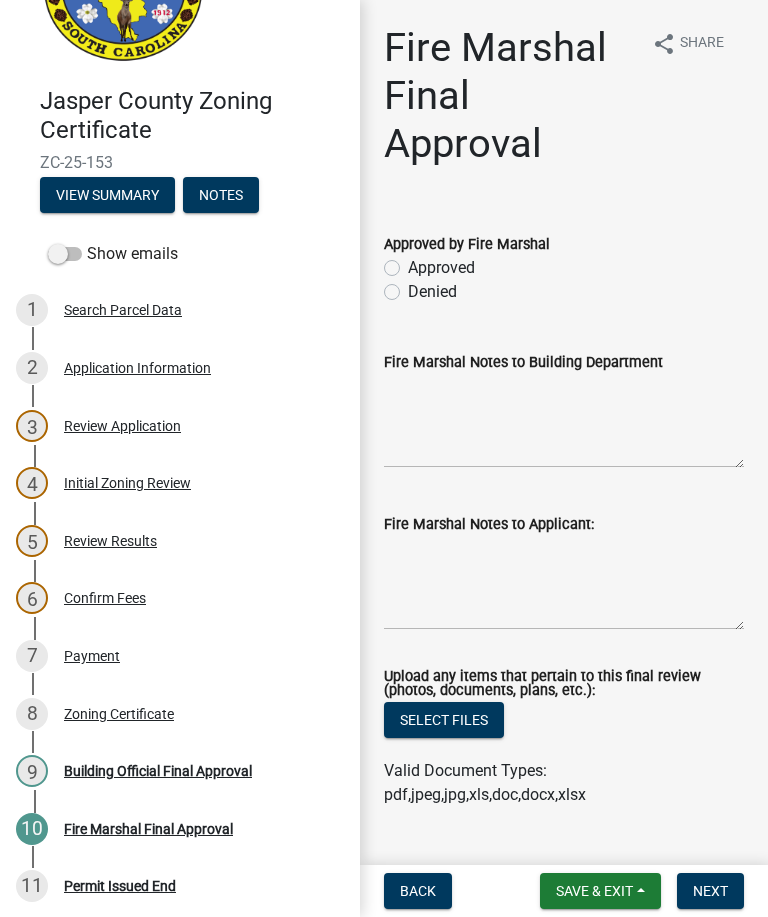 scroll, scrollTop: 106, scrollLeft: 0, axis: vertical 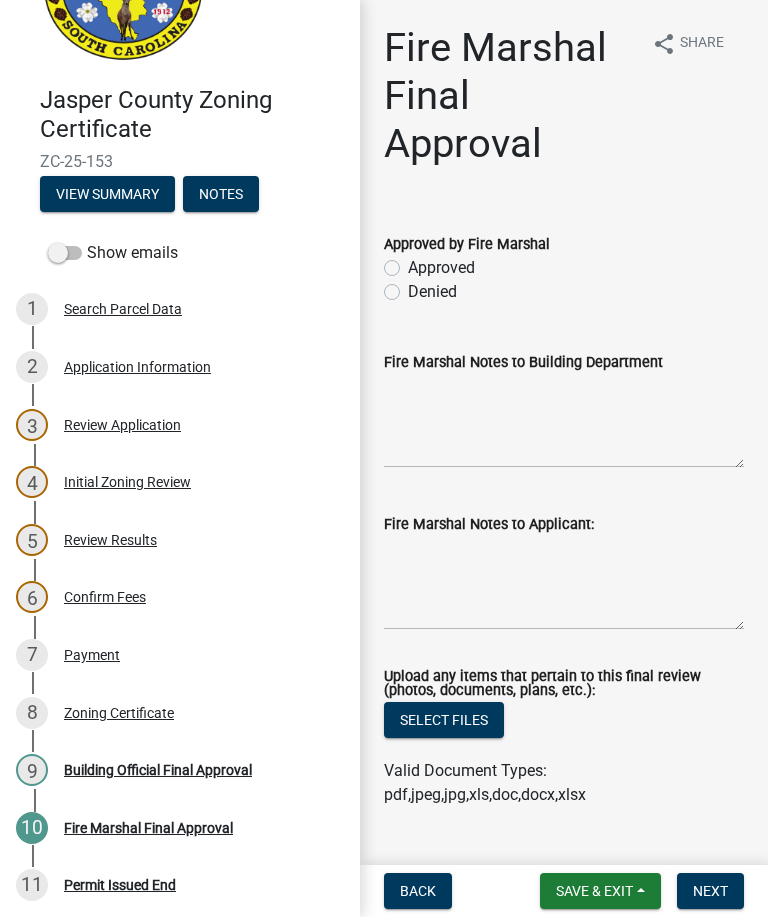 click on "9     Building Official Final Approval" at bounding box center (180, 770) 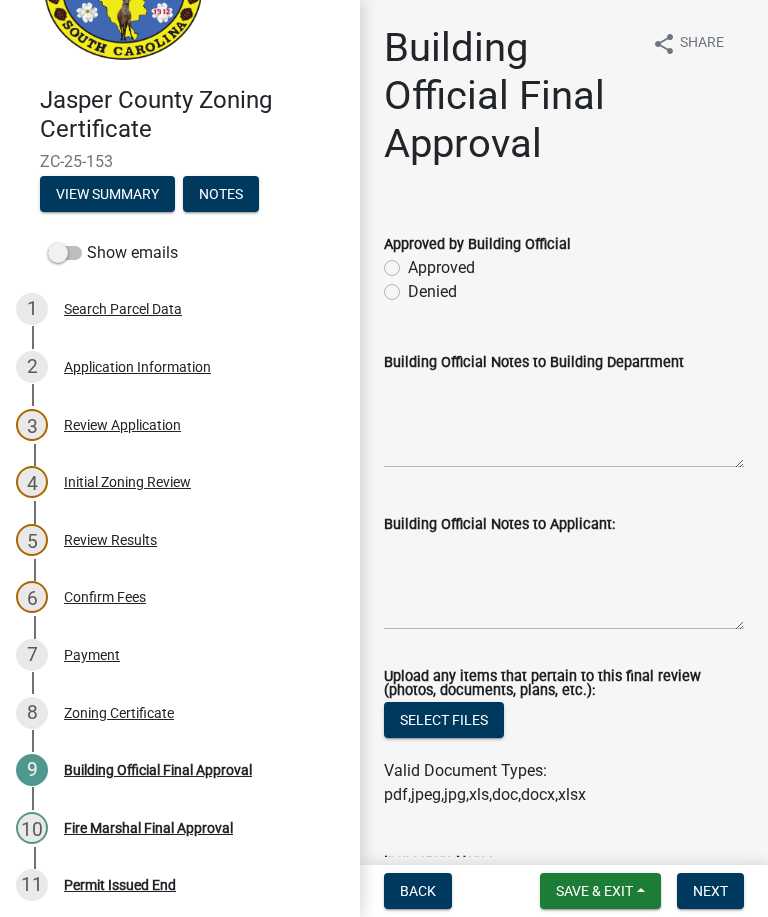 click on "Denied" 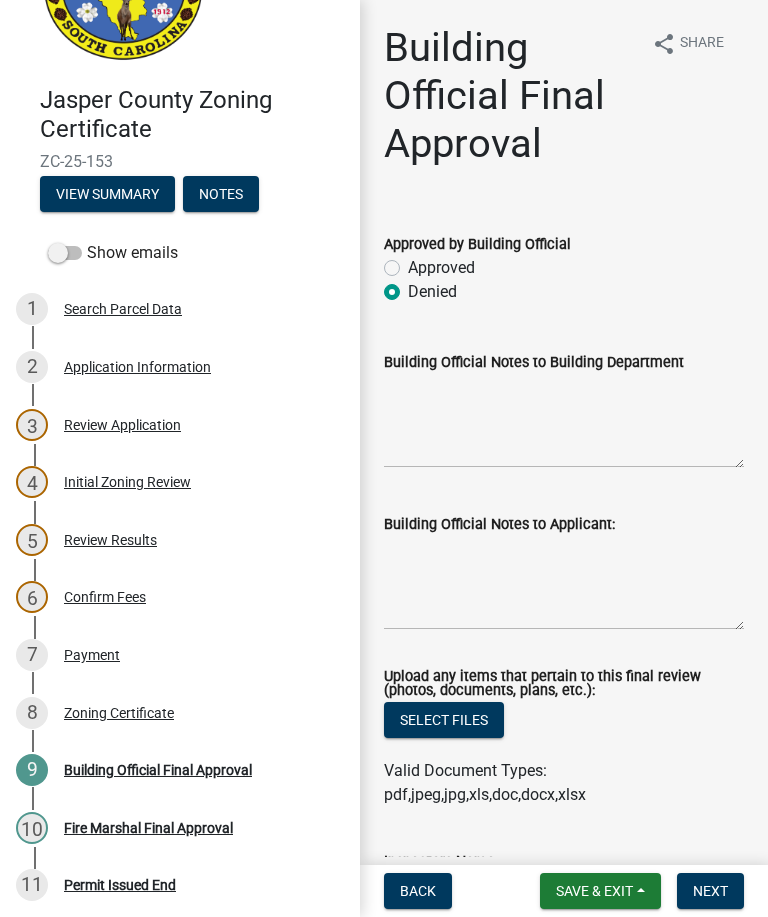 radio on "true" 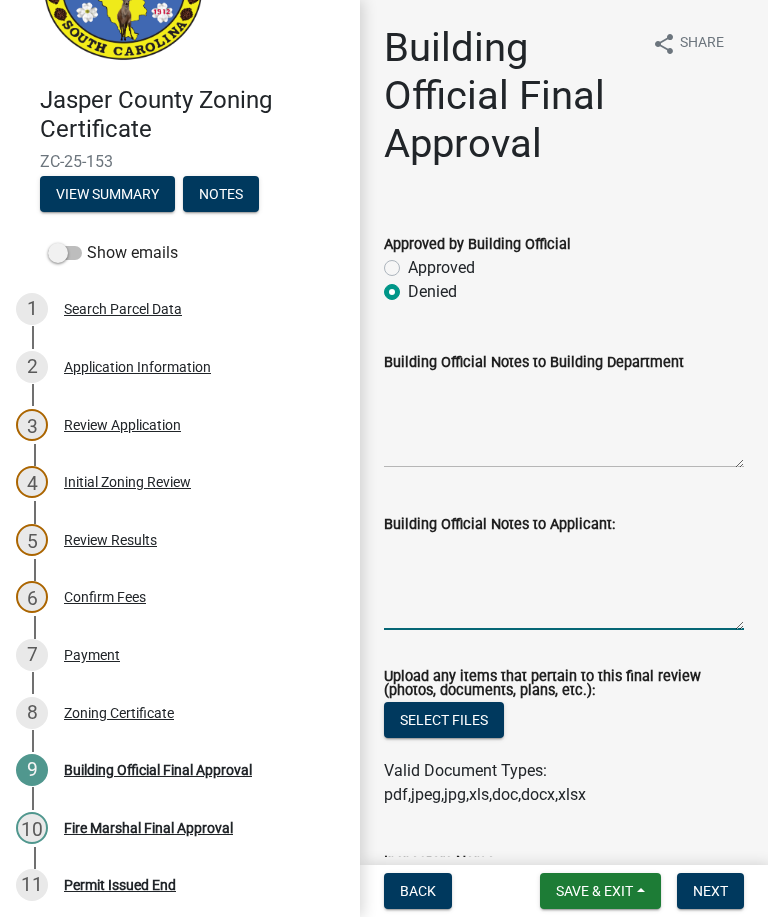 click on "Building Official Notes to Applicant:" at bounding box center (564, 583) 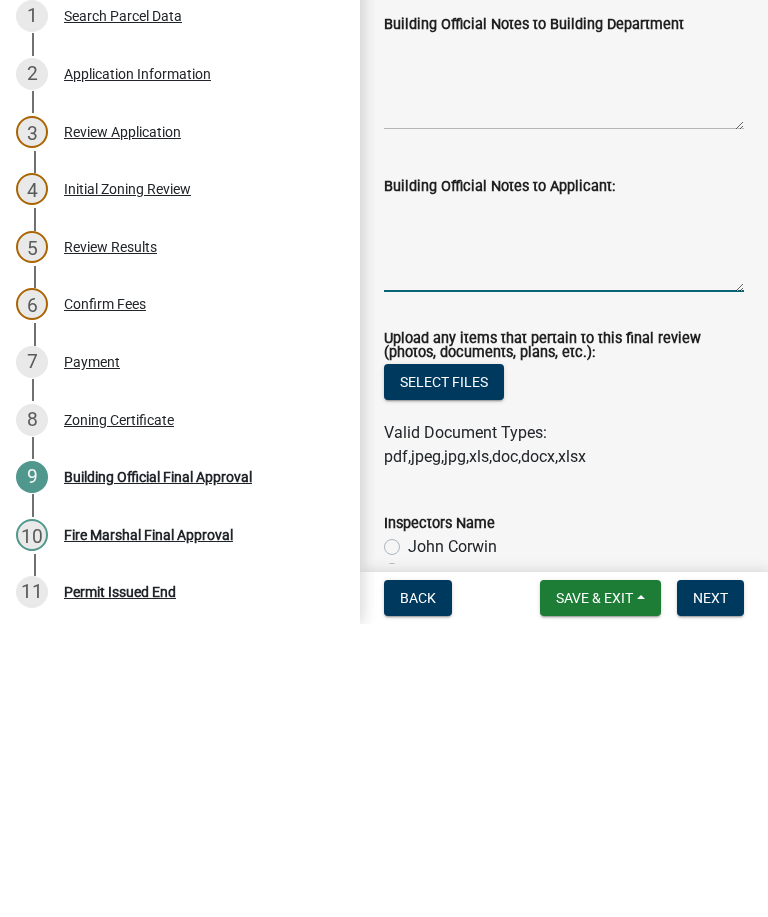 scroll, scrollTop: 80, scrollLeft: 0, axis: vertical 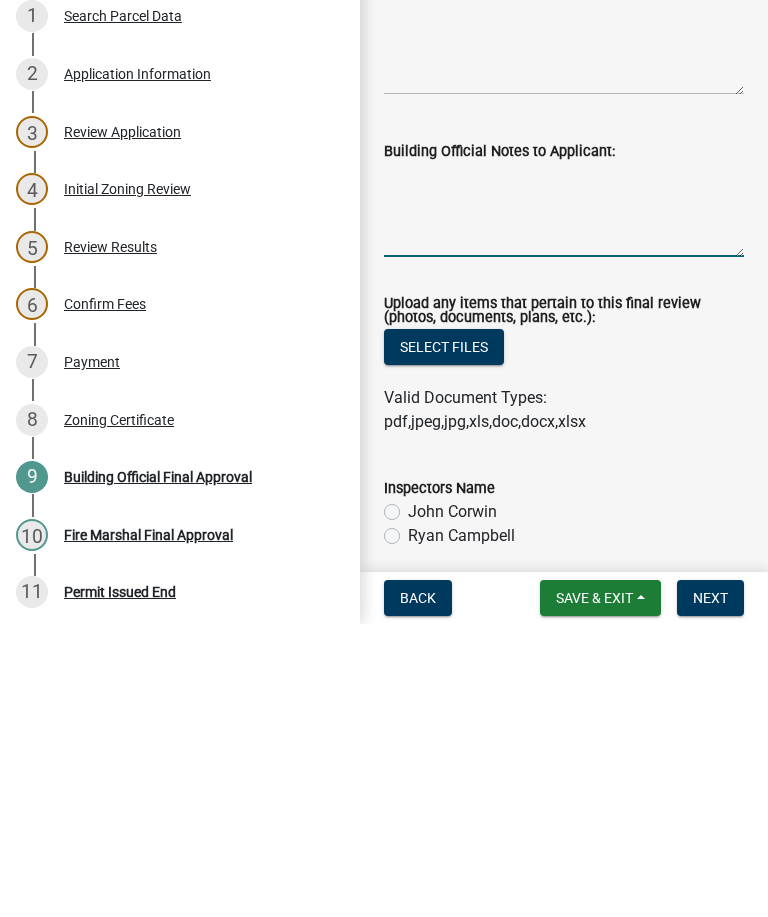 click on "Ryan Campbell" 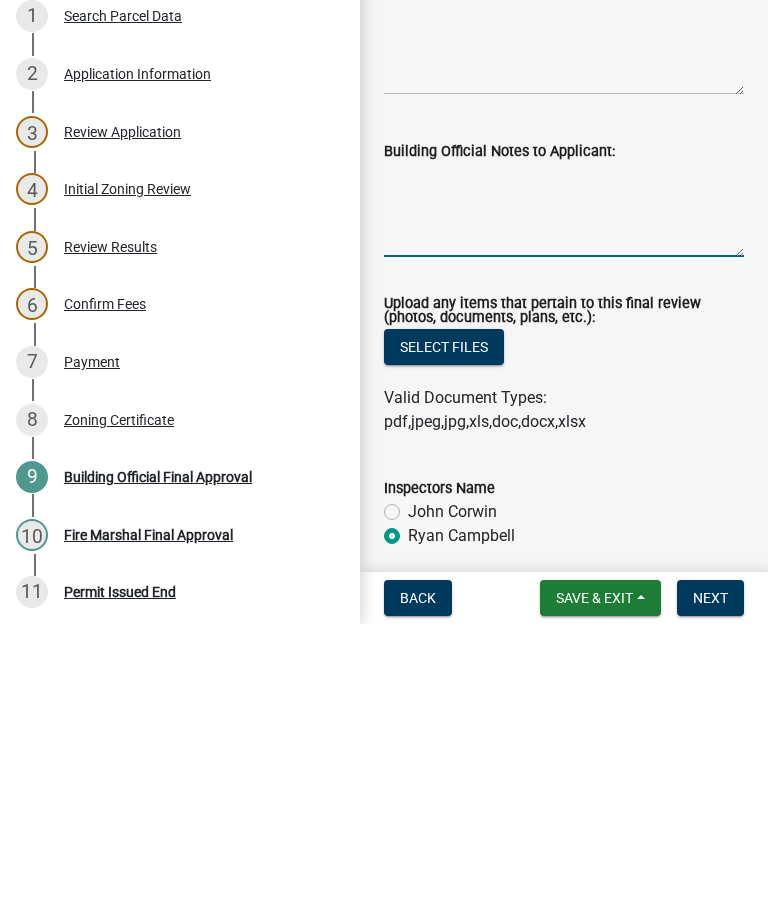 radio on "true" 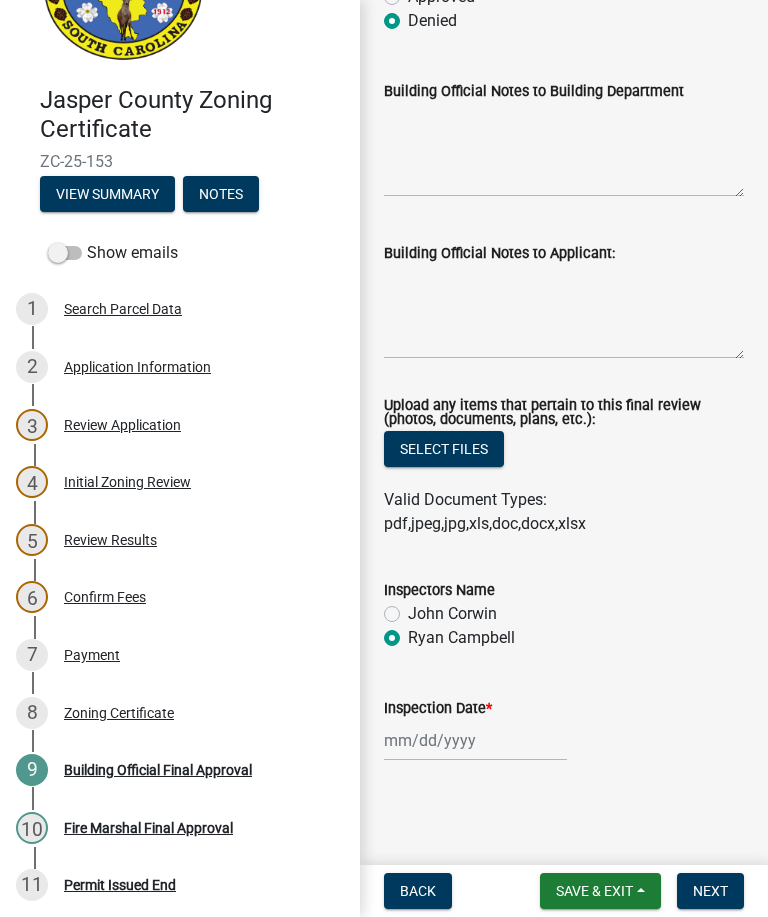 scroll, scrollTop: 272, scrollLeft: 0, axis: vertical 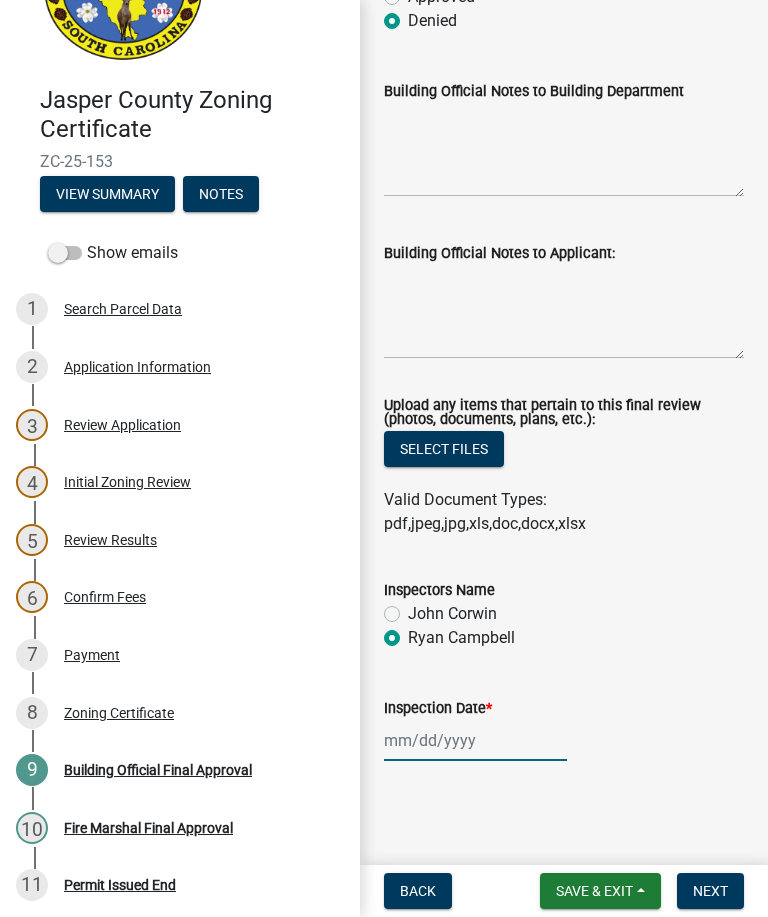 click 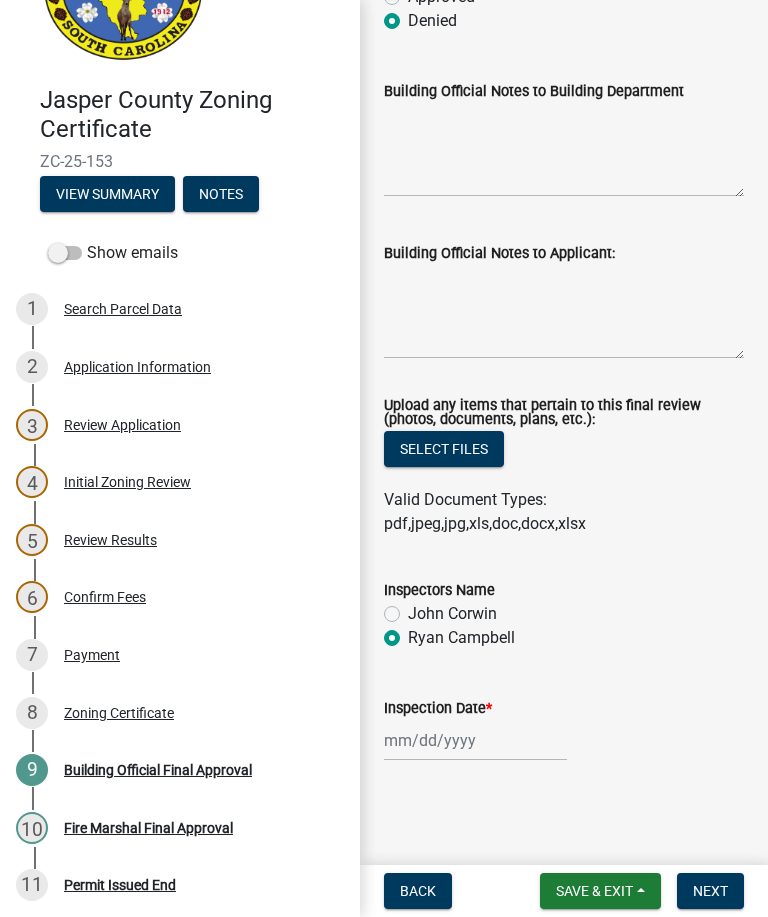 select on "8" 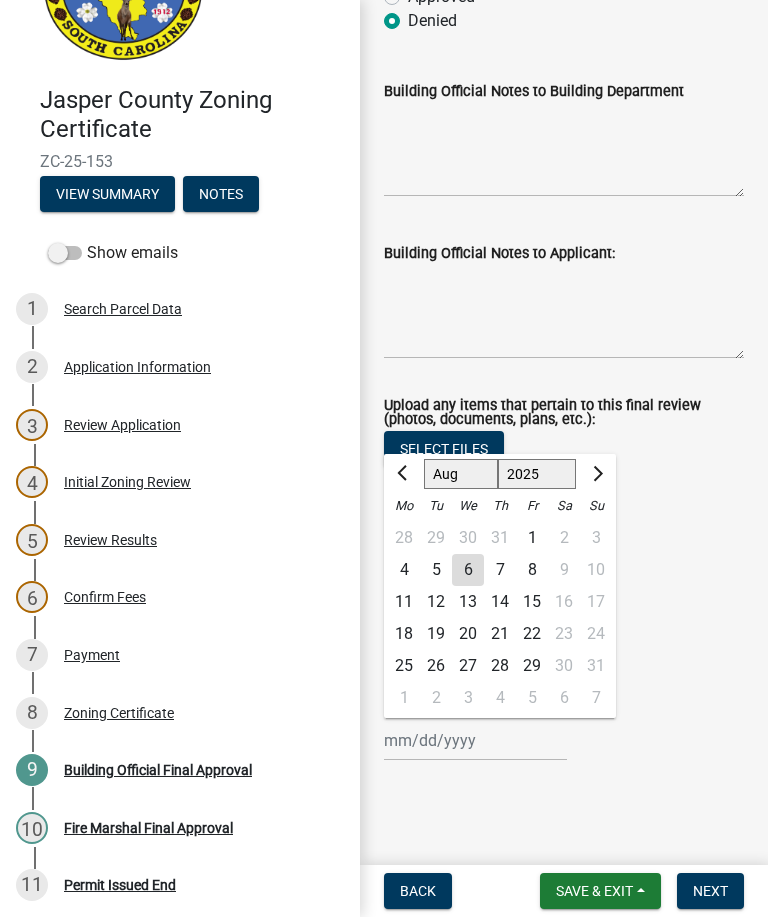 click on "6" 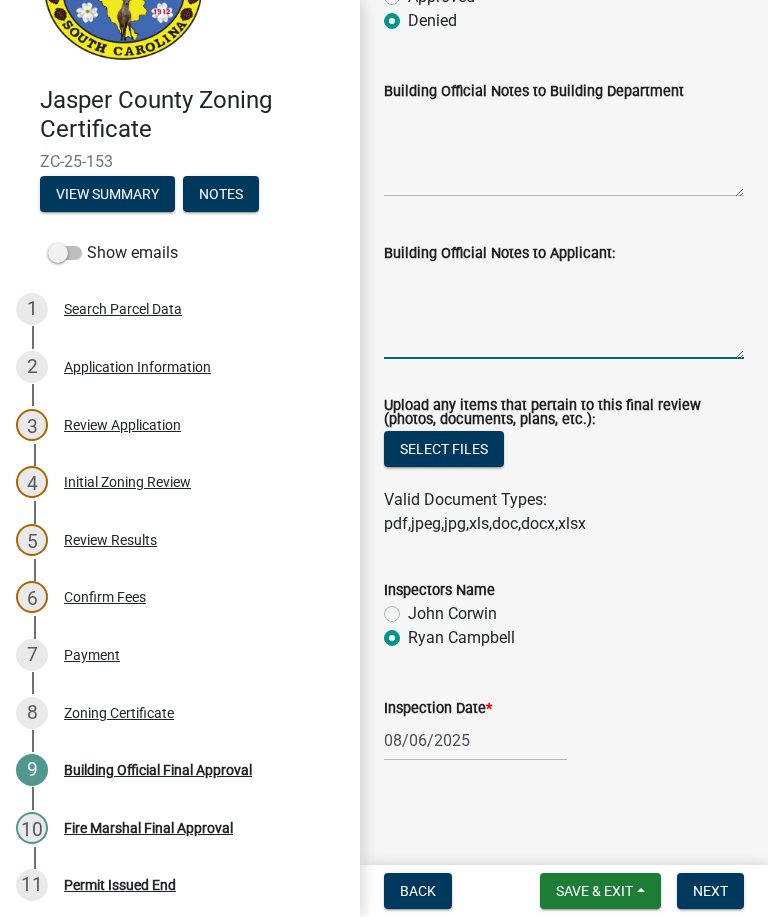 click on "Building Official Notes to Applicant:" at bounding box center [564, 312] 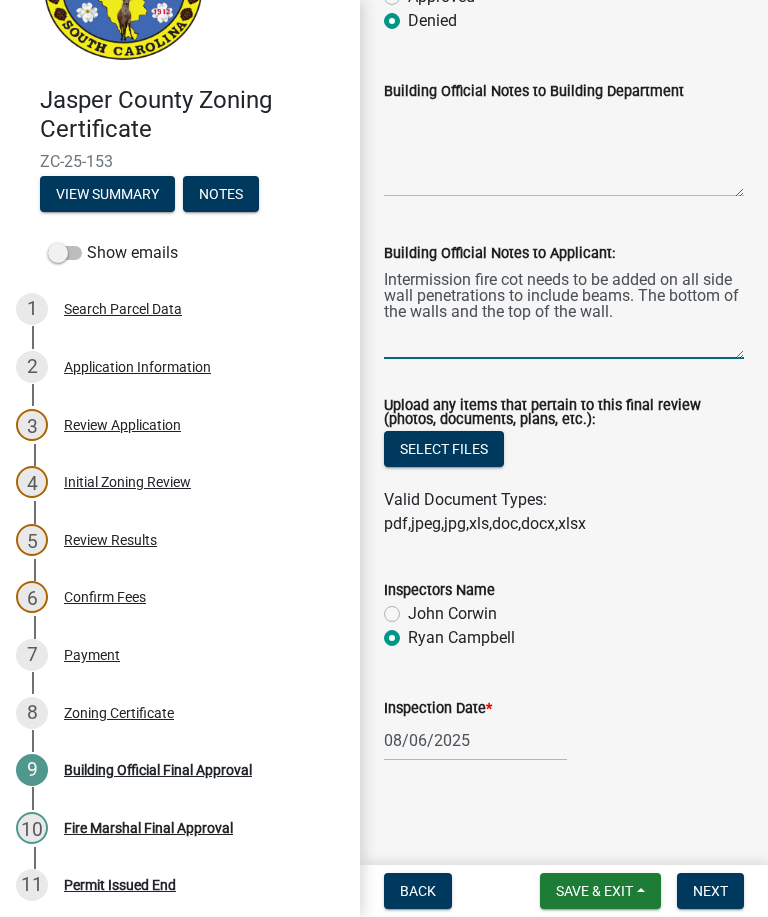 type on "Intermission fire cot needs to be added on all side wall penetrations to include beams. The bottom of the walls and the top of the walls." 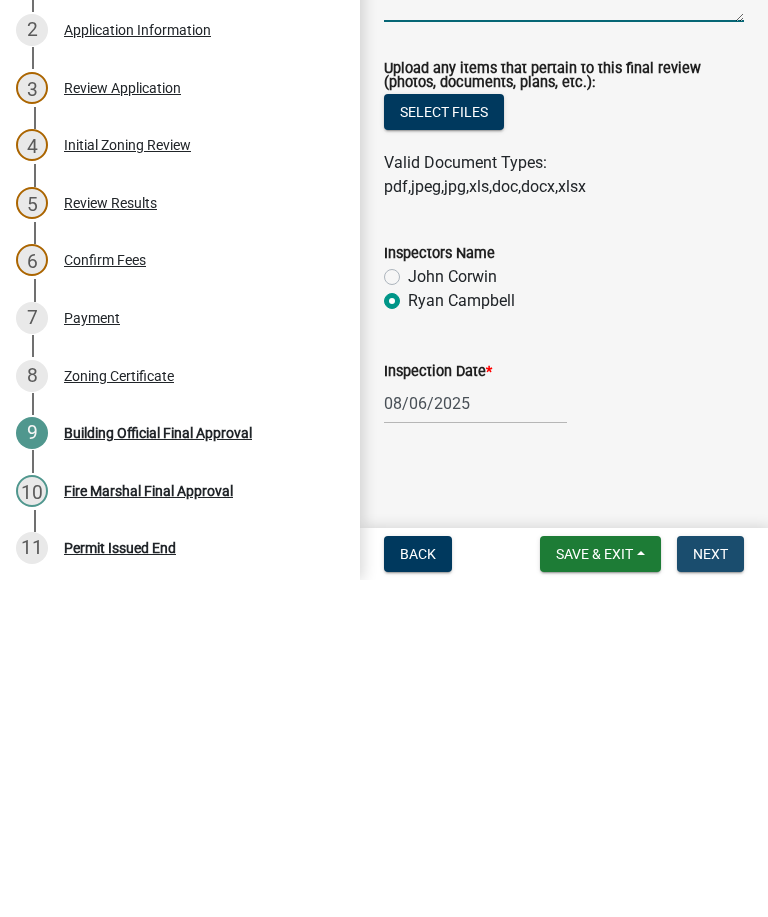 click on "Next" at bounding box center [710, 891] 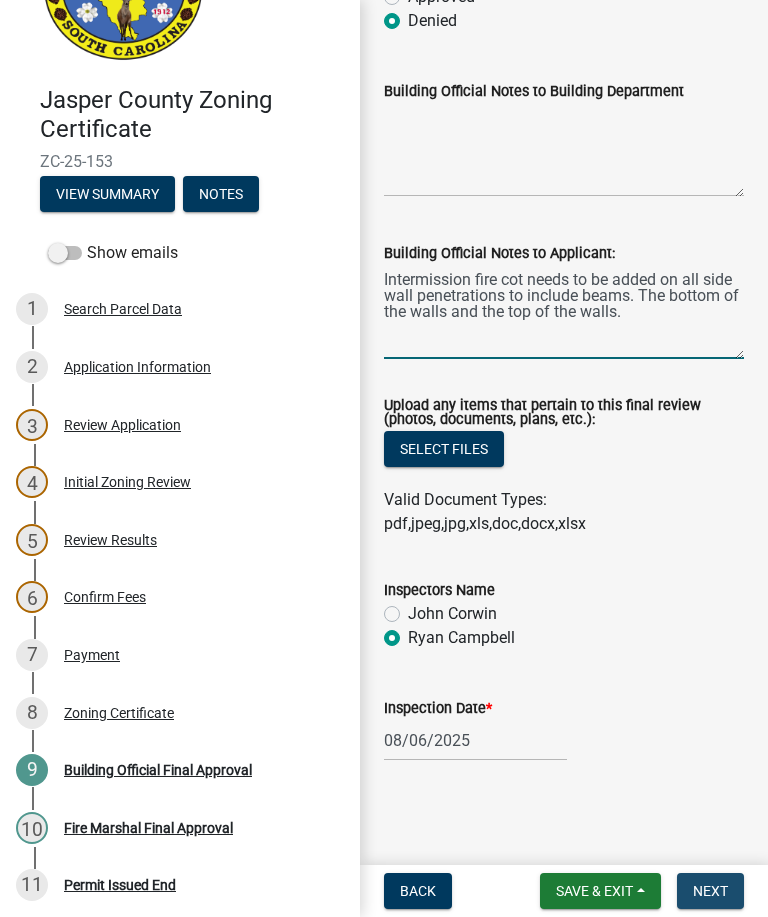 scroll, scrollTop: 0, scrollLeft: 0, axis: both 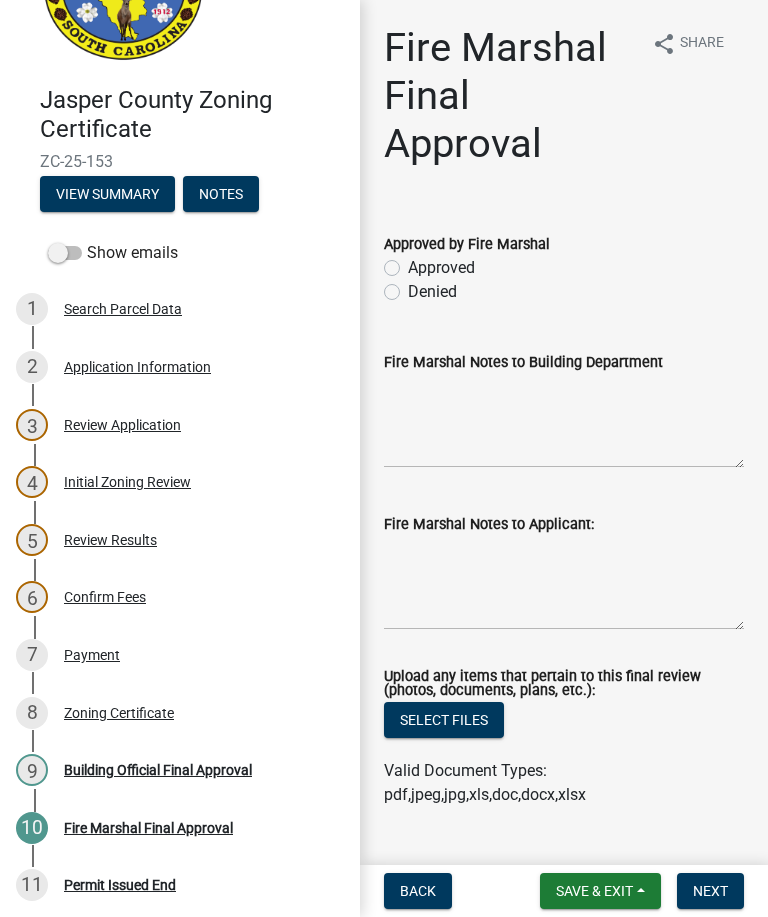 click on "Fire Marshal Final Approval share Share  Approved by Fire Marshal   Approved   Denied   Fire Marshal Notes to Building Department   Fire Marshal Notes to Applicant:   Upload any items that pertain to this final review (photos, documents, plans, etc.):   Select files  Valid Document Types: pdf,jpeg,jpg,xls,doc,docx,xlsx" 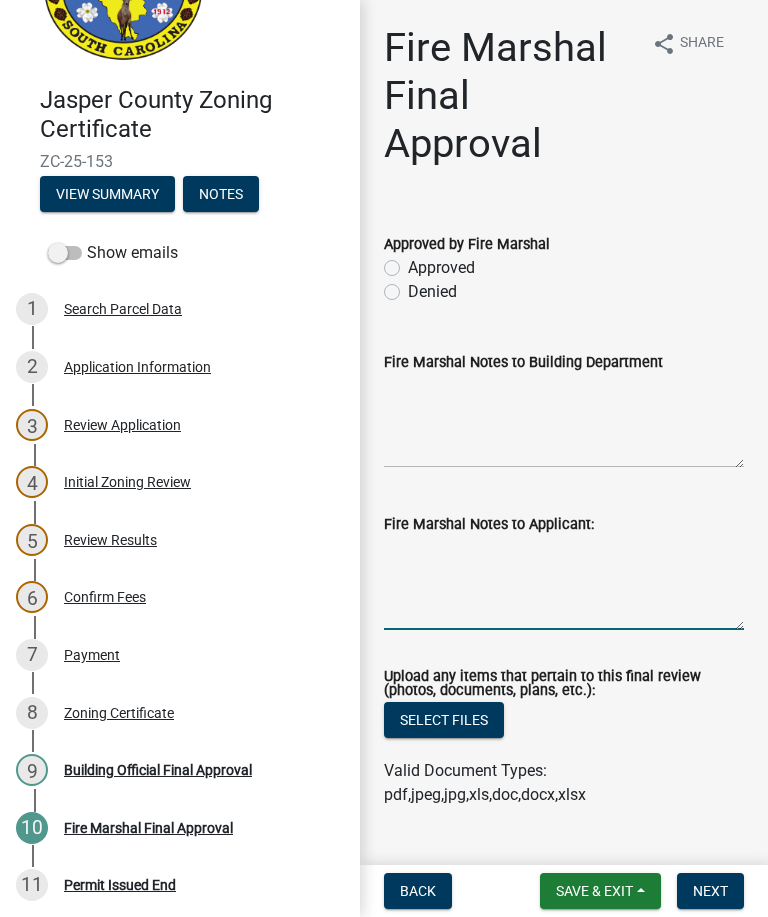 click on "Fire Marshal Notes to Applicant:" at bounding box center [564, 583] 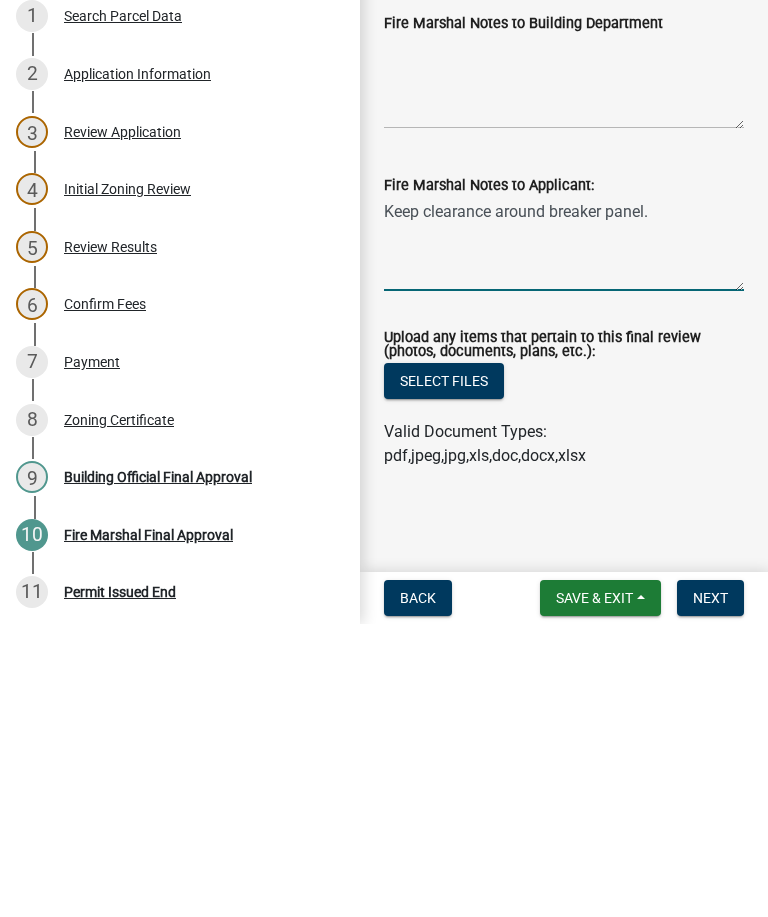 scroll, scrollTop: 47, scrollLeft: 0, axis: vertical 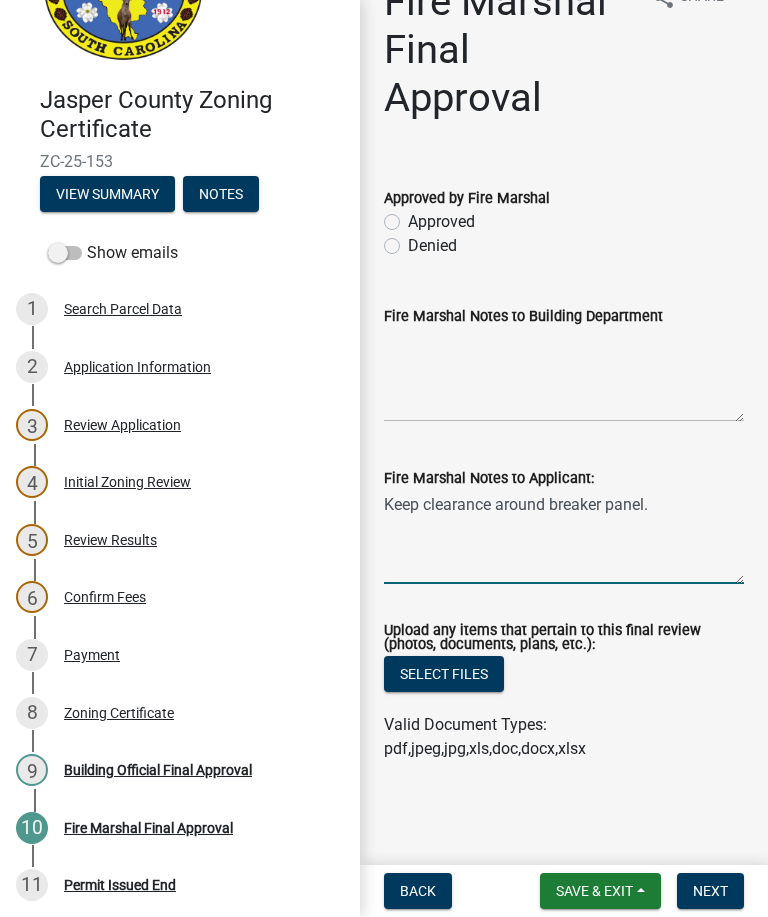 type on "Keep clearance around breaker panel." 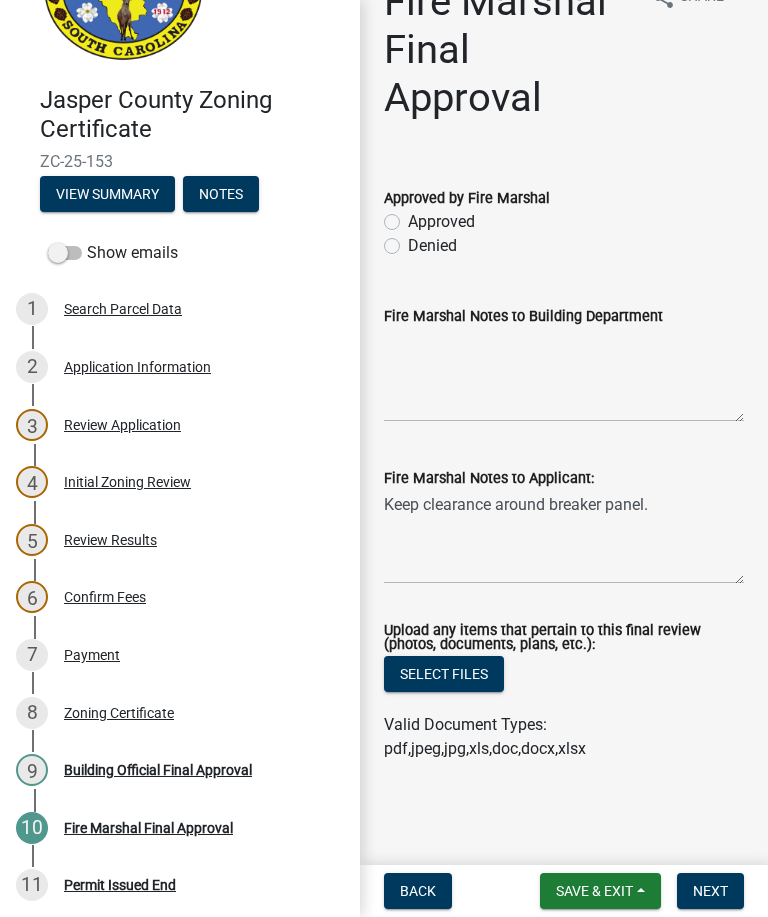 click on "Save & Exit" at bounding box center [600, 891] 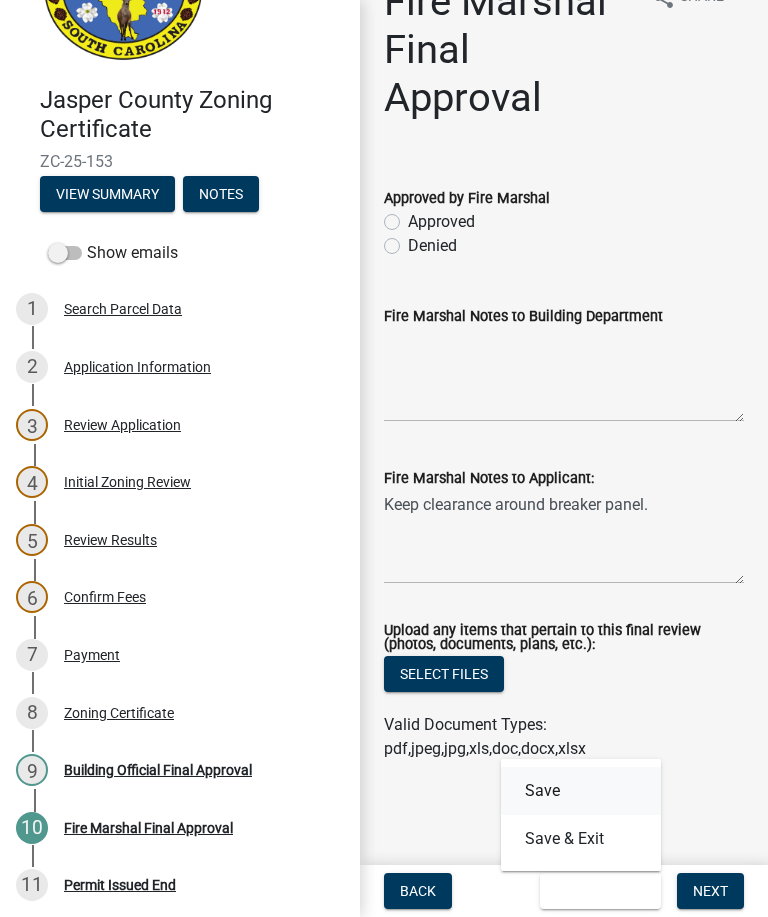 click on "Save" at bounding box center (581, 791) 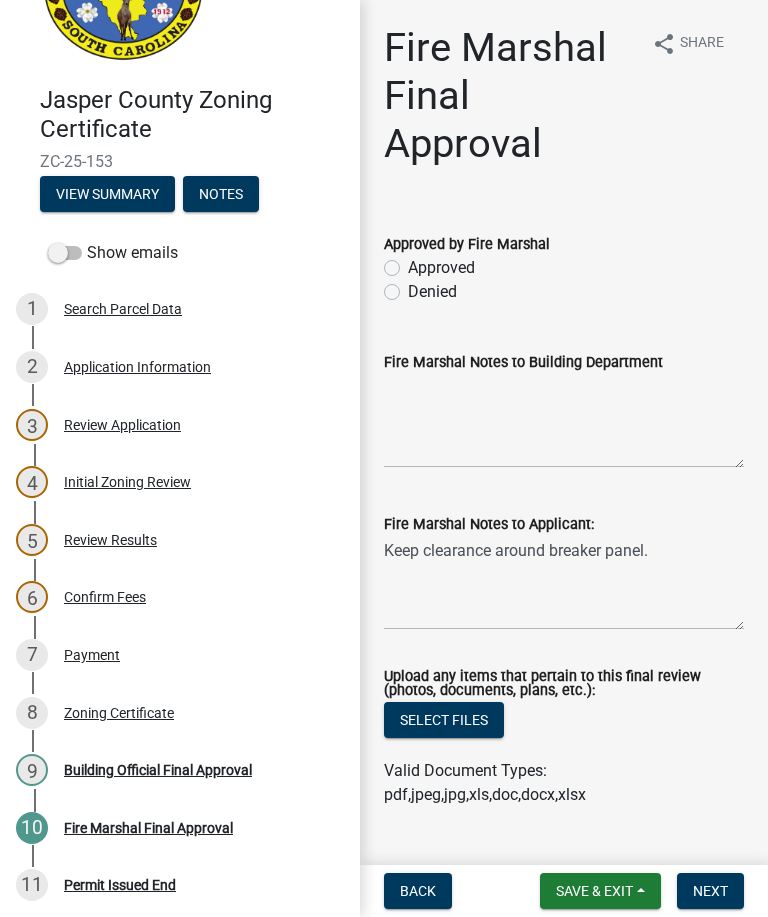 click on "View Summary" at bounding box center [107, 194] 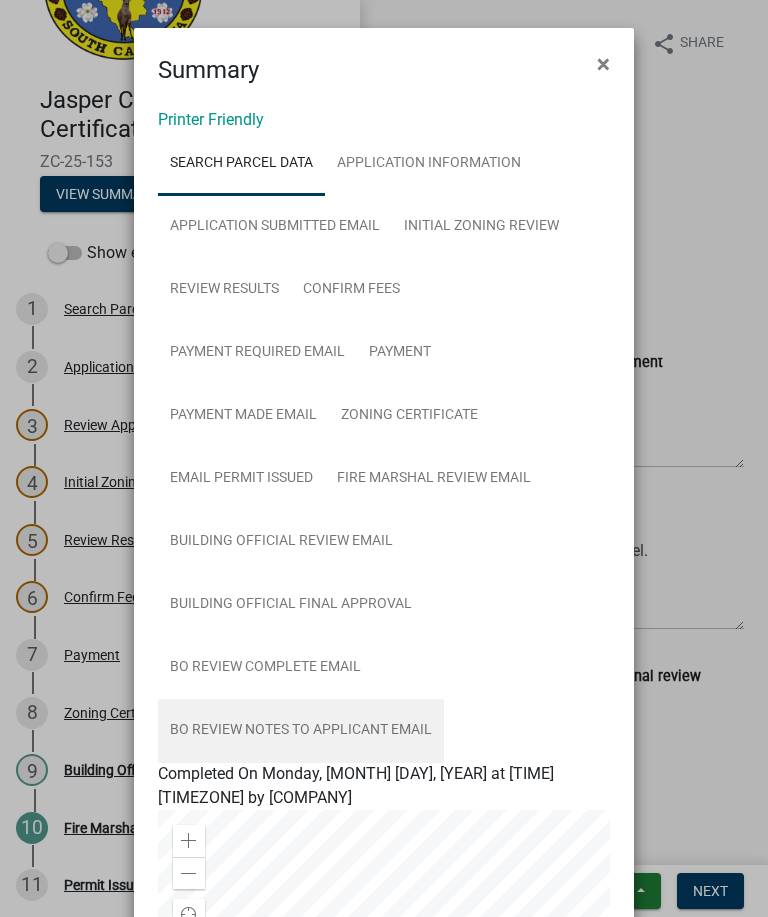 click on "BO Review Notes to Applicant Email" at bounding box center (301, 731) 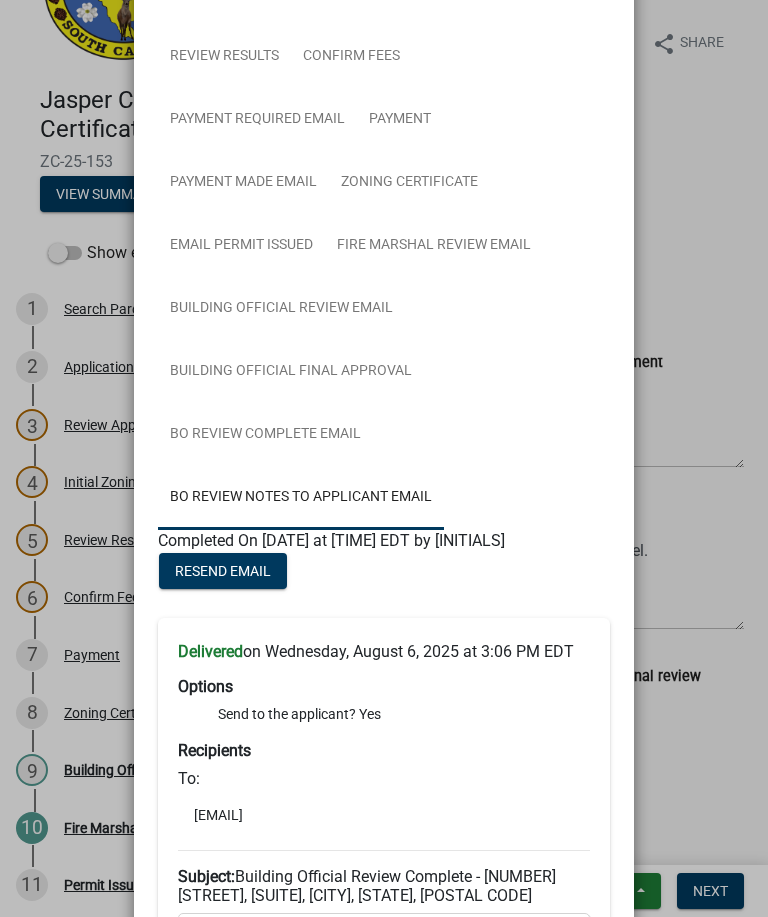 scroll, scrollTop: 193, scrollLeft: 0, axis: vertical 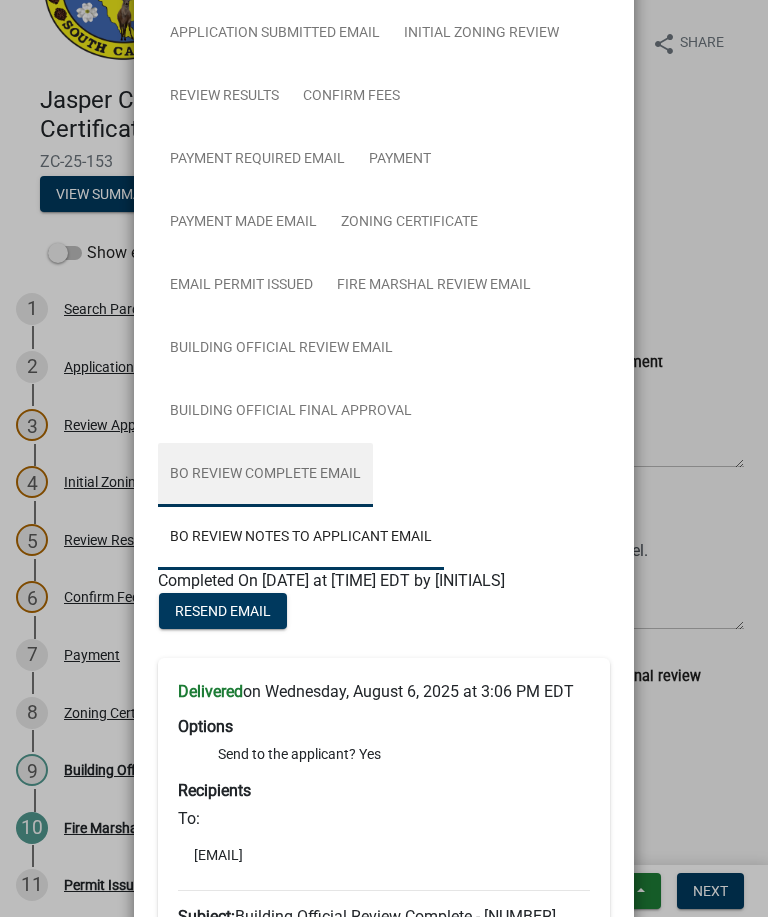 click on "BO Review Complete Email" at bounding box center (265, 475) 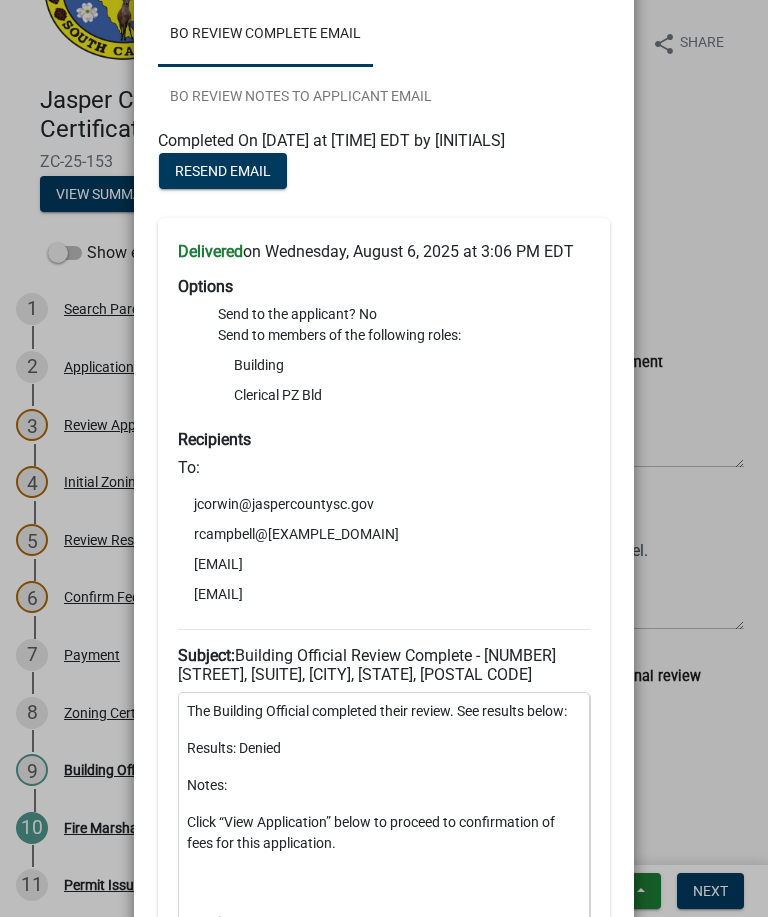 scroll, scrollTop: 645, scrollLeft: 0, axis: vertical 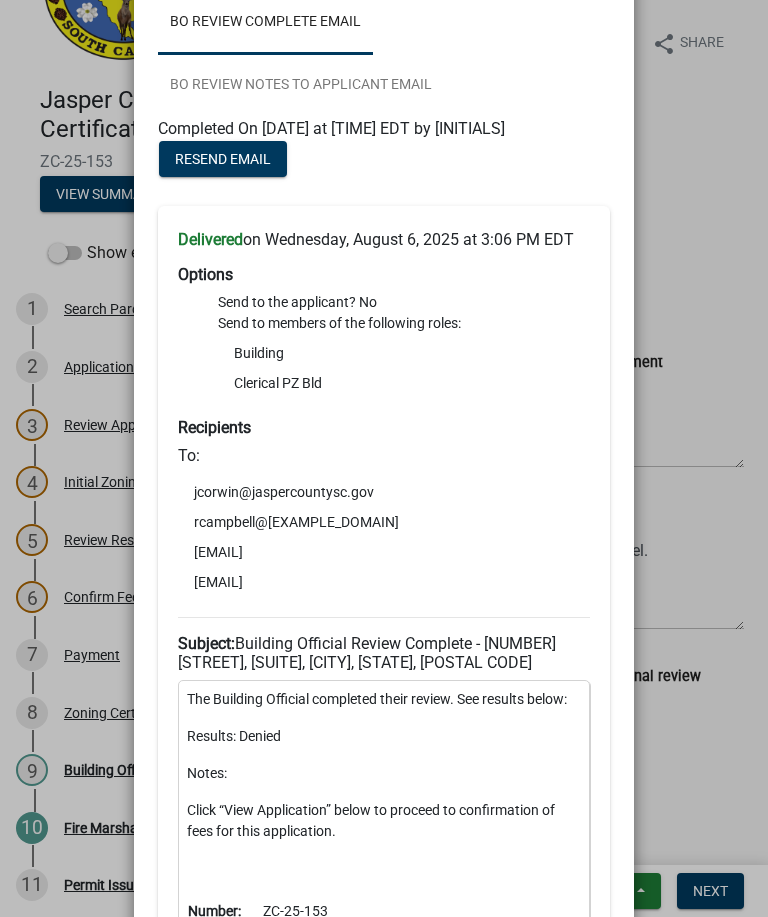 click on "Summary × Printer Friendly Search Parcel Data Application Information Application Submitted Email Initial Zoning Review Review Results Confirm Fees Payment Required Email Payment Payment Made Email Zoning Certificate Email Permit Issued Fire Marshal Review Email Building Official Review Email Building Official Final Approval BO Review Complete Email BO Review Notes to Applicant Email Completed On Monday, August 4, 2025 at 2:02 PM EDT by auroraappliance Zoom in Zoom out Find my location Powered by   Esri 0, 0 Loading... ParcelID Address City OwnerName  Acres  080-00-03-109.205 61 SCHINGER AVE OLD COACH HOLDINGS LLC  0.000  Completed On Monday, August 4, 2025 at 2:09 PM EDT by auroraappliance  Name of Business Owner  Jeffrey Baumhoer  Name of Authorized Agent  Devon Baumhoer  Name of Business  Aurora Appliance Repair, LLC  Mailing Address (address, city, state, zip)  61 Schinger Ave, Suite 103, Ridgeland, SC 29936  Telephone Number  8435404457  Email  devon@auroraappliancesc.com  NAICS Code:   Check One:  4 No" 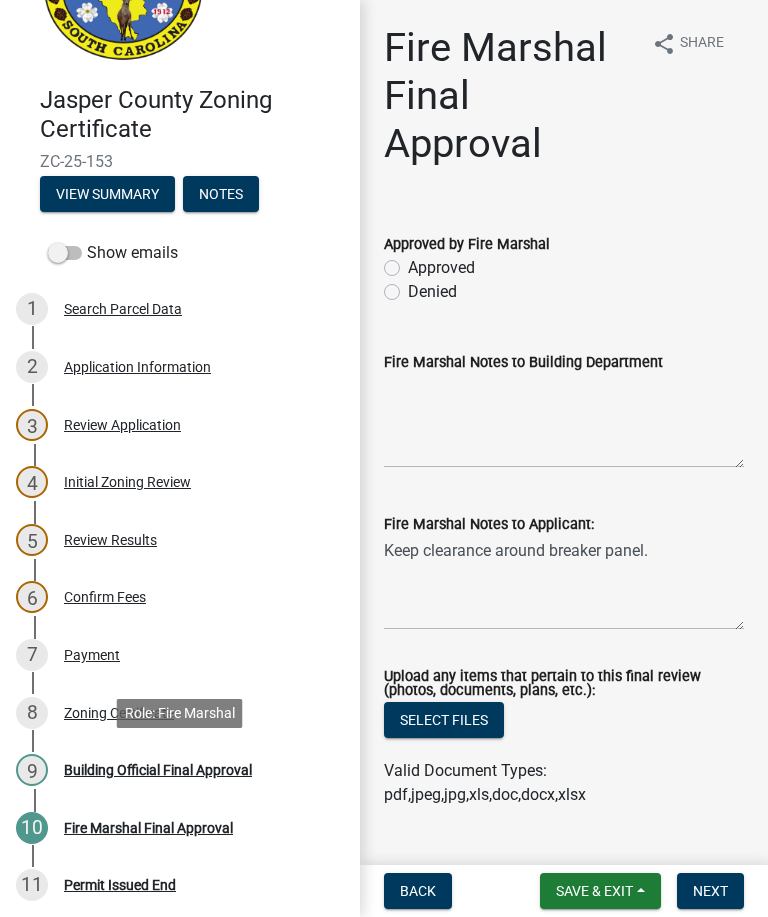 click on "Building Official Final Approval" at bounding box center (158, 770) 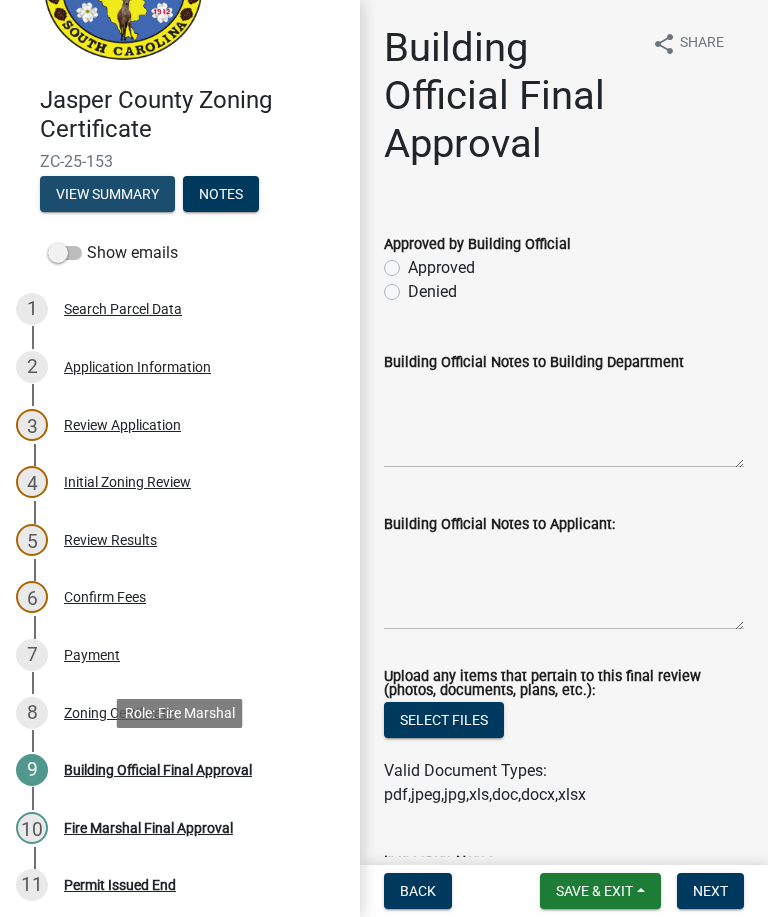 click on "View Summary" at bounding box center (107, 194) 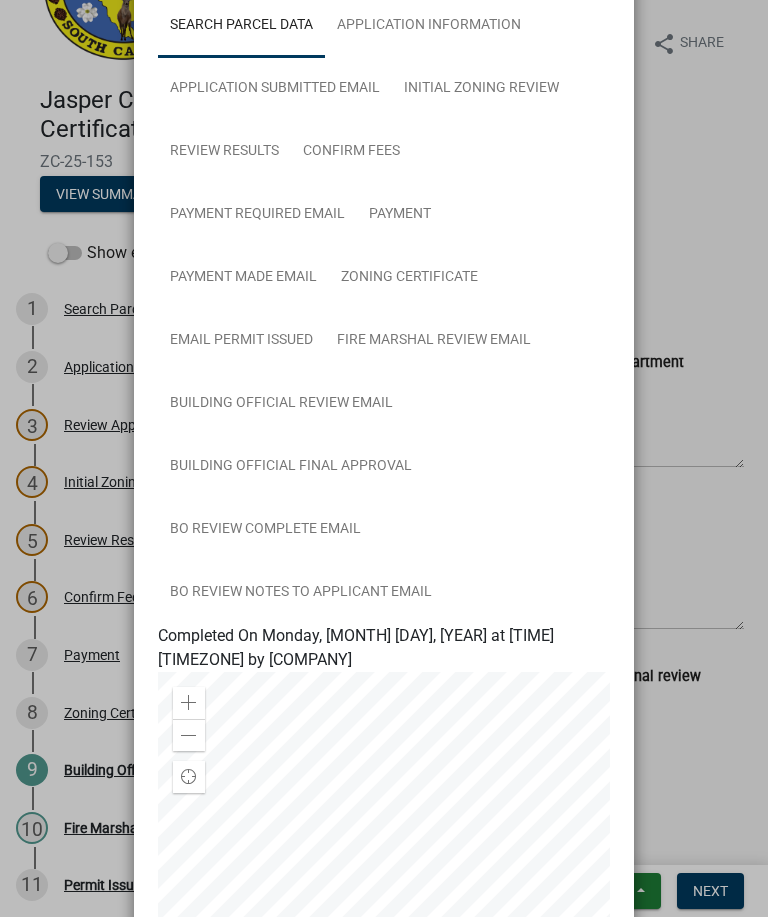 scroll, scrollTop: 150, scrollLeft: 0, axis: vertical 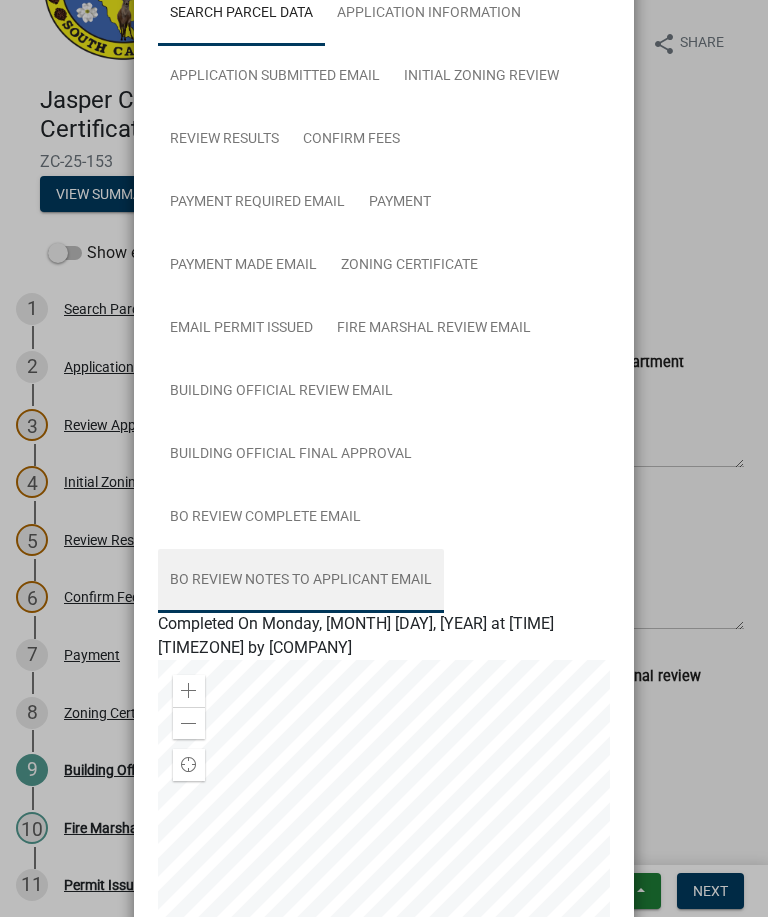 click on "BO Review Notes to Applicant Email" at bounding box center [301, 581] 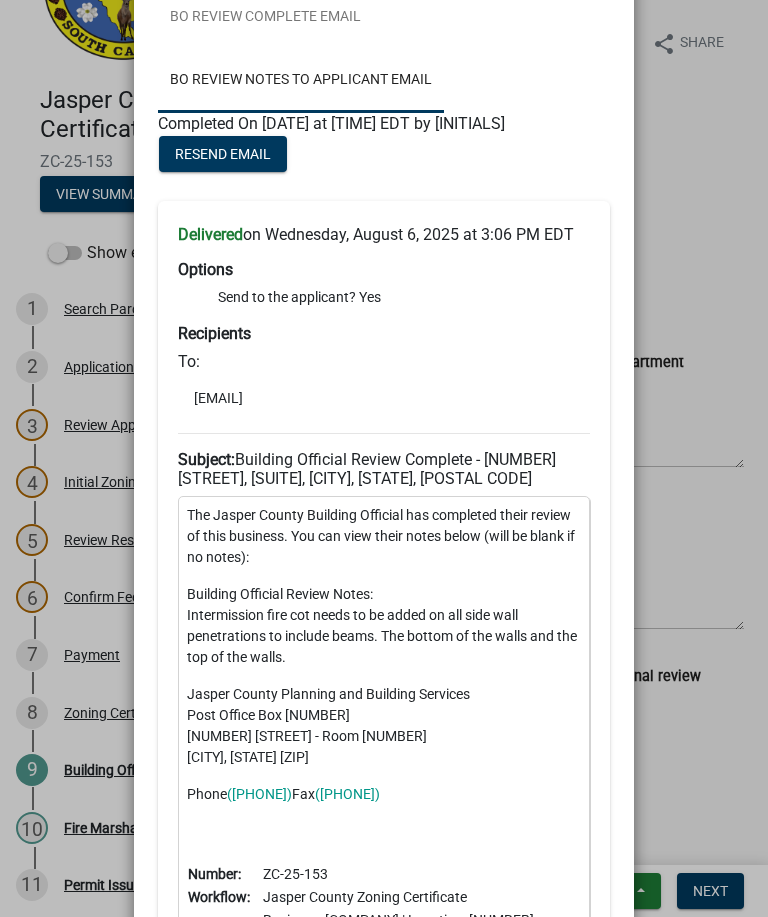 scroll, scrollTop: 646, scrollLeft: 0, axis: vertical 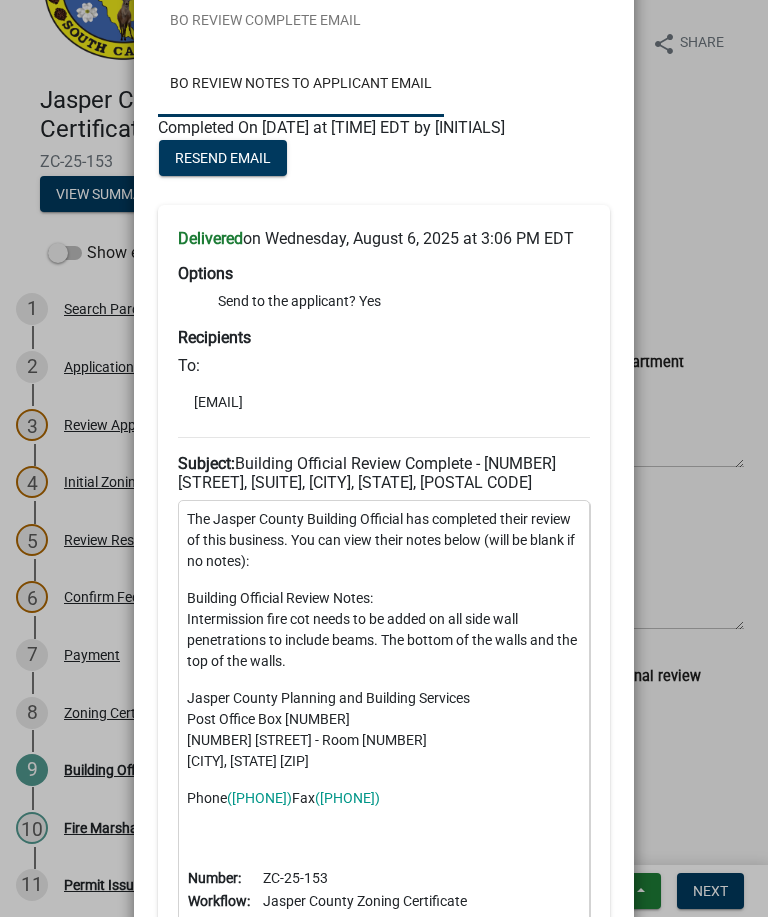 click on "Summary × Printer Friendly Search Parcel Data Application Information Application Submitted Email Initial Zoning Review Review Results Confirm Fees Payment Required Email Payment Payment Made Email Zoning Certificate Email Permit Issued Fire Marshal Review Email Building Official Review Email Building Official Final Approval BO Review Complete Email BO Review Notes to Applicant Email Completed On Monday, August 4, 2025 at 2:02 PM EDT by auroraappliance Zoom in Zoom out Find my location Powered by   Esri 0, 0 Loading... ParcelID Address City OwnerName  Acres  080-00-03-109.205 61 SCHINGER AVE OLD COACH HOLDINGS LLC  0.000  Completed On Monday, August 4, 2025 at 2:09 PM EDT by auroraappliance  Name of Business Owner  Jeffrey Baumhoer  Name of Authorized Agent  Devon Baumhoer  Name of Business  Aurora Appliance Repair, LLC  Mailing Address (address, city, state, zip)  61 Schinger Ave, Suite 103, Ridgeland, SC 29936  Telephone Number  8435404457  Email  devon@auroraappliancesc.com  NAICS Code:   Check One:  4 No" 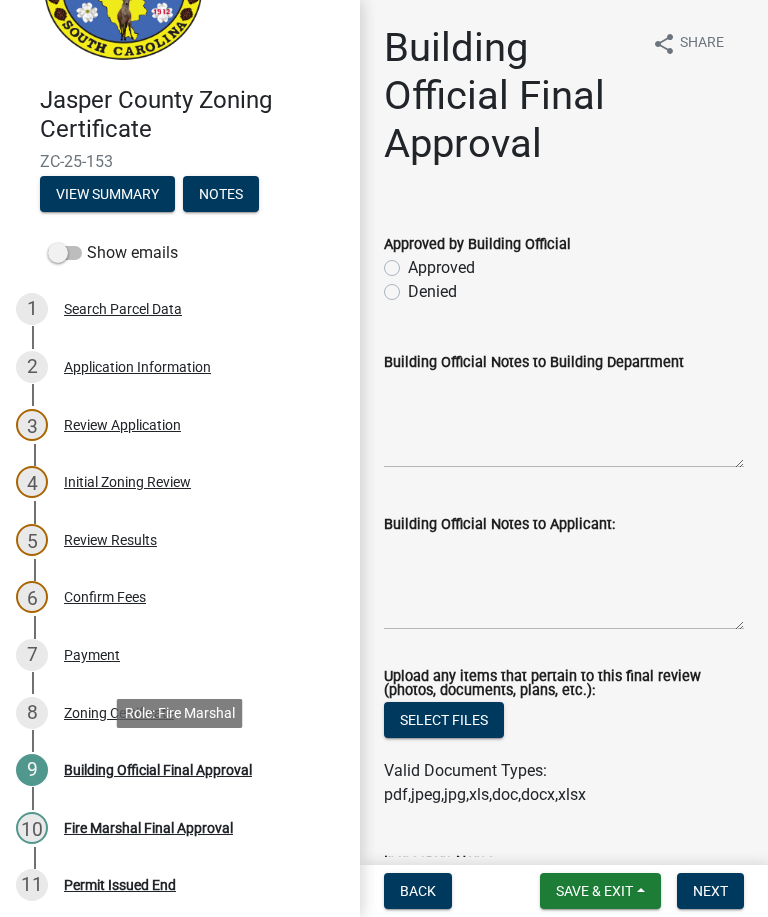 click on "Building Official Final Approval" at bounding box center (158, 770) 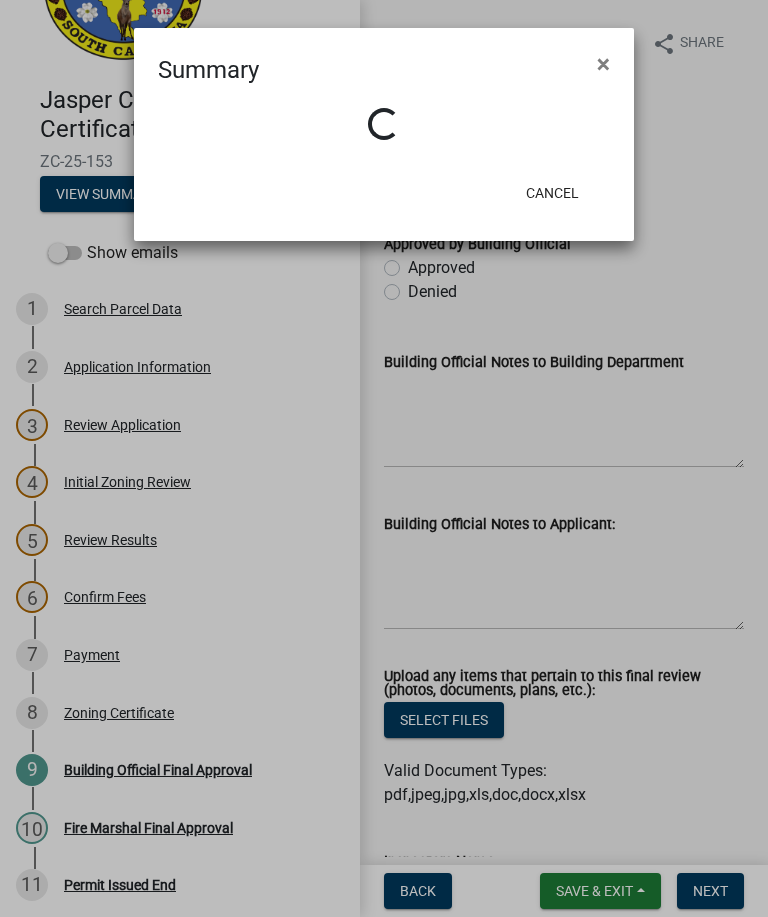 click on "Cancel" 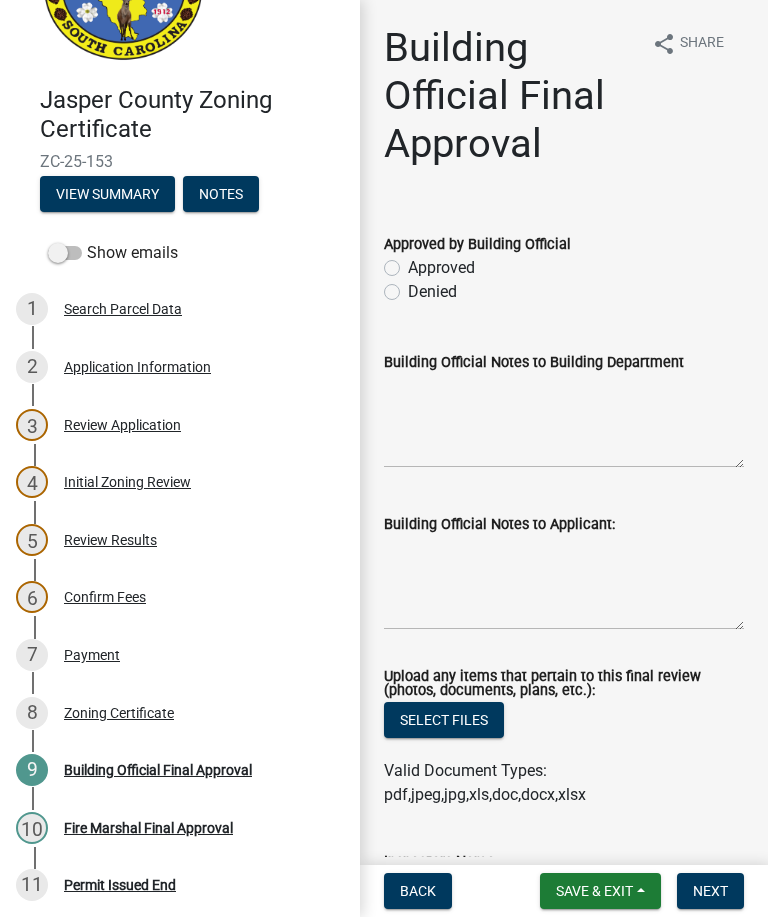 click on "Save & Exit" at bounding box center [594, 891] 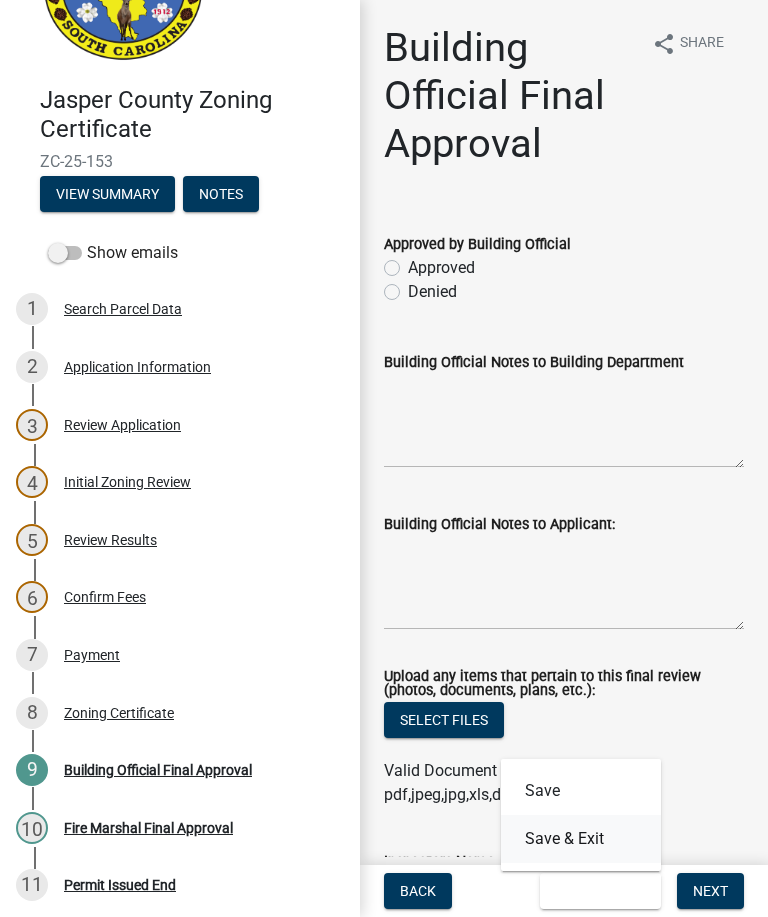 click on "Save & Exit" at bounding box center [581, 839] 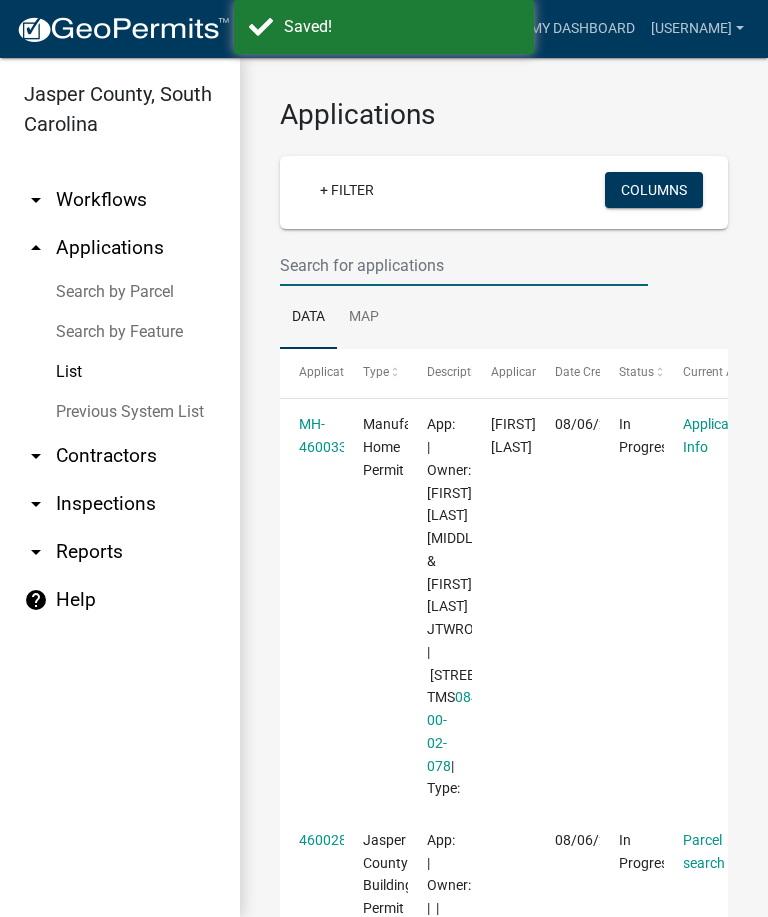 click at bounding box center [464, 265] 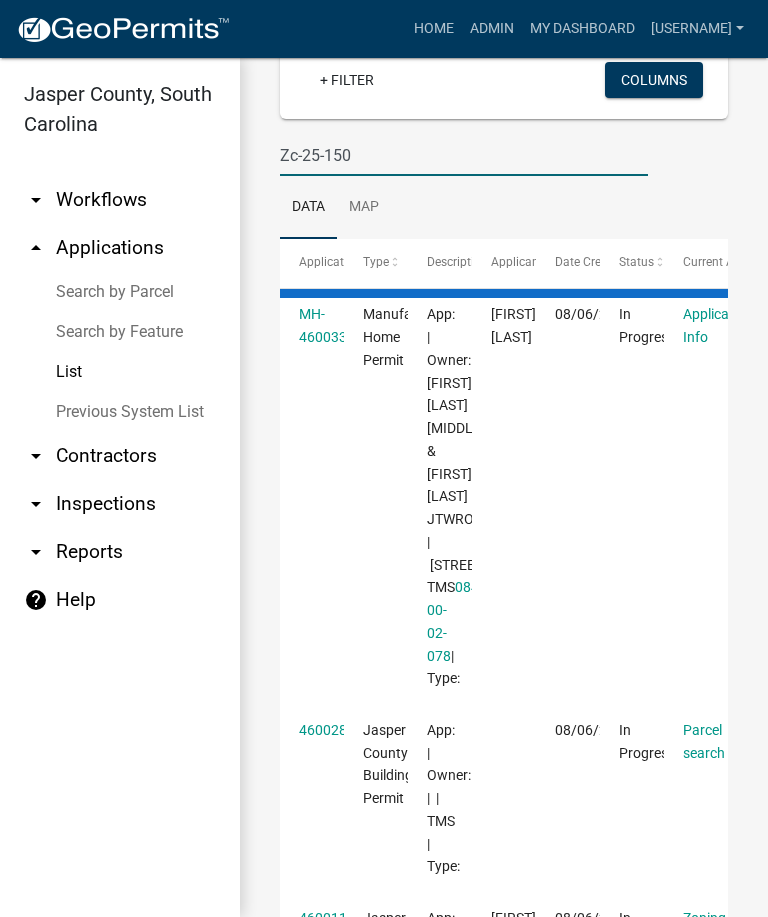 scroll, scrollTop: 148, scrollLeft: 0, axis: vertical 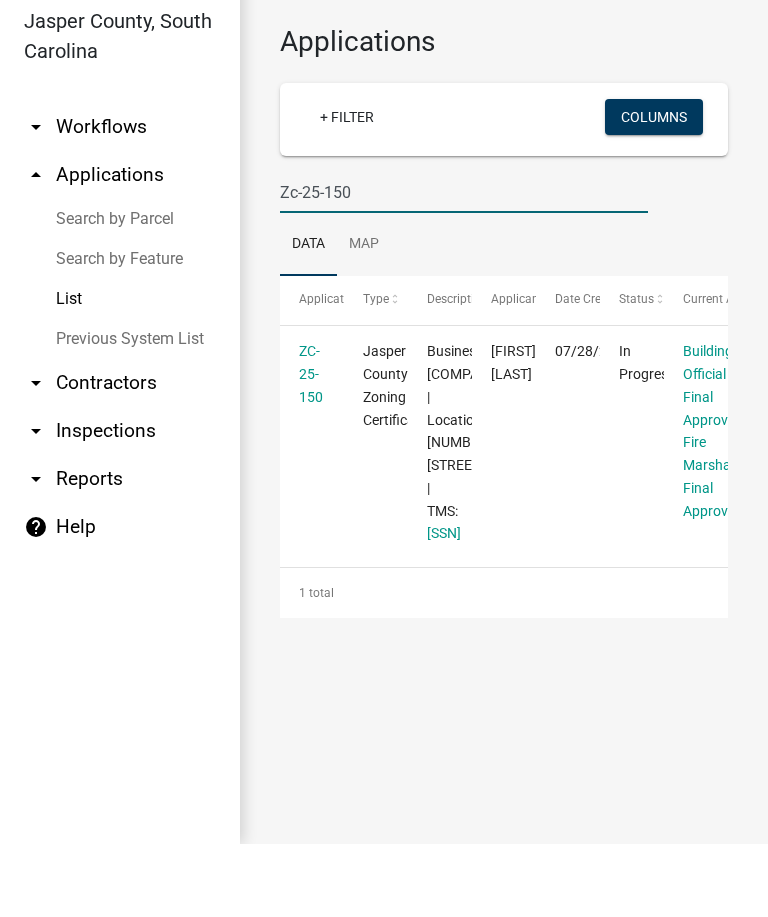 type on "Zc-25-150" 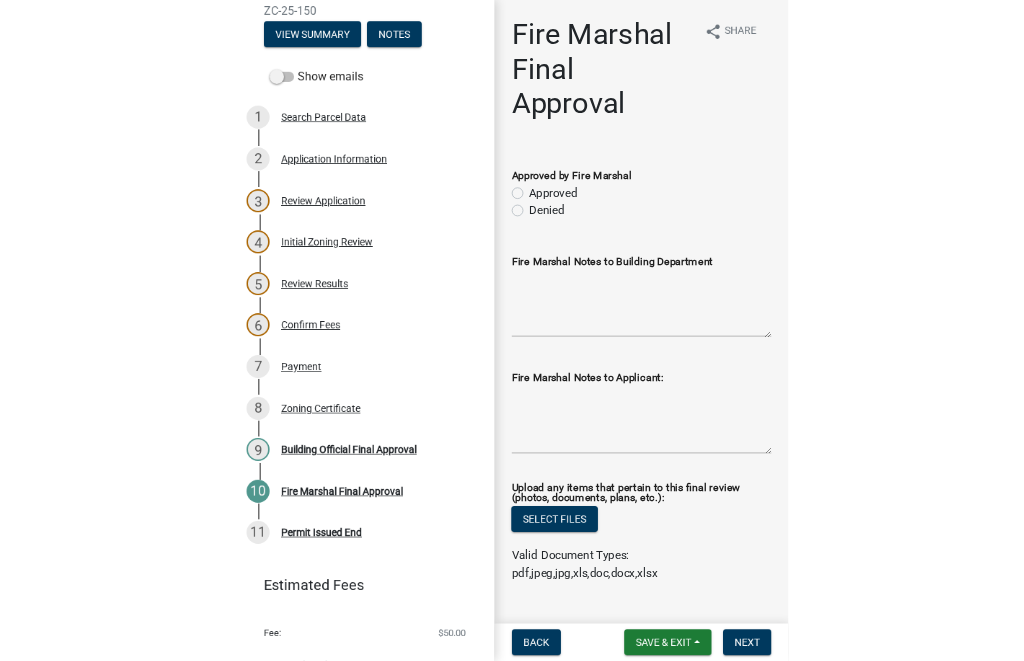 scroll, scrollTop: 251, scrollLeft: 0, axis: vertical 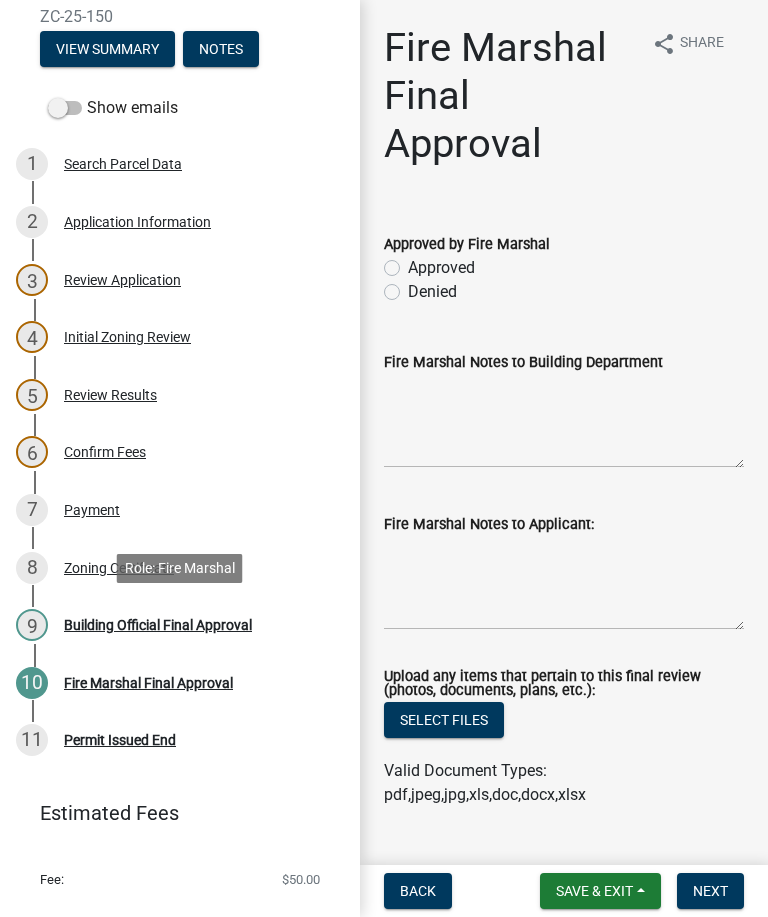 click on "Building Official Final Approval" at bounding box center [158, 625] 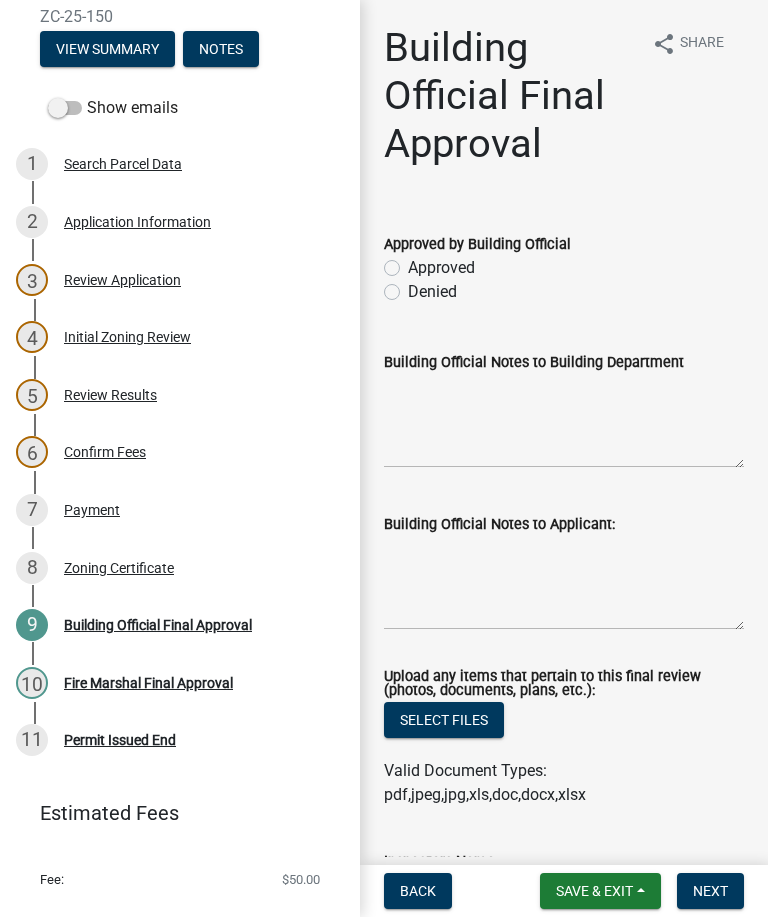 click on "Valid Document Types: pdf,jpeg,jpg,xls,doc,docx,xlsx" 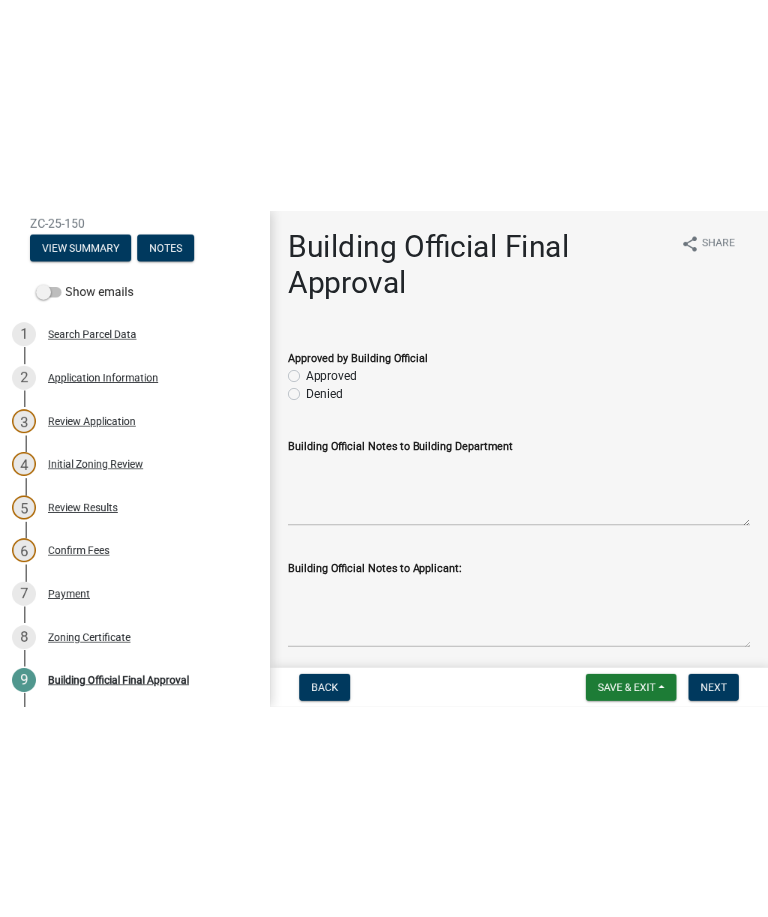 scroll, scrollTop: 244, scrollLeft: 0, axis: vertical 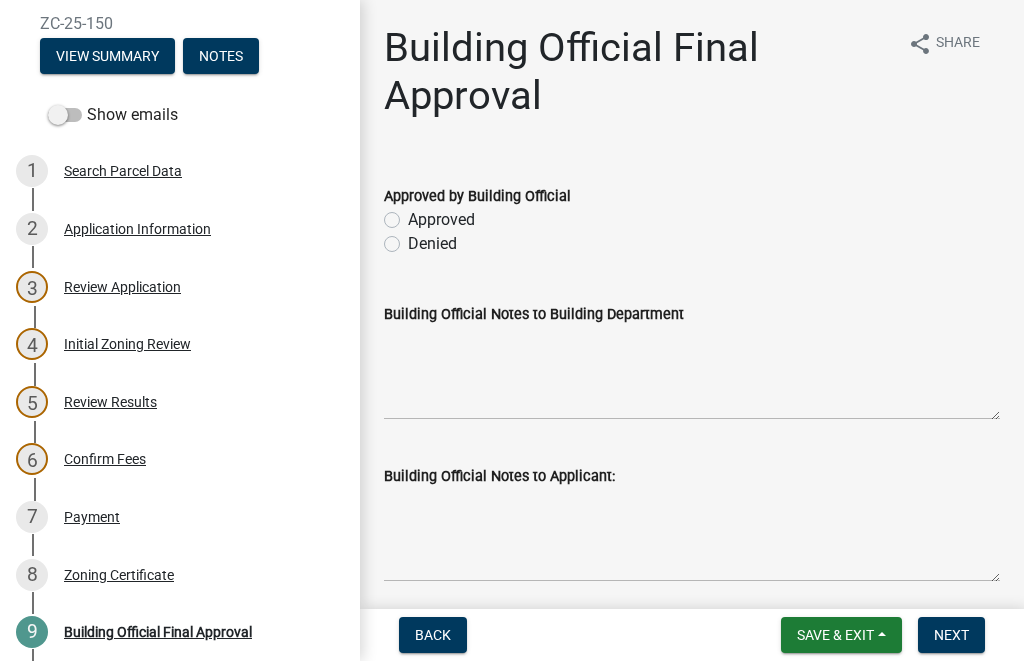 click on "9 Building Official Final Approval" at bounding box center [180, 632] 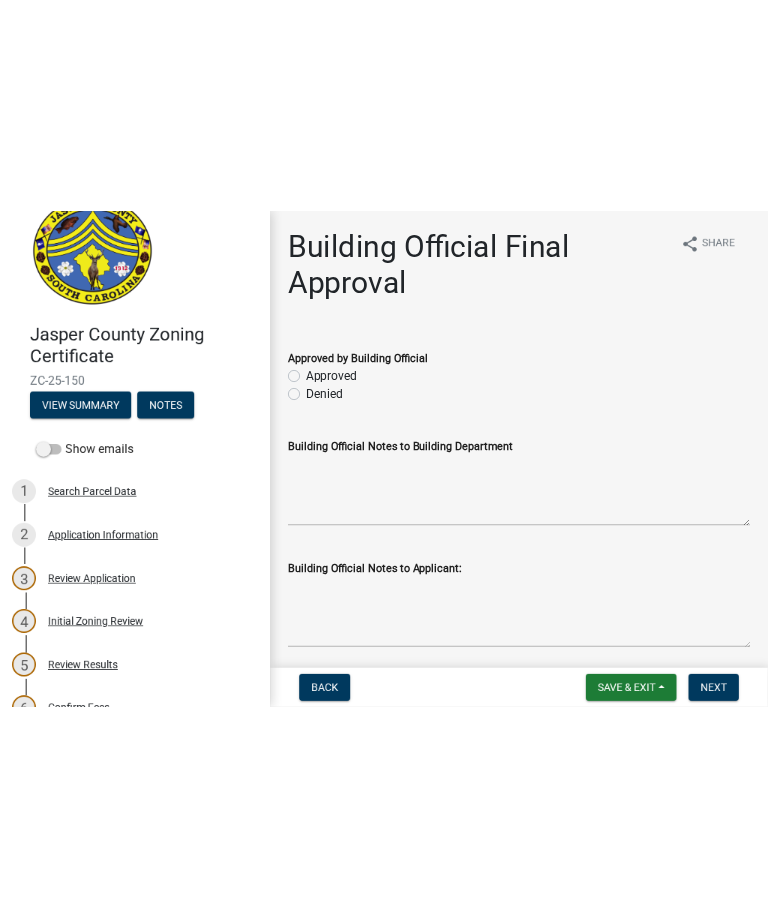scroll, scrollTop: 40, scrollLeft: 0, axis: vertical 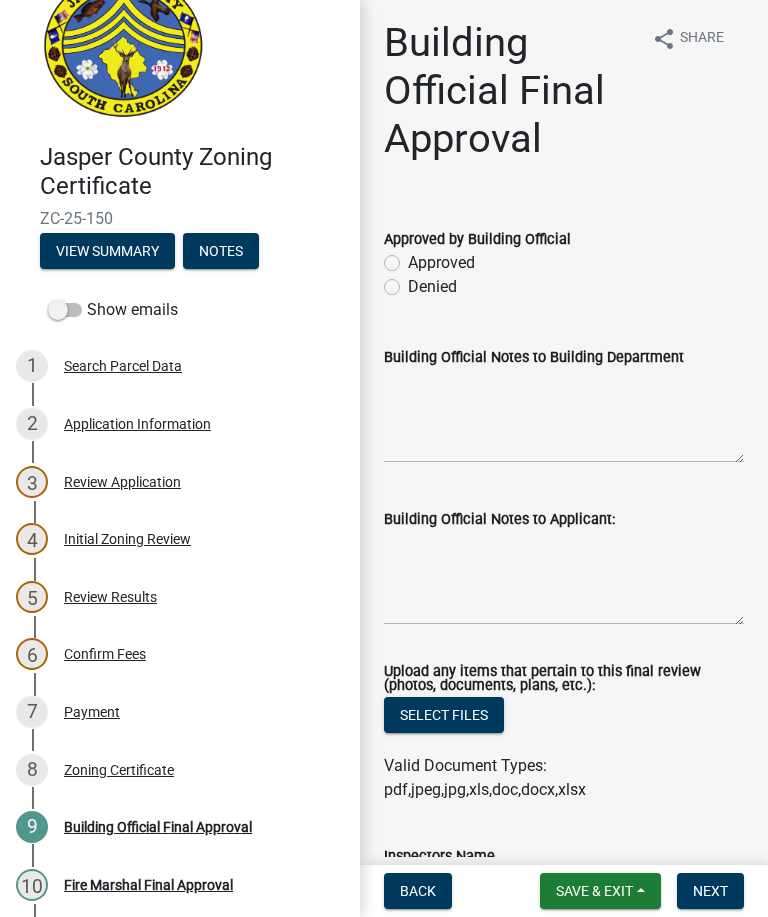 click on "Jasper County Zoning Certificate  ZC-25-150   View Summary   Notes" at bounding box center [180, 200] 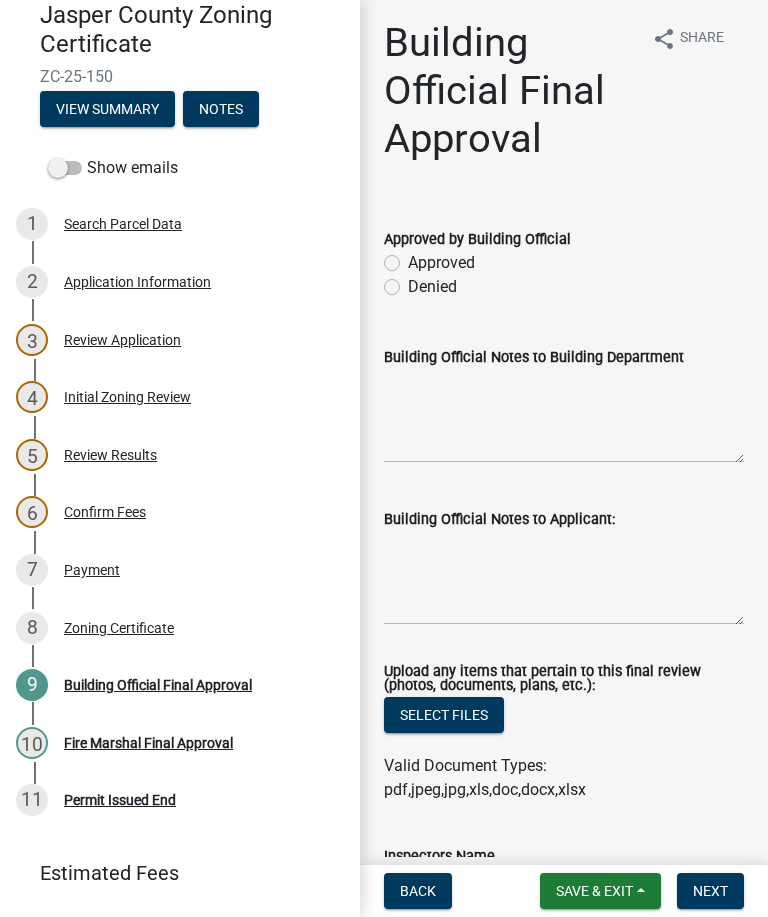scroll, scrollTop: 206, scrollLeft: 0, axis: vertical 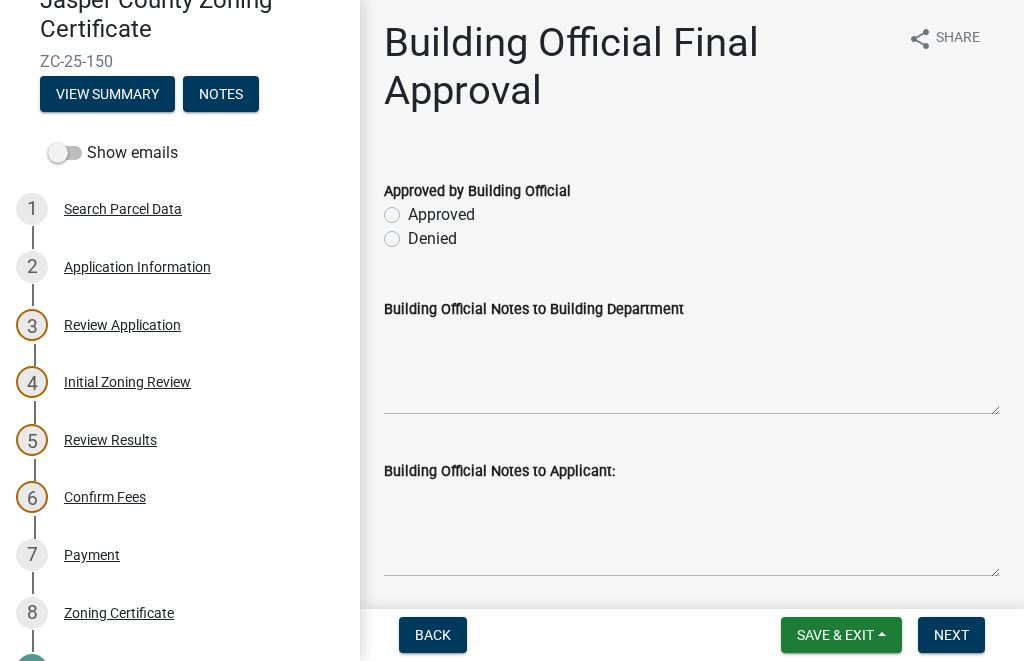 click on "Back  Save & Exit  Save  Save & Exit   Next" at bounding box center (692, 635) 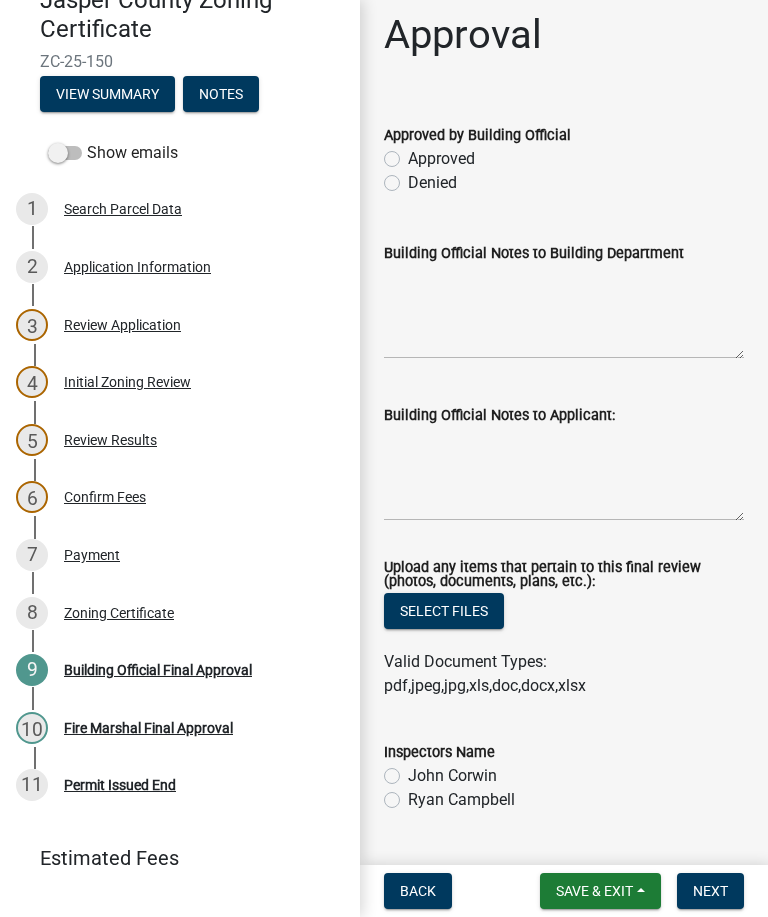 scroll, scrollTop: 108, scrollLeft: 0, axis: vertical 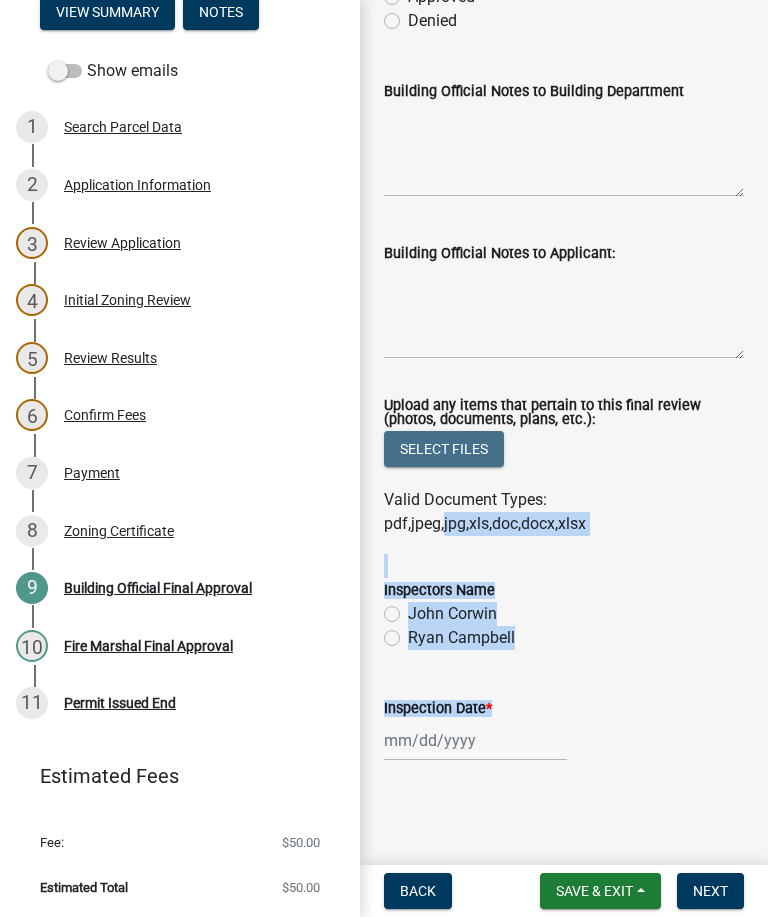 click on "Upload any items that pertain to this final review (photos, documents, plans, etc.):" 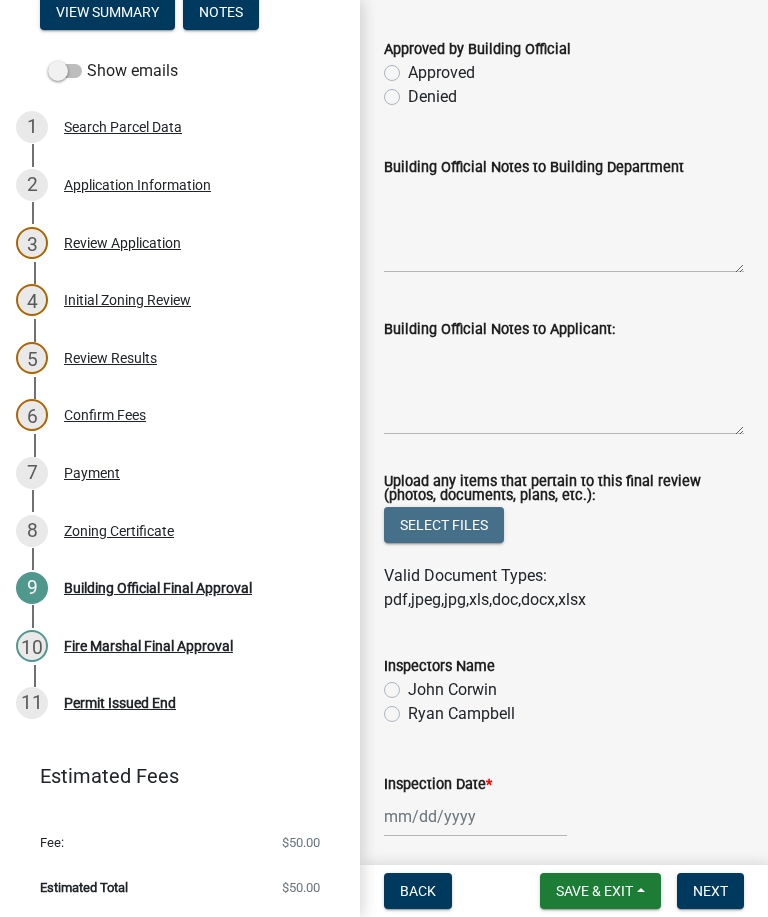 scroll, scrollTop: 190, scrollLeft: 0, axis: vertical 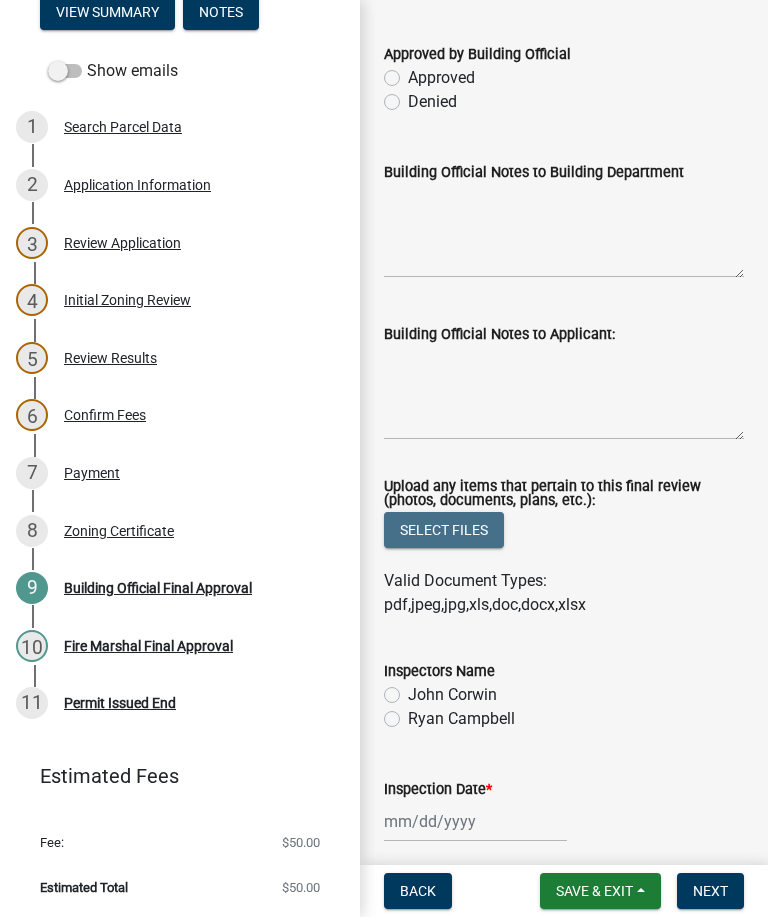 click on "Denied" 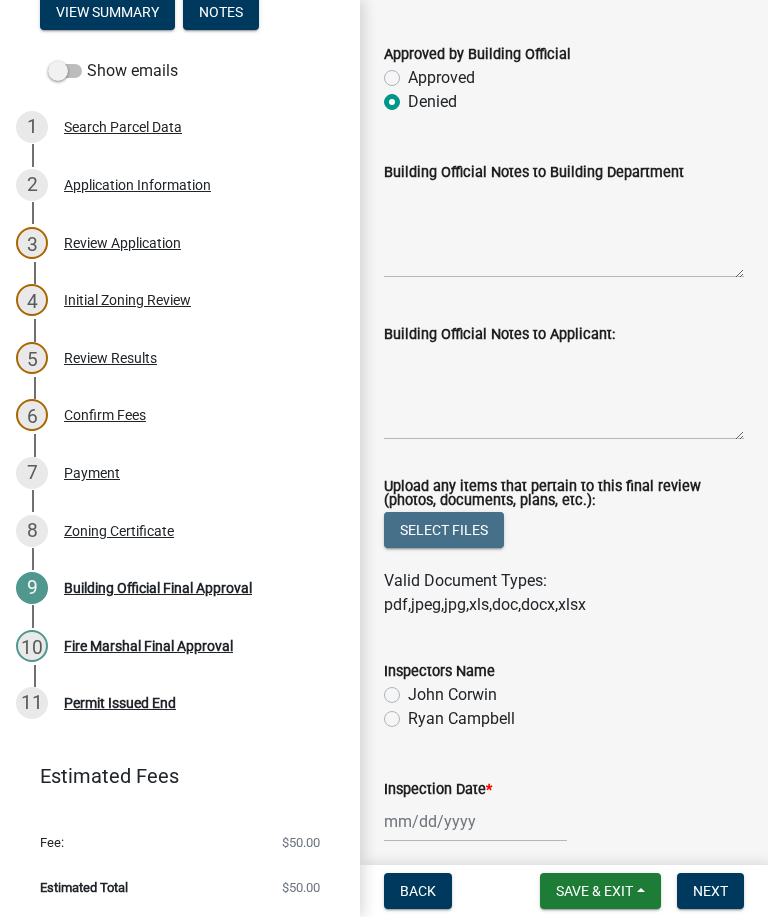 radio on "true" 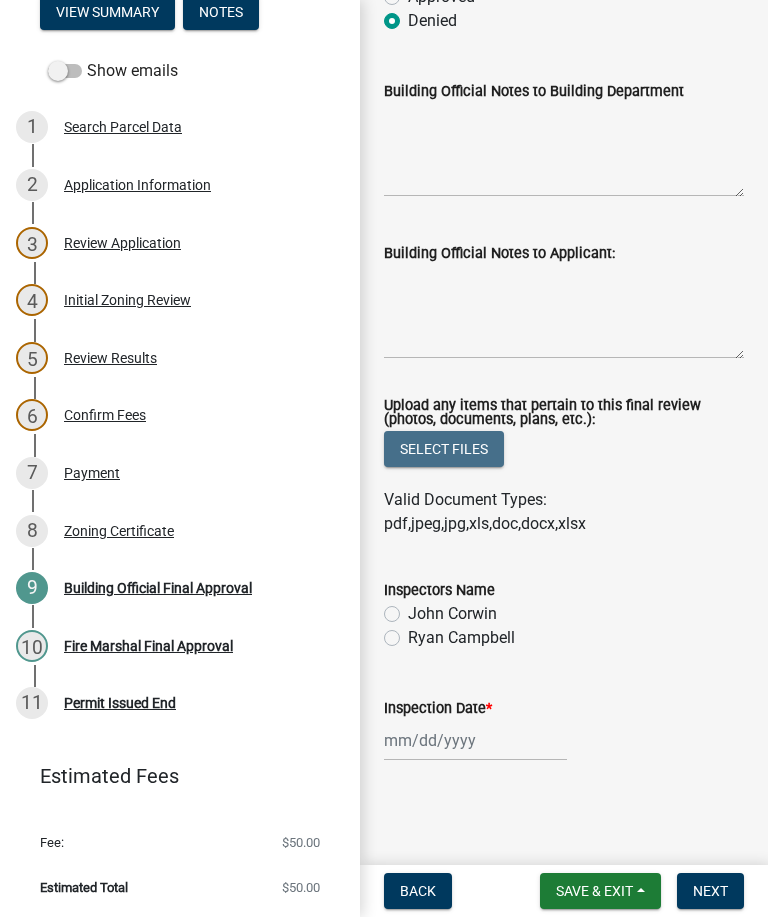 scroll, scrollTop: 272, scrollLeft: 0, axis: vertical 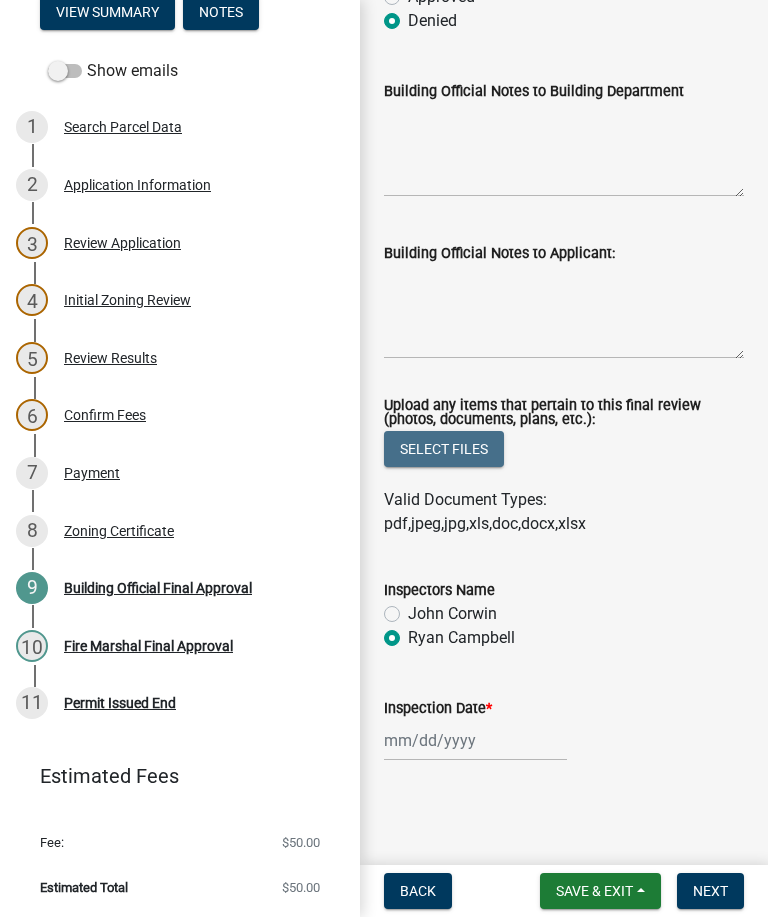 radio on "true" 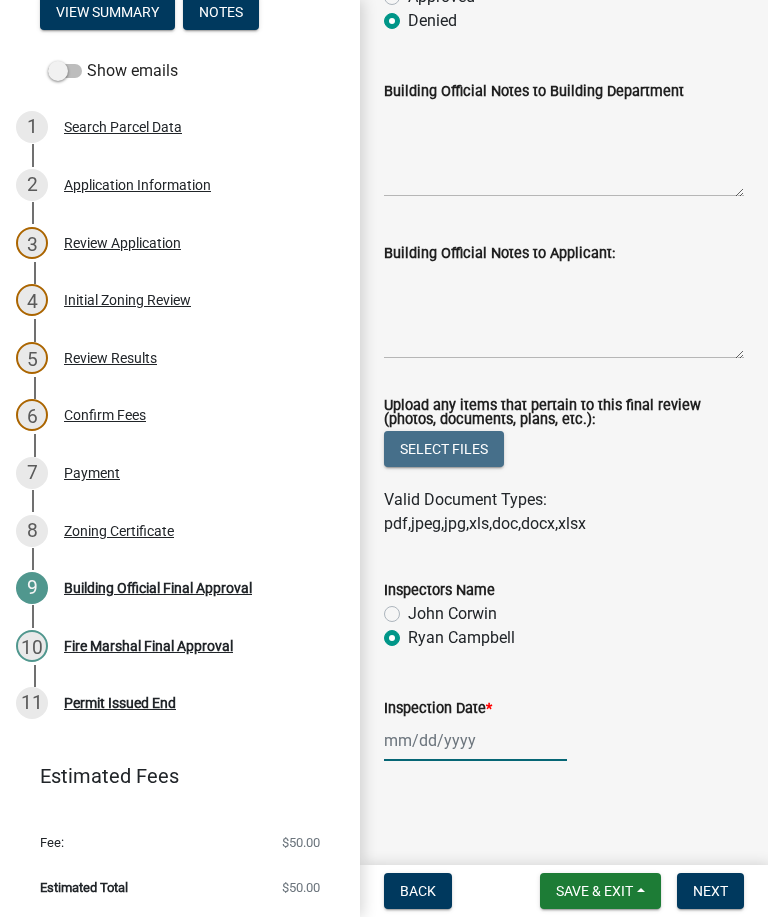 click 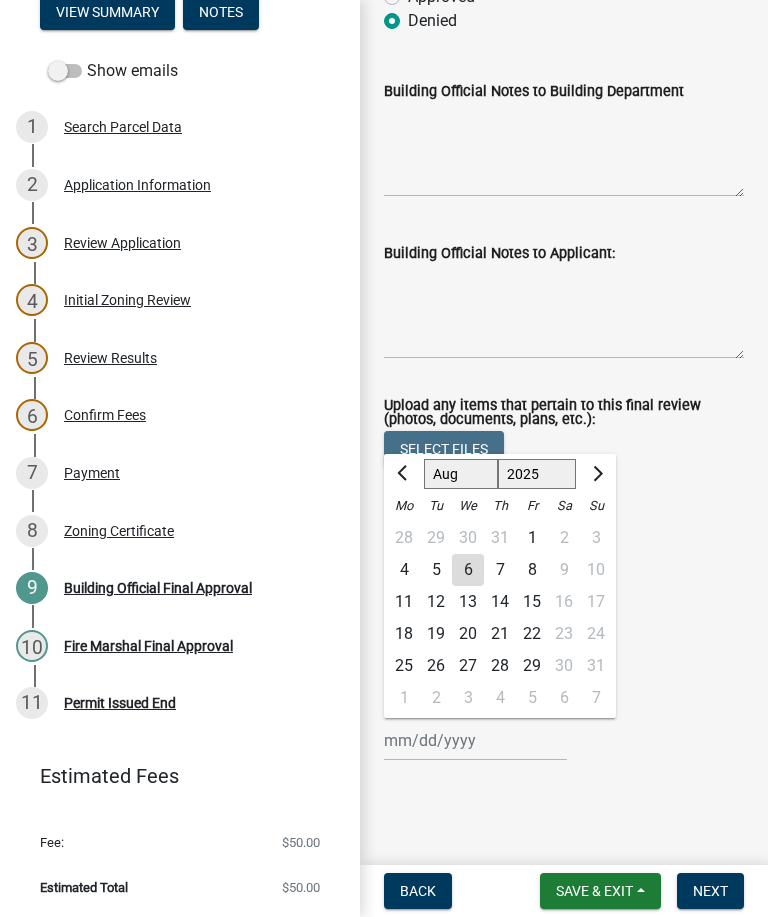 click on "6" 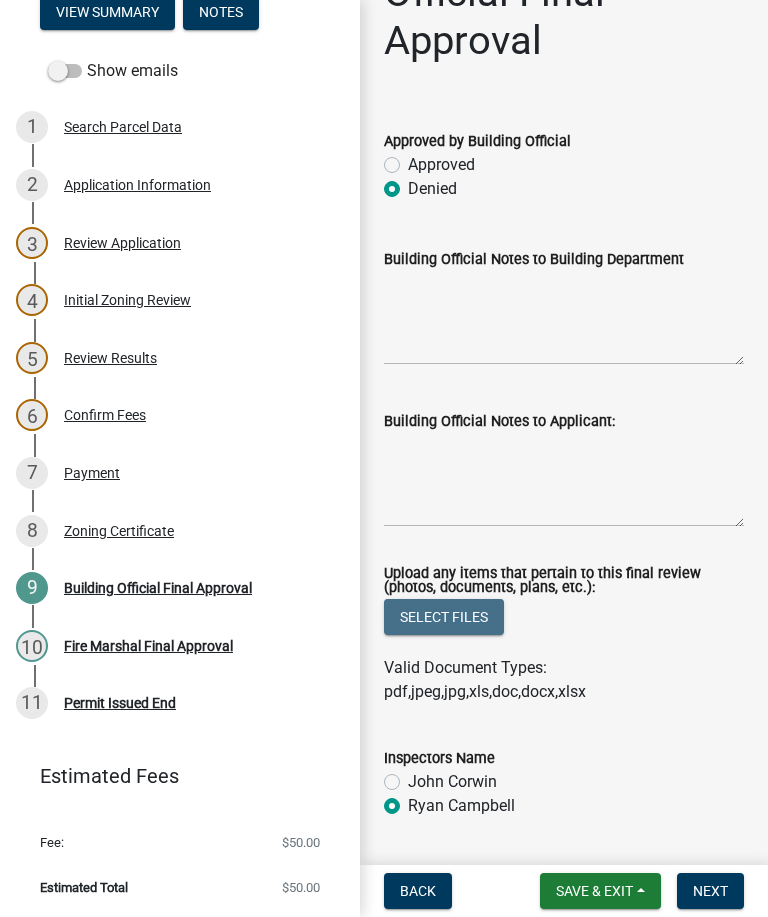 scroll, scrollTop: 100, scrollLeft: 0, axis: vertical 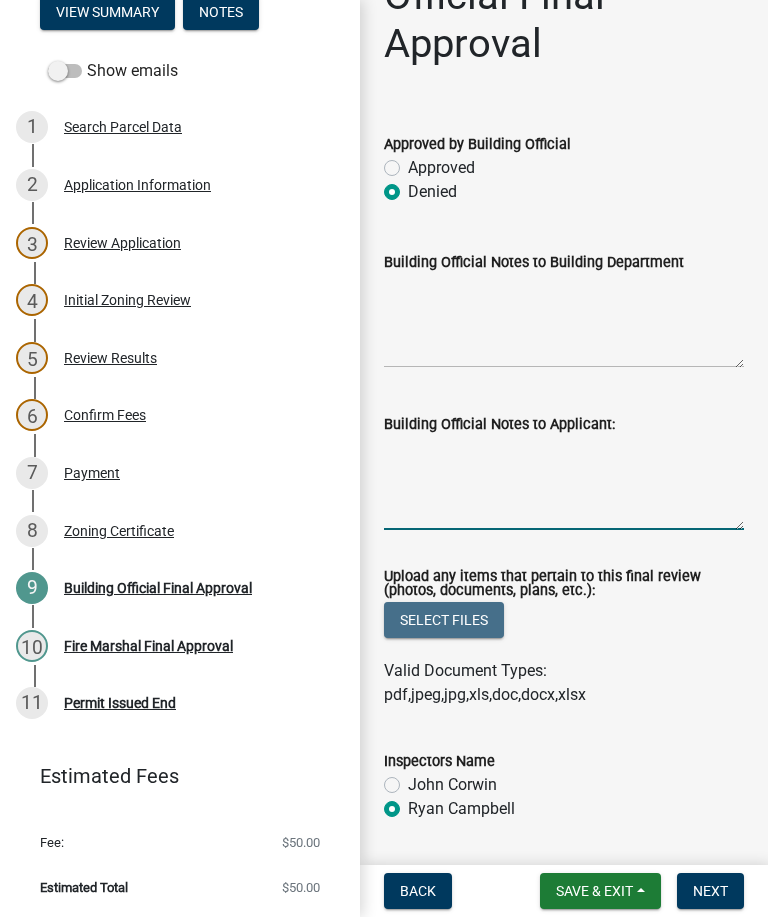 click on "Building Official Notes to Applicant:" at bounding box center (564, 483) 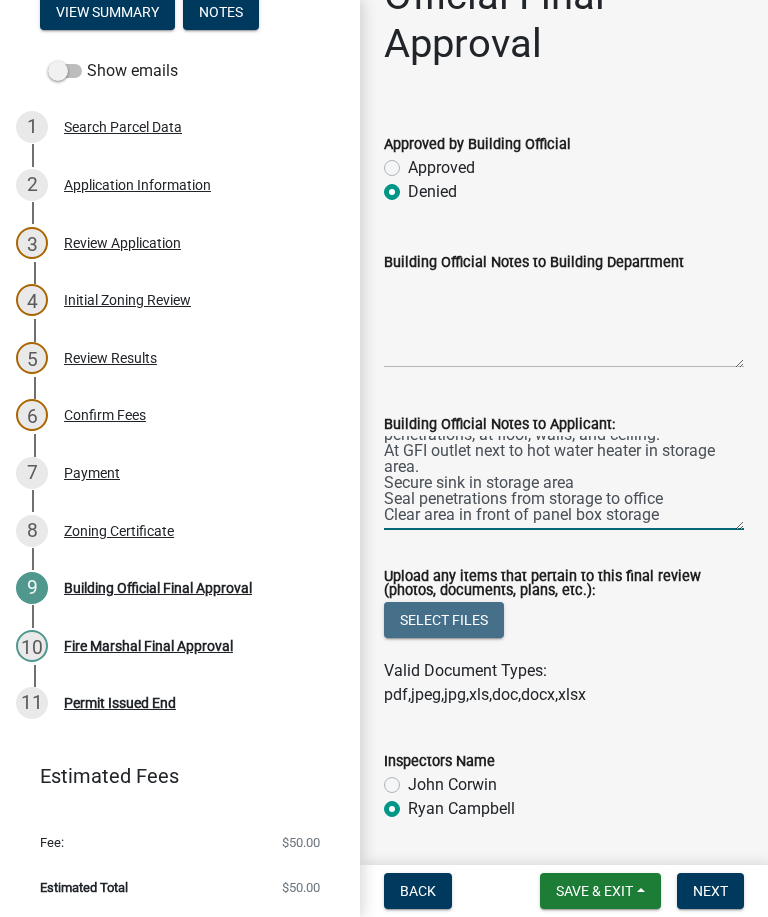 scroll, scrollTop: 48, scrollLeft: 0, axis: vertical 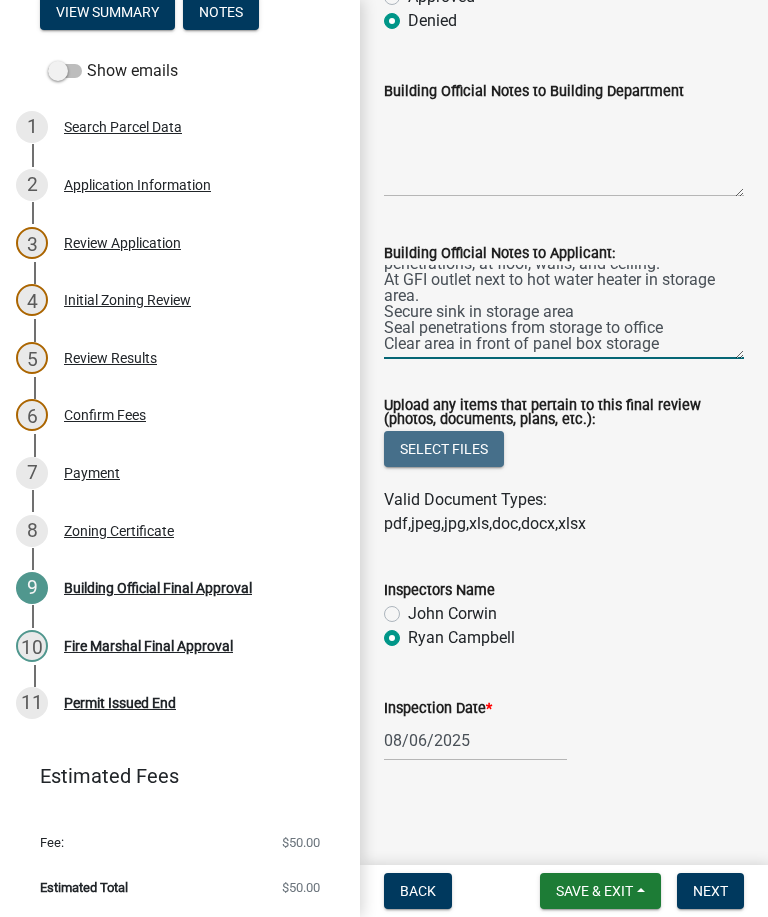 type on "add grab bar in office bathroom
Add intumescent caulking on storage wall at penetrations, at floor, walls, and ceiling.
At GFI outlet next to hot water heater in storage area.
Secure sink in storage area
Seal penetrations from storage to office
Clear area in front of panel box storage" 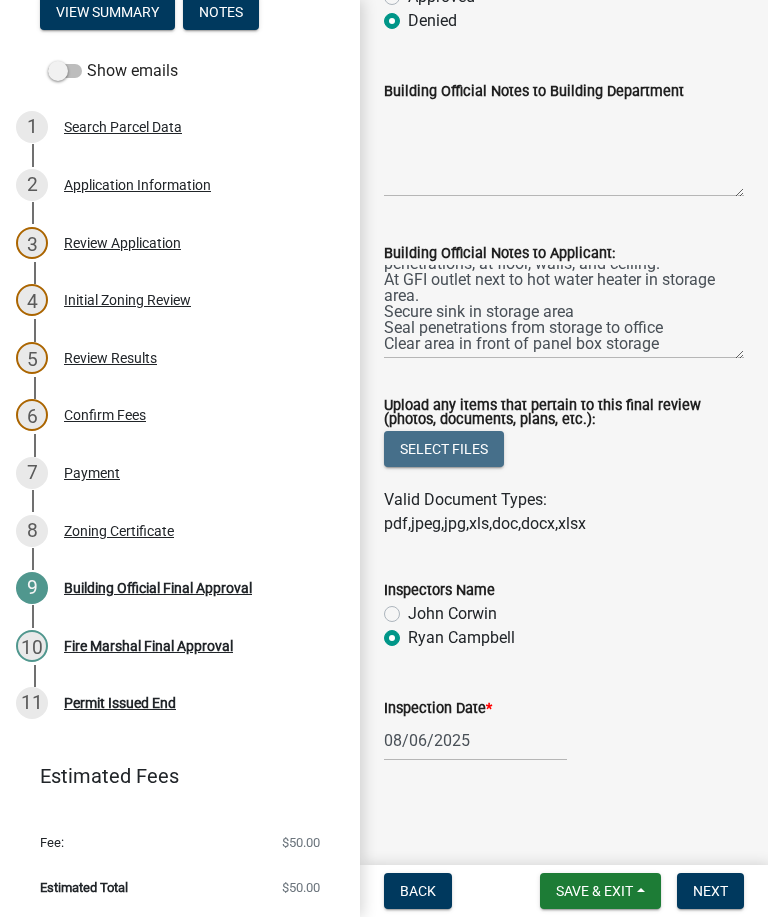 click on "Next" at bounding box center [710, 891] 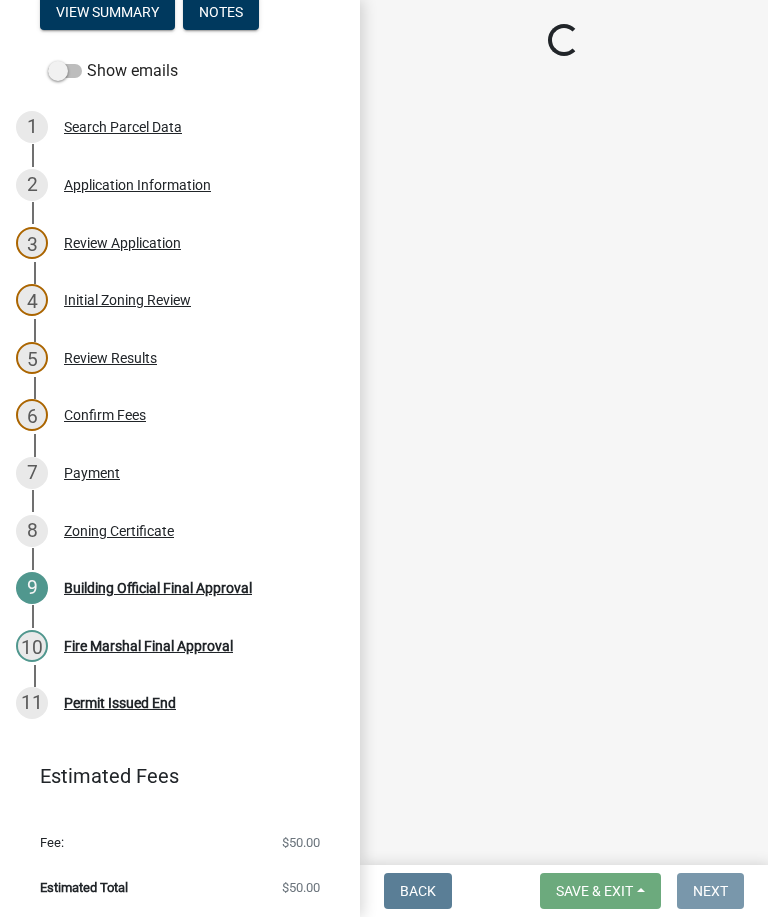 scroll, scrollTop: 0, scrollLeft: 0, axis: both 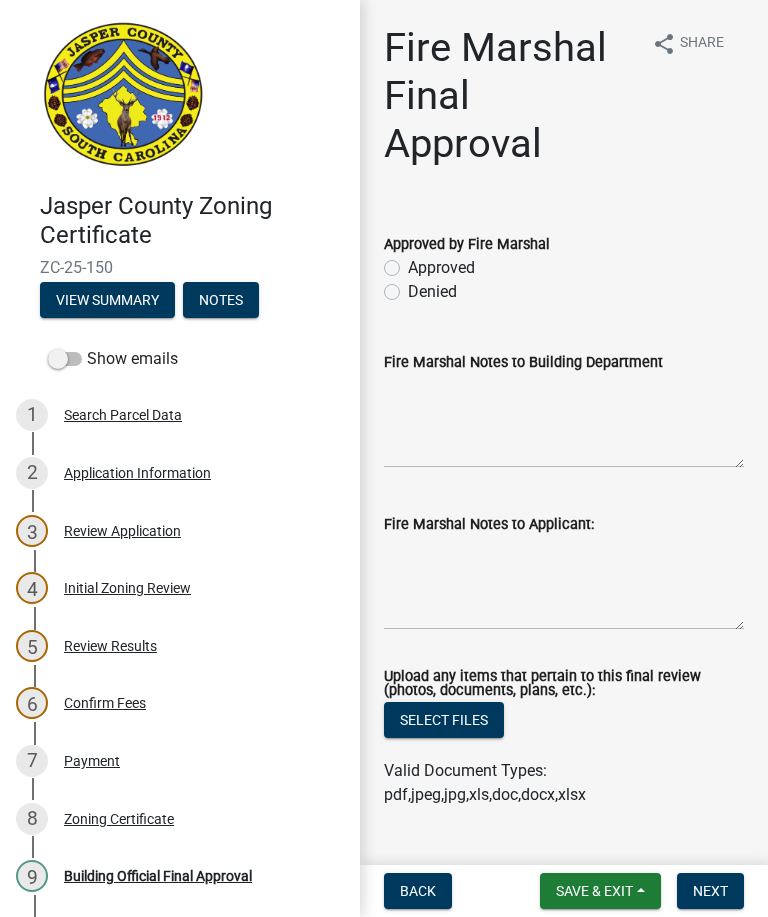 click on "View Summary" at bounding box center [107, 300] 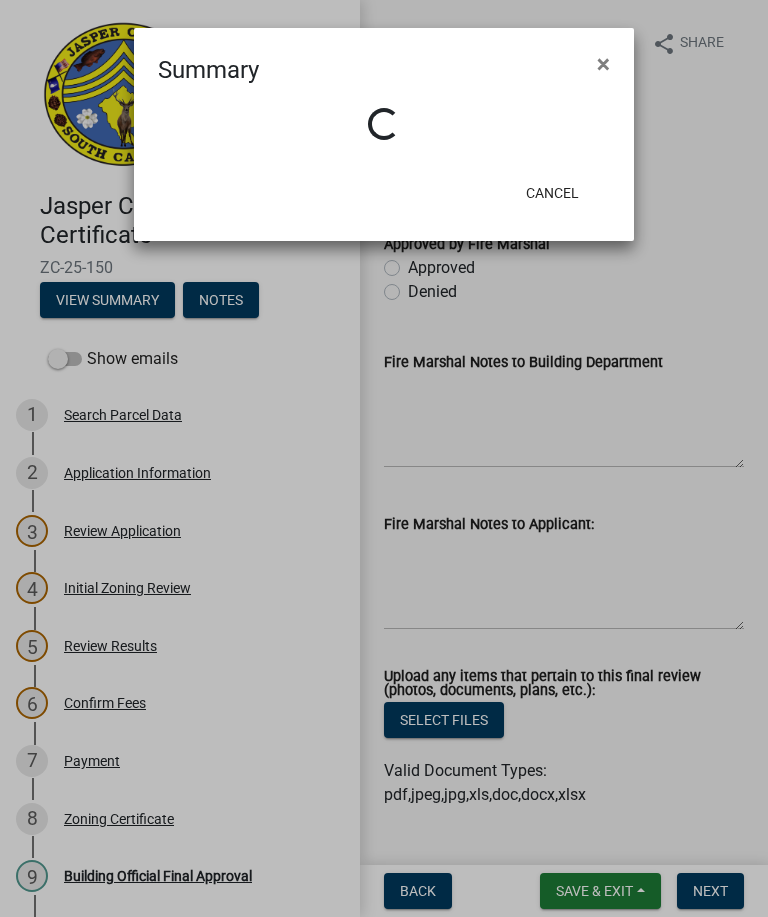 click on "Summary × Loading...  Cancel" 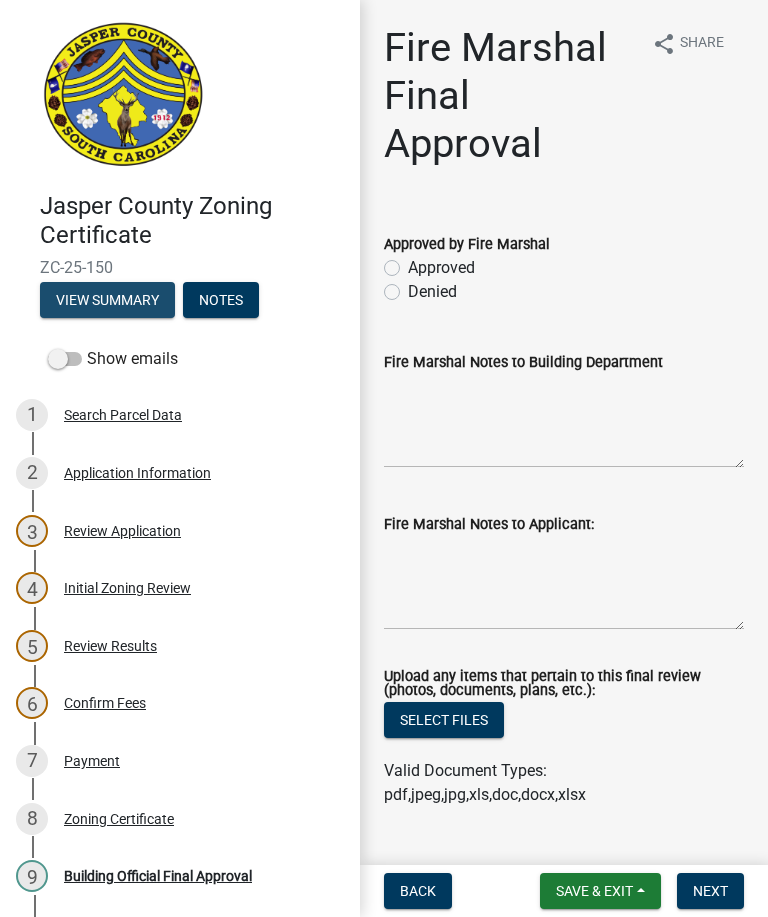 click on "View Summary" at bounding box center (107, 300) 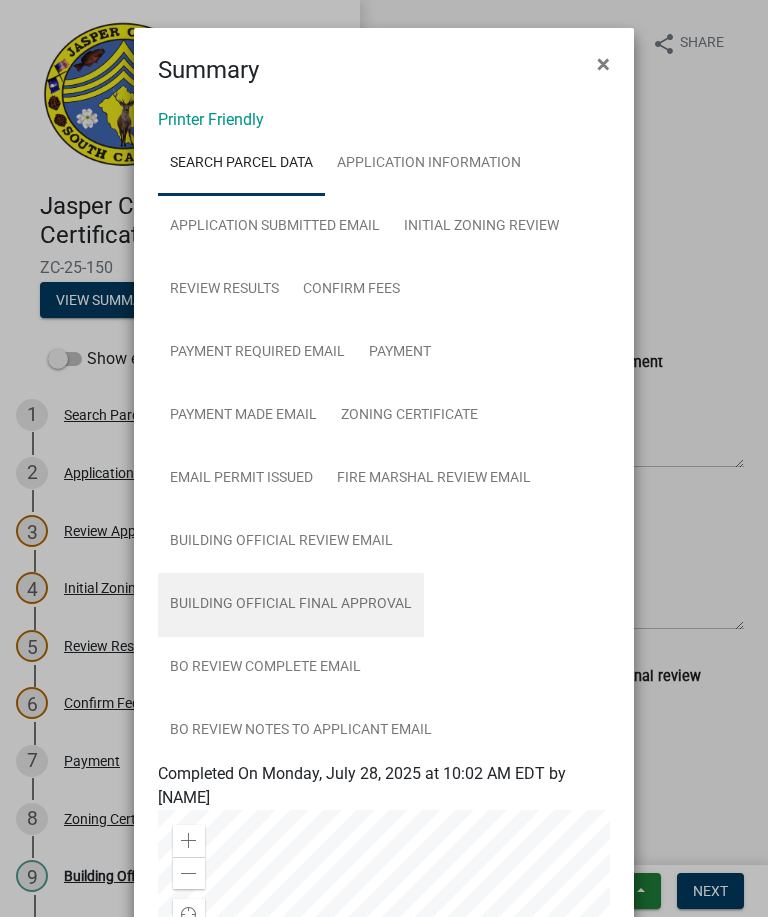 scroll, scrollTop: 0, scrollLeft: 0, axis: both 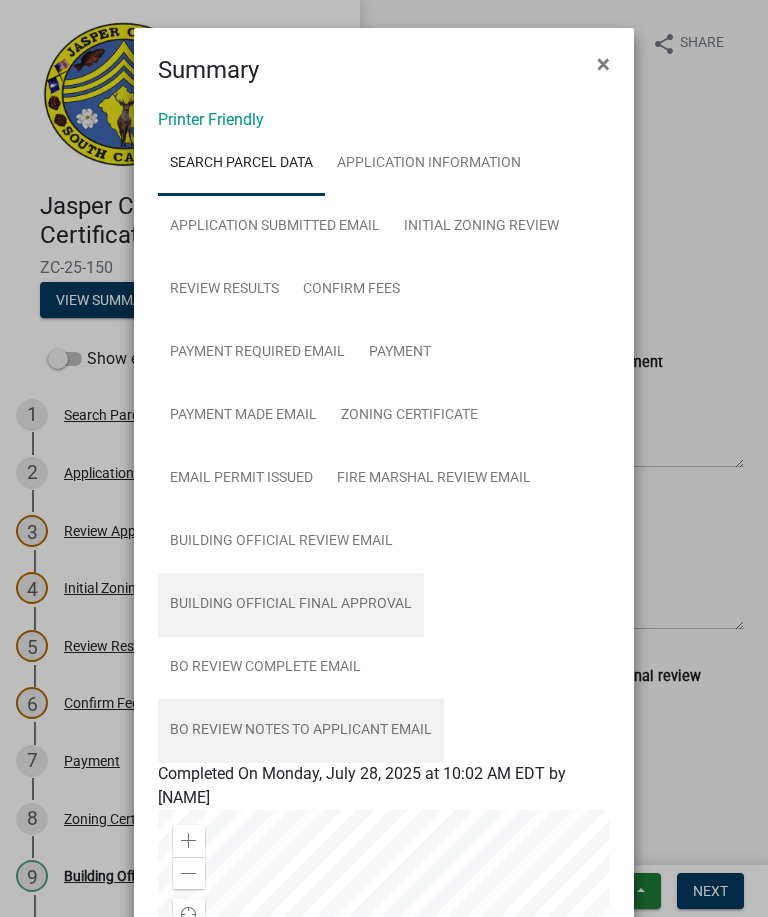 click on "BO Review Notes to Applicant Email" at bounding box center (301, 731) 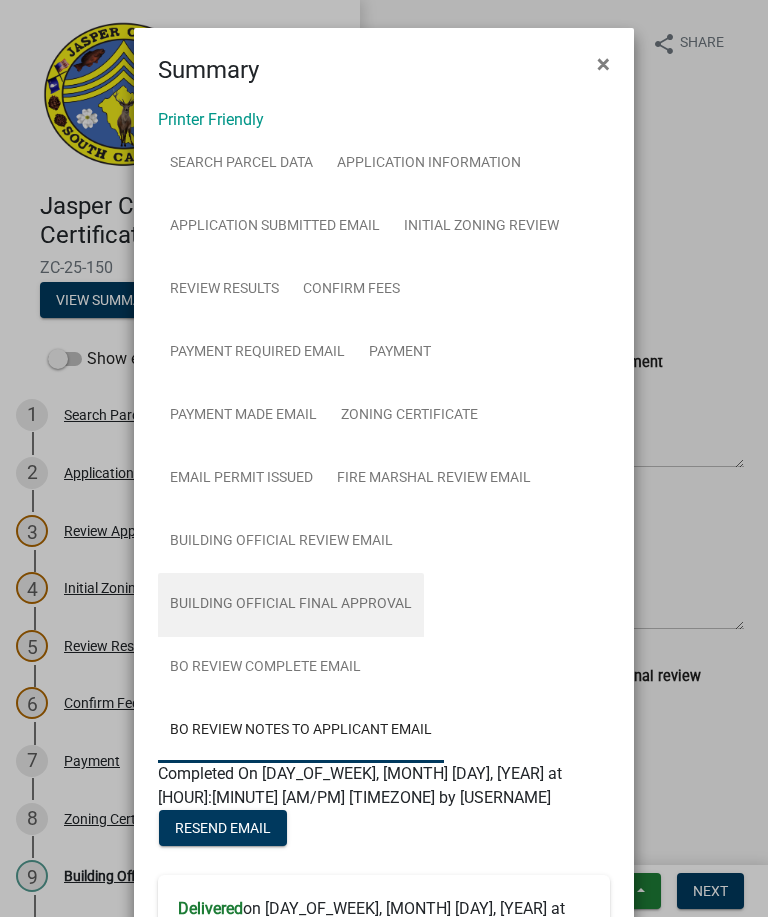 click on "Printer Friendly Search Parcel Data Application Information Application Submitted Email Initial Zoning Review Review Results Confirm Fees Payment Required Email Payment Payment Made Email Zoning Certificate Email Permit Issued Fire Marshal Review Email Building Official Review Email Building Official Final Approval BO Review Complete Email BO Review Notes to Applicant Email Completed On Monday, July 28, 2025 at 10:02 AM EDT by averyc Zoom in Zoom out Find my location Powered by   Esri 0, 0 Loading... ParcelID Address City OwnerName  Acres  080-00-03-109.101 65 SCHINGER AVE RGG1 WAREHOUSE LLC  0.000  Completed On Monday, July 28, 2025 at 10:04 AM EDT by averyc  Name of Business Owner  AVERY E CLELAND  Name of Authorized Agent  AVERY E CLELAND  Name of Business  CLELAND GROUP, LLC  Mailing Address (address, city, state, zip)  PO BOX 2024, BLUFFTON, SC 29910  Telephone Number  843-502-6841  Email  RENAY@CLELANDGROUP.COM  Company/Office Physical Address  65 SCHINGER AVE MANAGEMENT OF COMPANIES AND ENTERPRISES 551" 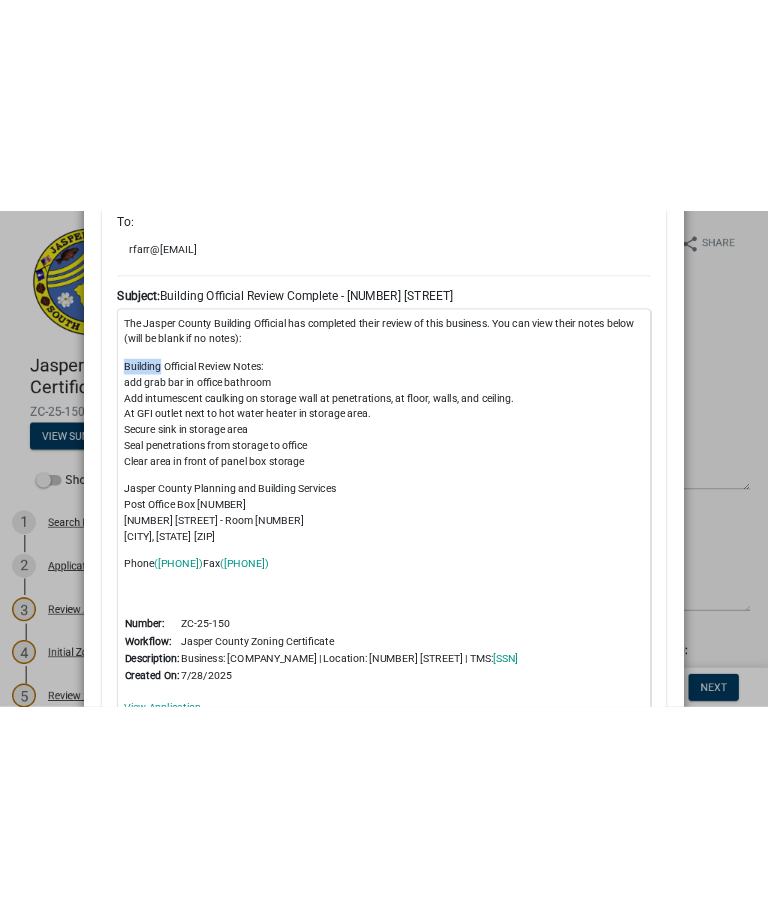 scroll, scrollTop: 704, scrollLeft: 0, axis: vertical 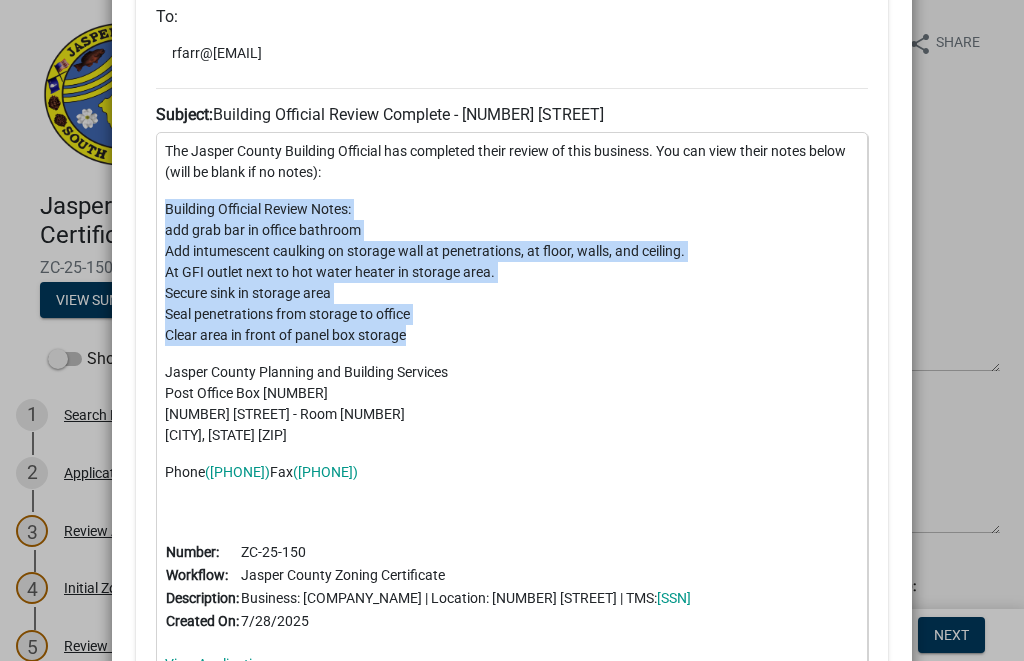 copy on "Building Official Review Notes: add grab bar in office bathroom Add intumescent caulking on storage wall at penetrations, at floor, walls, and ceiling. At GFI outlet next to hot water heater in storage area. Secure sink in storage area Seal penetrations from storage to office  Clear area in front of panel box storage" 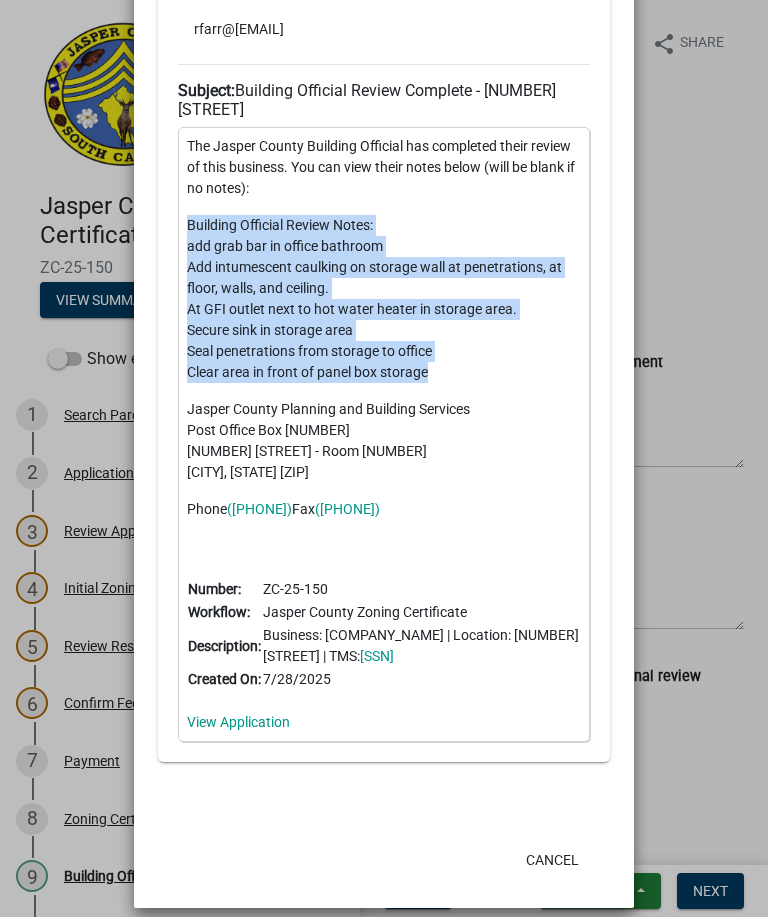 scroll, scrollTop: 1061, scrollLeft: 0, axis: vertical 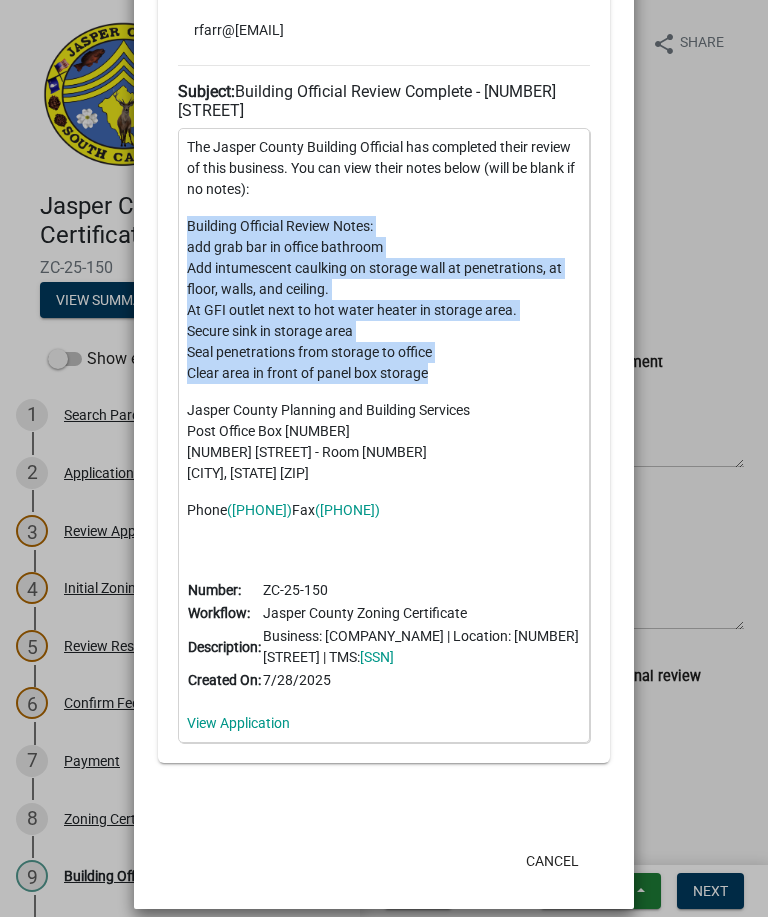 click on "Summary × Printer Friendly Search Parcel Data Application Information Application Submitted Email Initial Zoning Review Review Results Confirm Fees Payment Required Email Payment Payment Made Email Zoning Certificate Email Permit Issued Fire Marshal Review Email Building Official Review Email Building Official Final Approval BO Review Complete Email BO Review Notes to Applicant Email Completed On Monday, July 28, 2025 at 10:02 AM EDT by averyc Zoom in Zoom out Find my location Powered by   Esri 0, 0 Loading... ParcelID Address City OwnerName  Acres  080-00-03-109.101 65 SCHINGER AVE RGG1 WAREHOUSE LLC  0.000  Completed On Monday, July 28, 2025 at 10:04 AM EDT by averyc  Name of Business Owner  AVERY E CLELAND  Name of Authorized Agent  AVERY E CLELAND  Name of Business  CLELAND GROUP, LLC  Mailing Address (address, city, state, zip)  PO BOX 2024, BLUFFTON, SC 29910  Telephone Number  843-502-6841  Email  RENAY@CLELANDGROUP.COM  Company/Office Physical Address  65 SCHINGER AVE  NAICS Code:  551  Check One:  4" 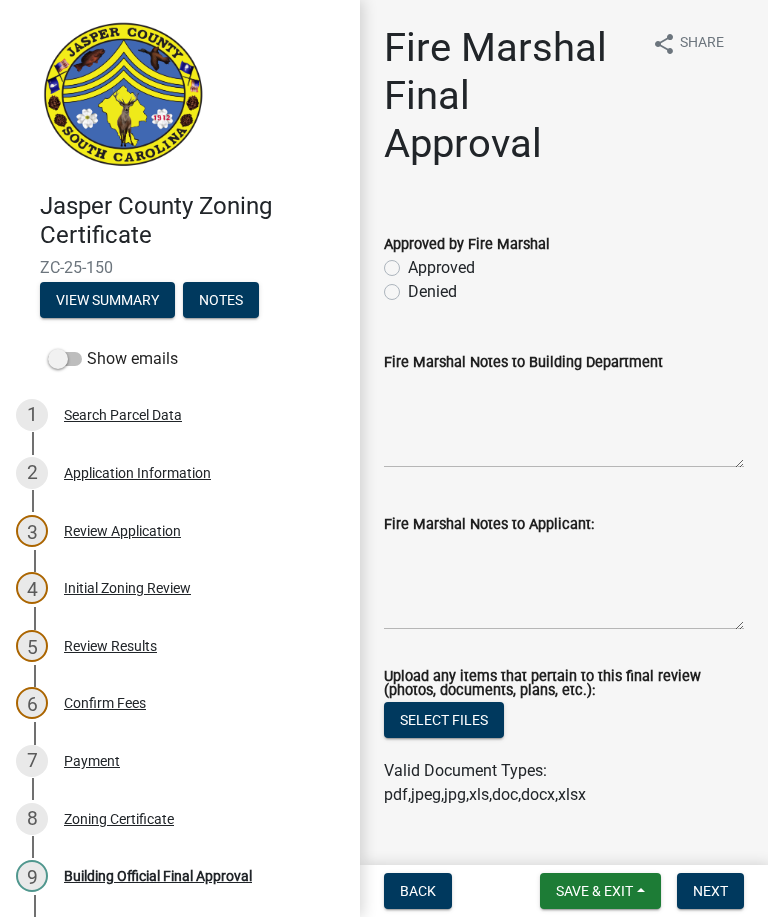 click on "Save & Exit" at bounding box center (594, 891) 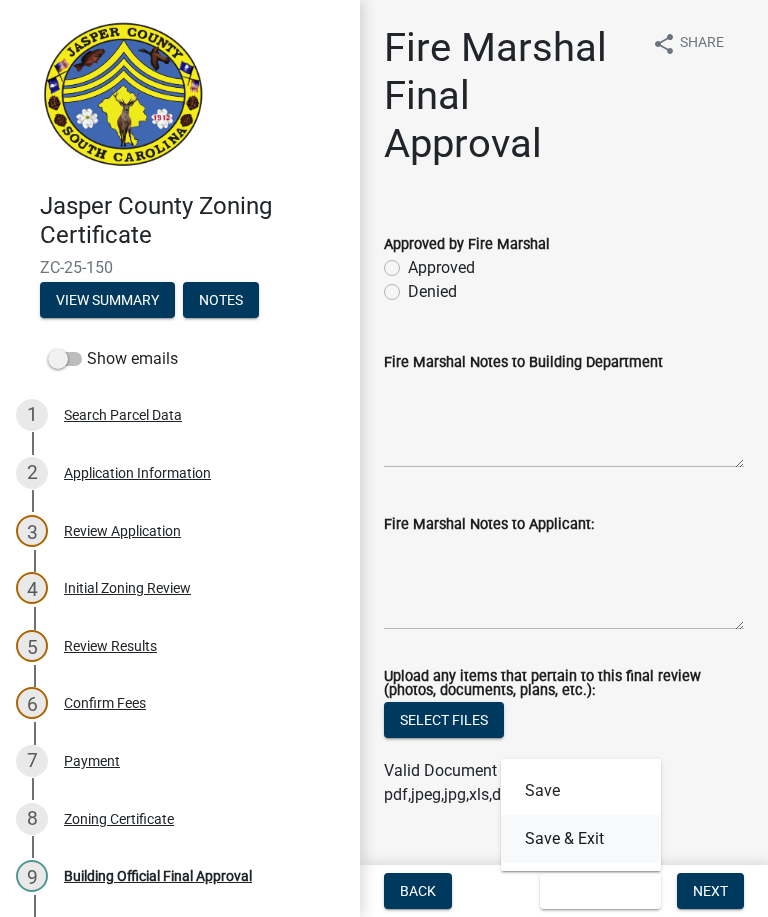 click on "Save & Exit" at bounding box center [581, 839] 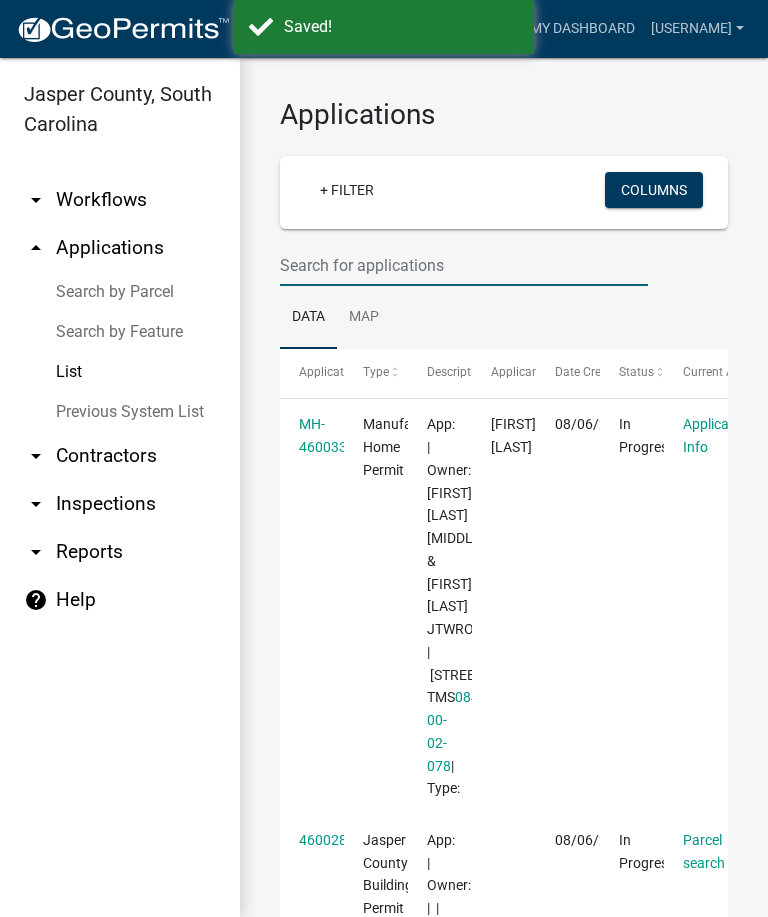 click at bounding box center (464, 265) 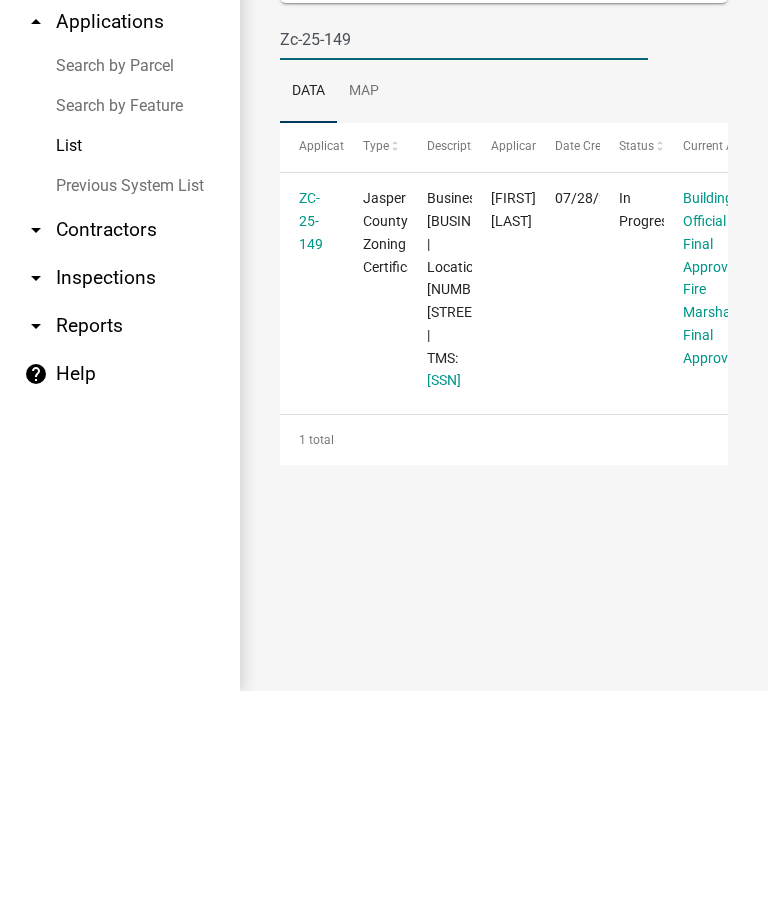 type on "Zc-25-149" 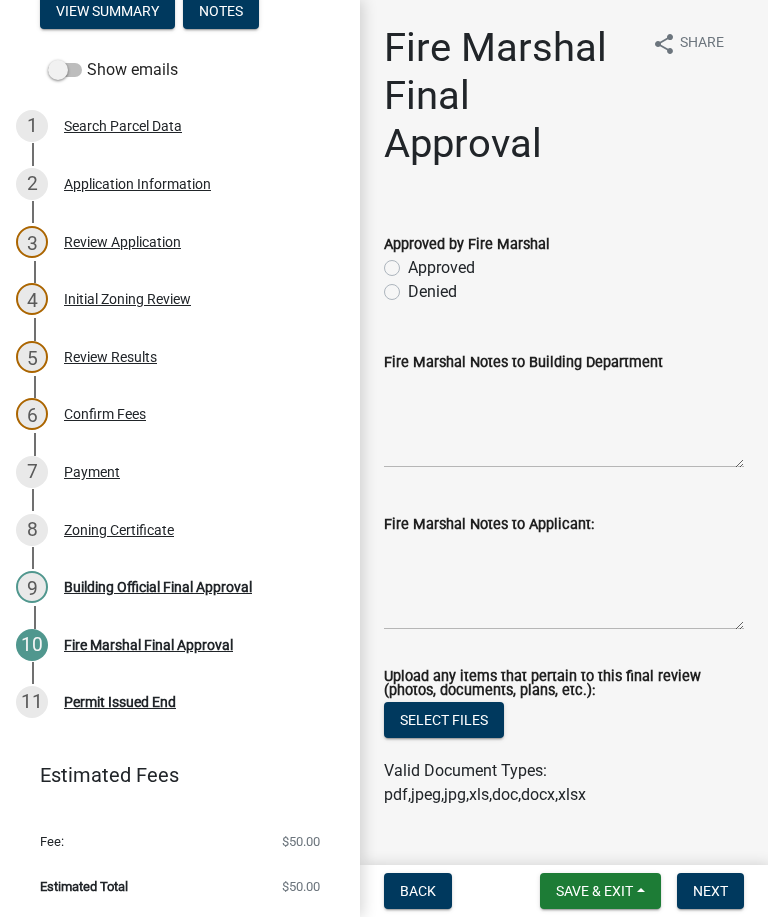 scroll, scrollTop: 288, scrollLeft: 0, axis: vertical 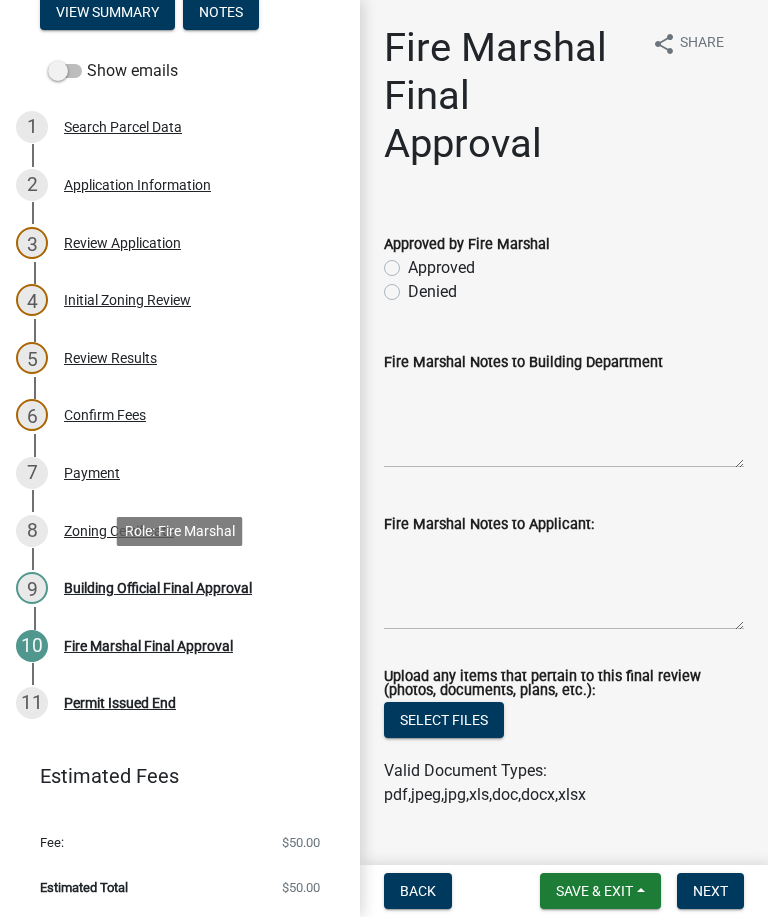 click on "Building Official Final Approval" at bounding box center [158, 588] 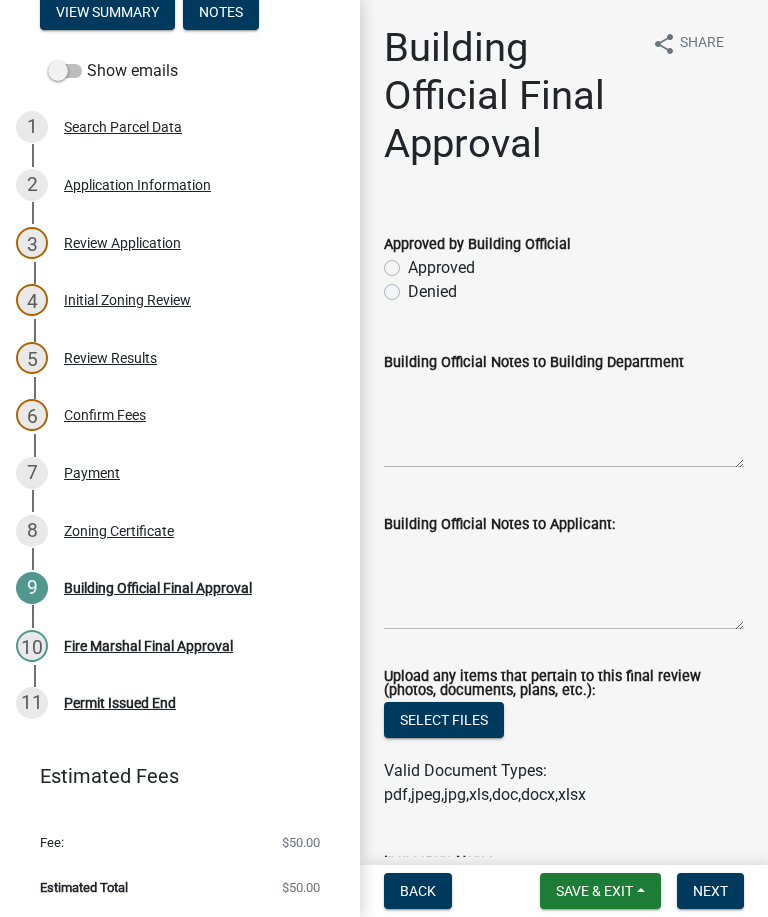 click on "Denied" 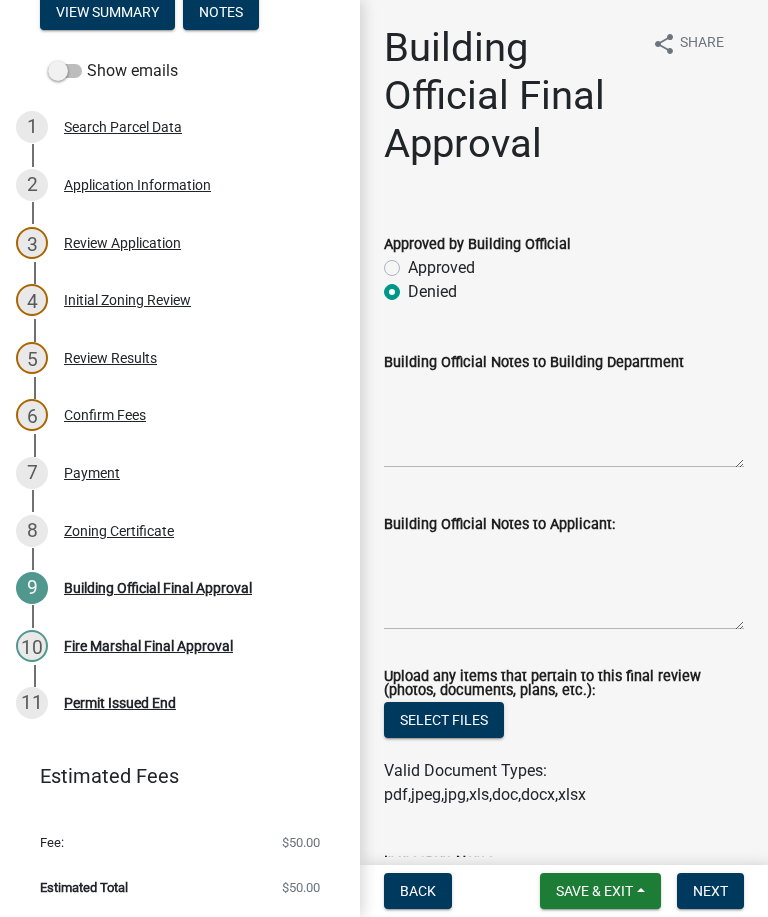 radio on "true" 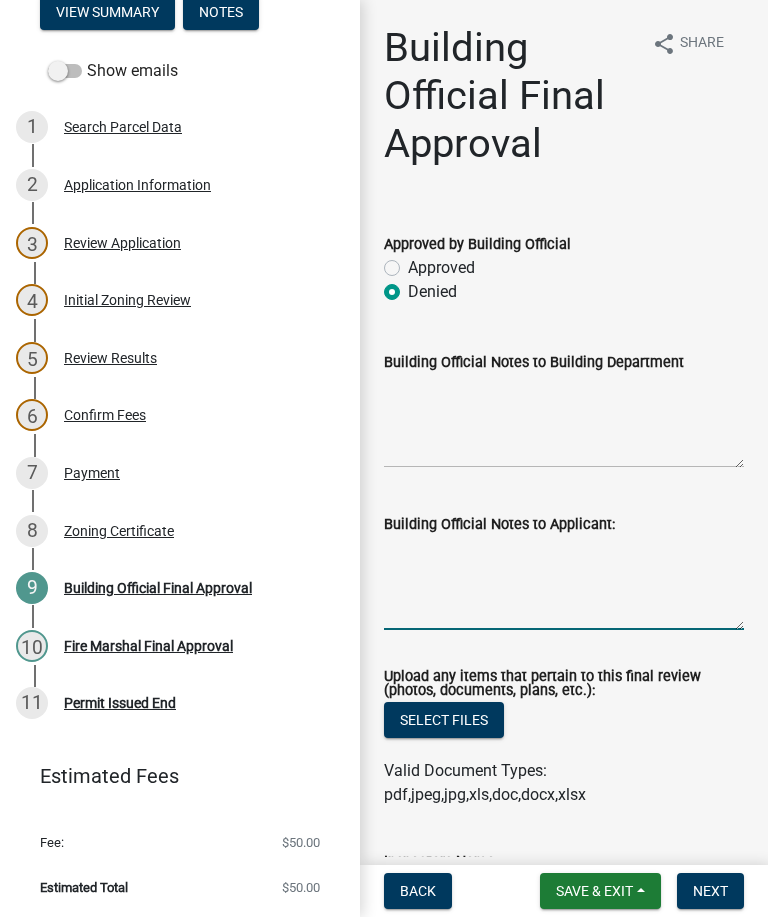 click on "Building Official Notes to Applicant:" at bounding box center [564, 583] 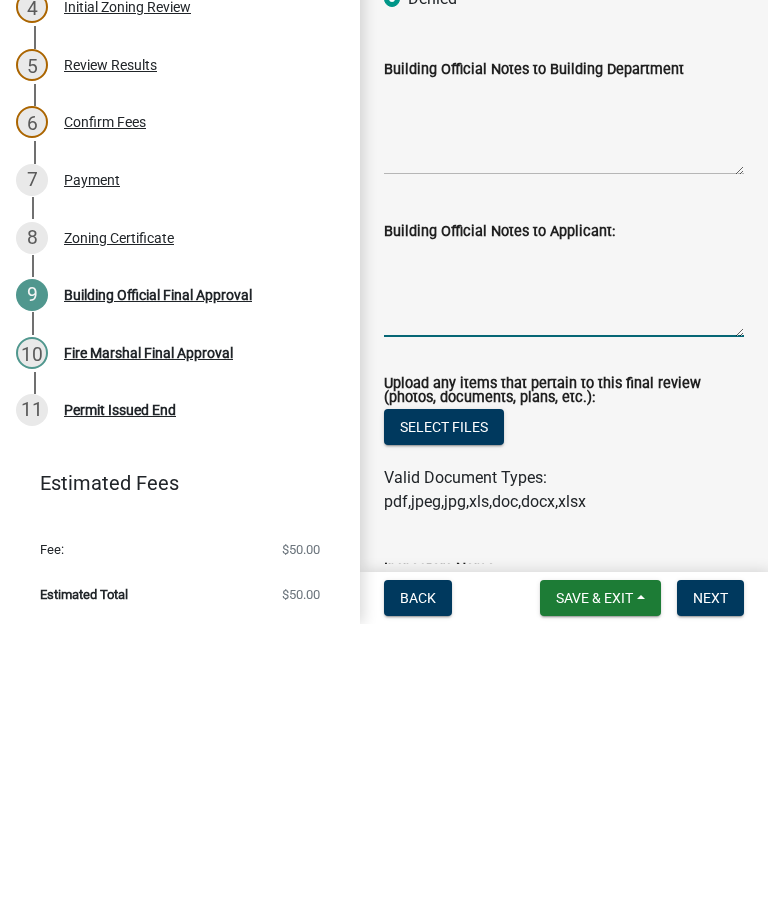 click on "Building Official Notes to Applicant:" at bounding box center [564, 583] 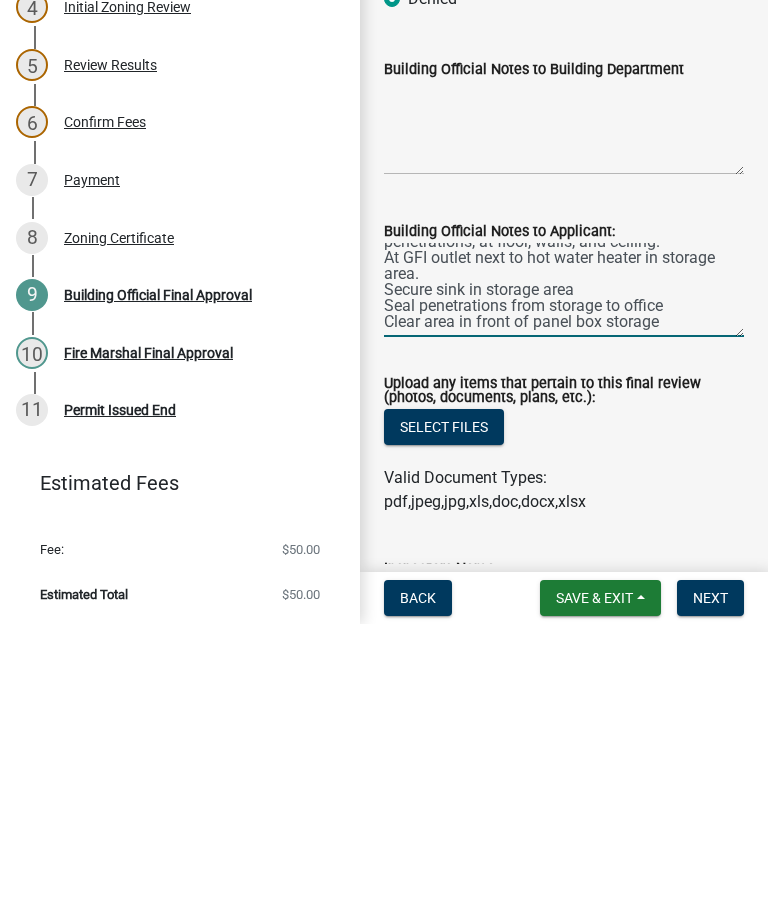 scroll, scrollTop: 82, scrollLeft: 0, axis: vertical 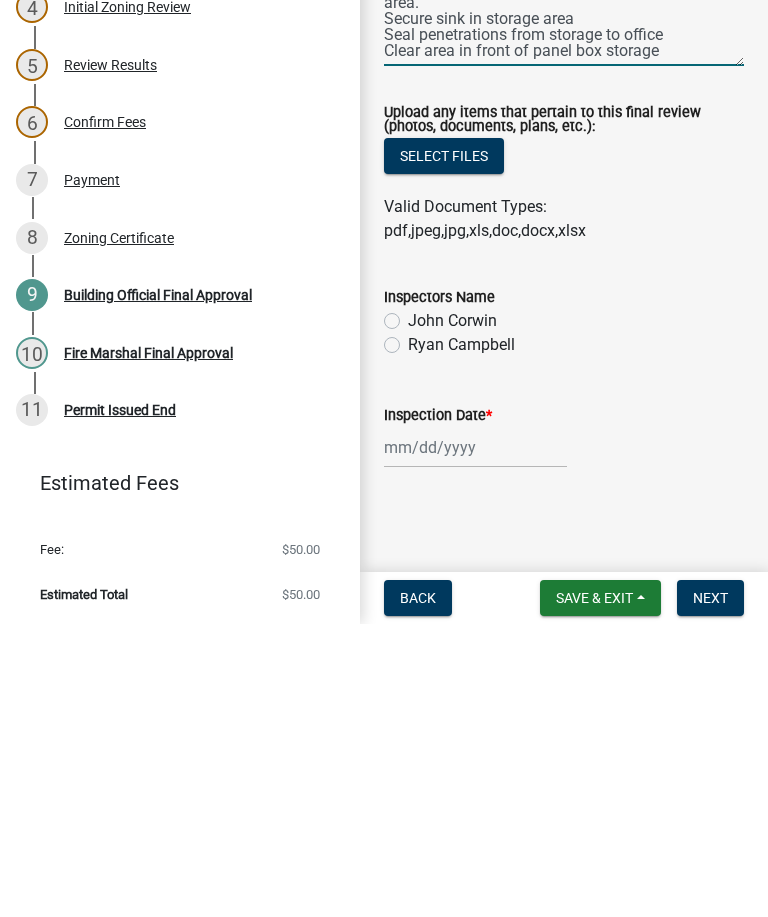 type on "Building Official Review Notes:
add grab bar in office bathroom
Add intumescent caulking on storage wall at penetrations, at floor, walls, and ceiling.
At GFI outlet next to hot water heater in storage area.
Secure sink in storage area
Seal penetrations from storage to office
Clear area in front of panel box storage" 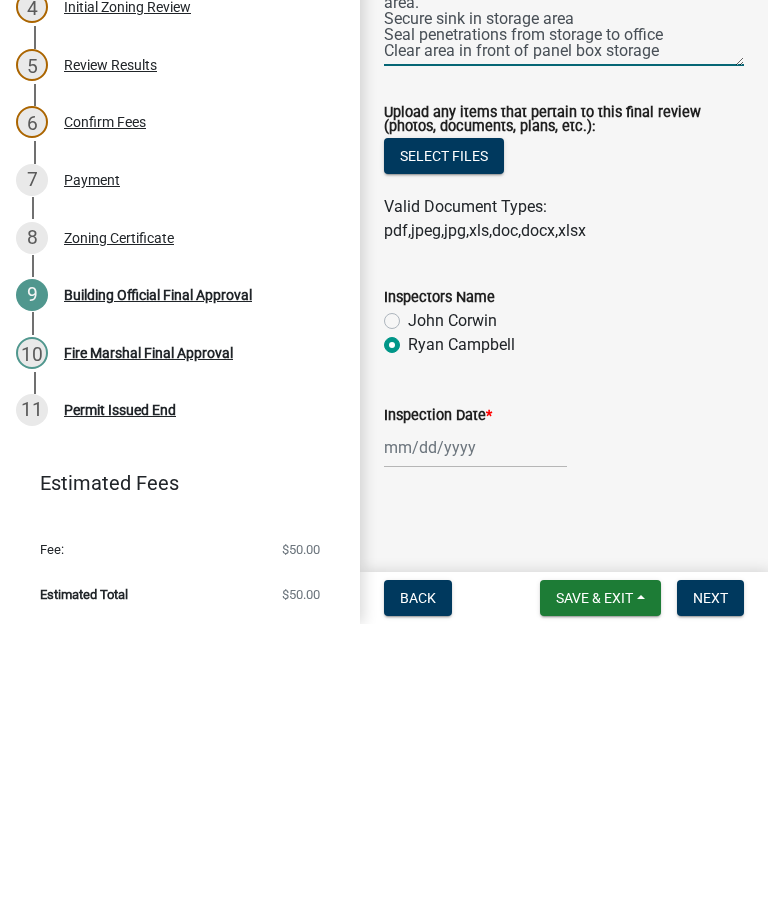 radio on "true" 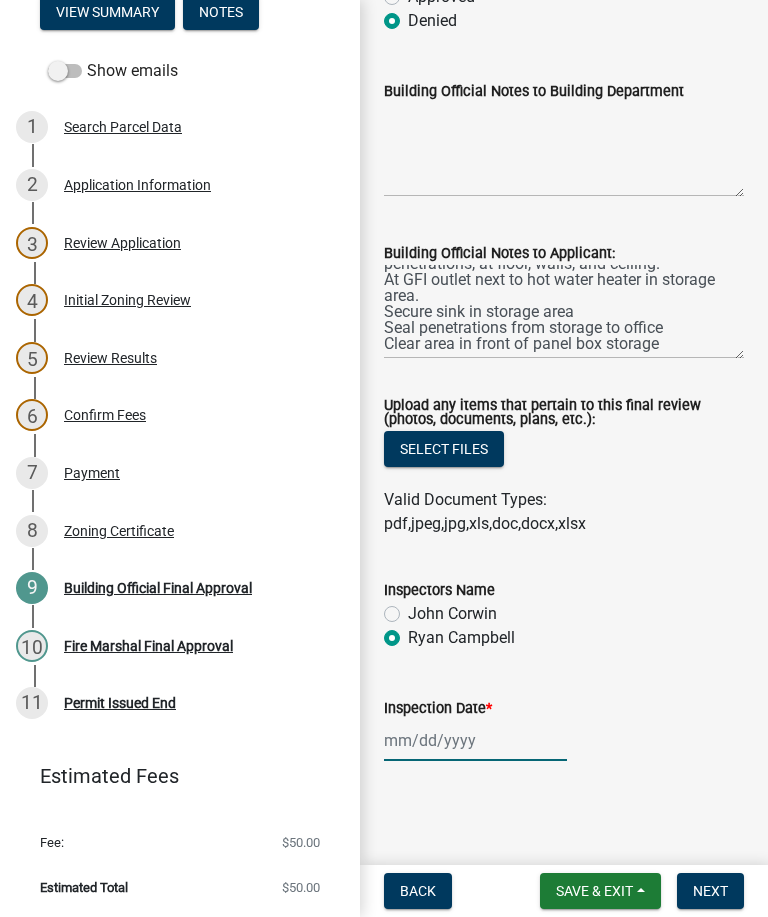click 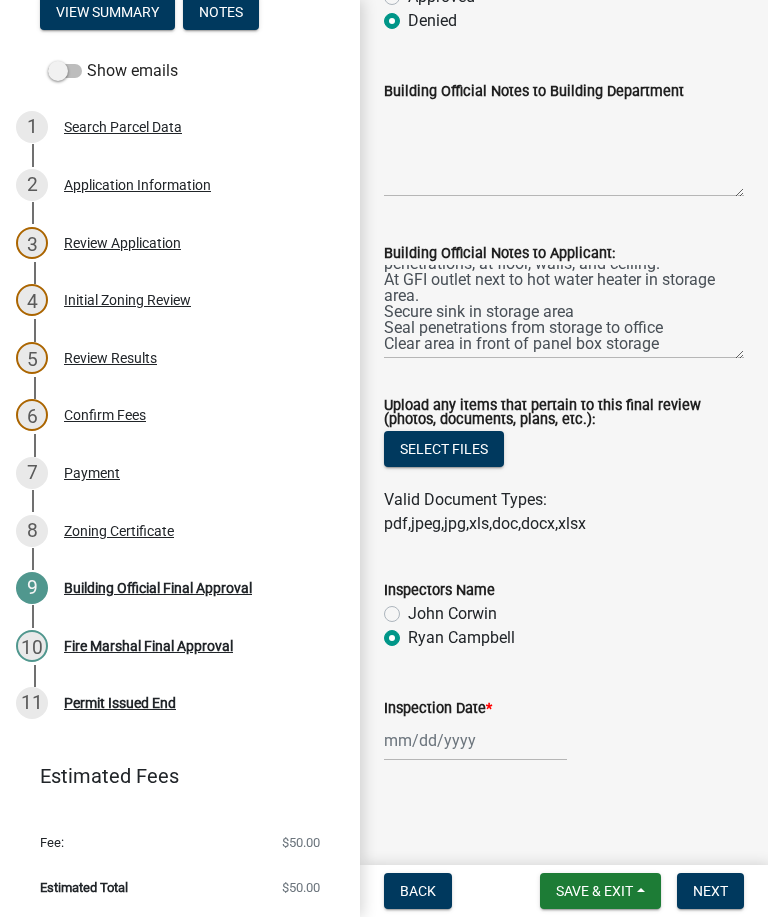 select on "8" 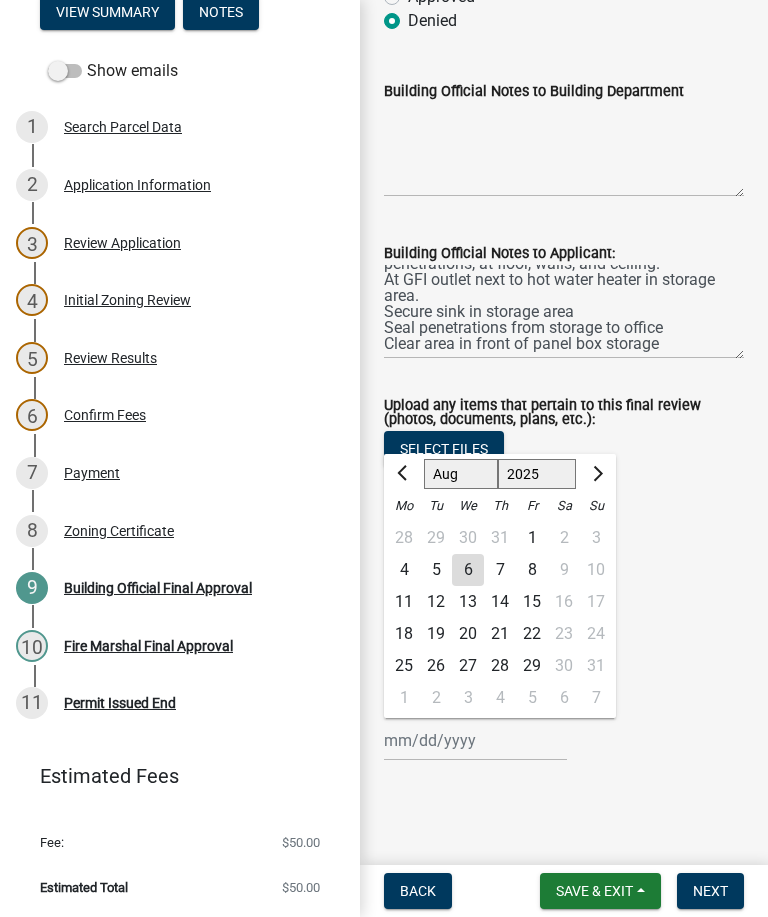 click on "6" 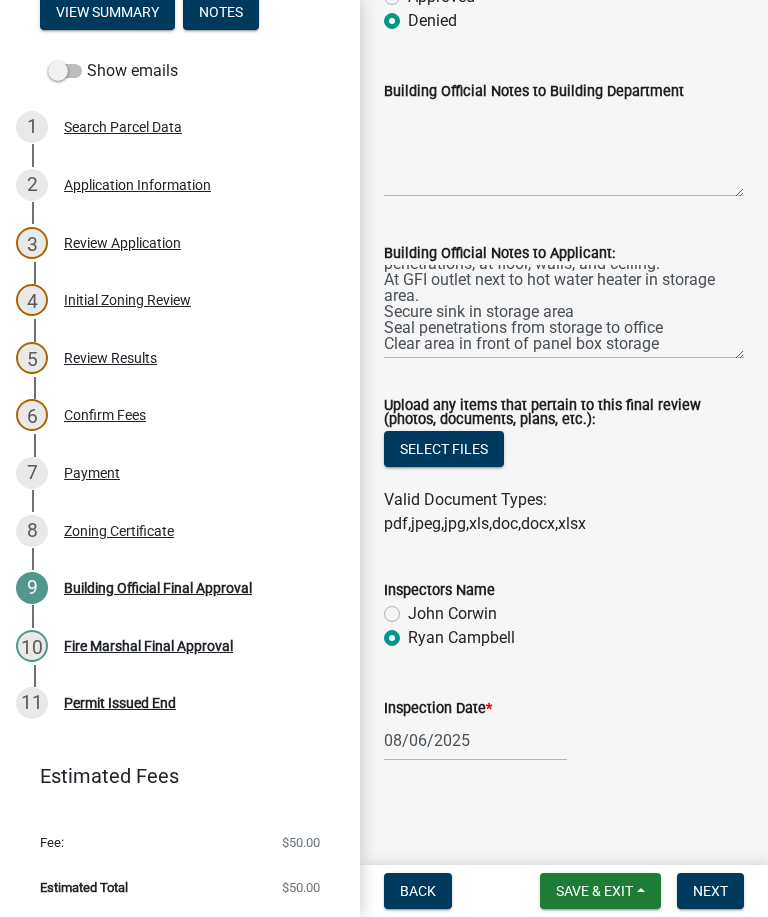 click on "Next" at bounding box center (710, 891) 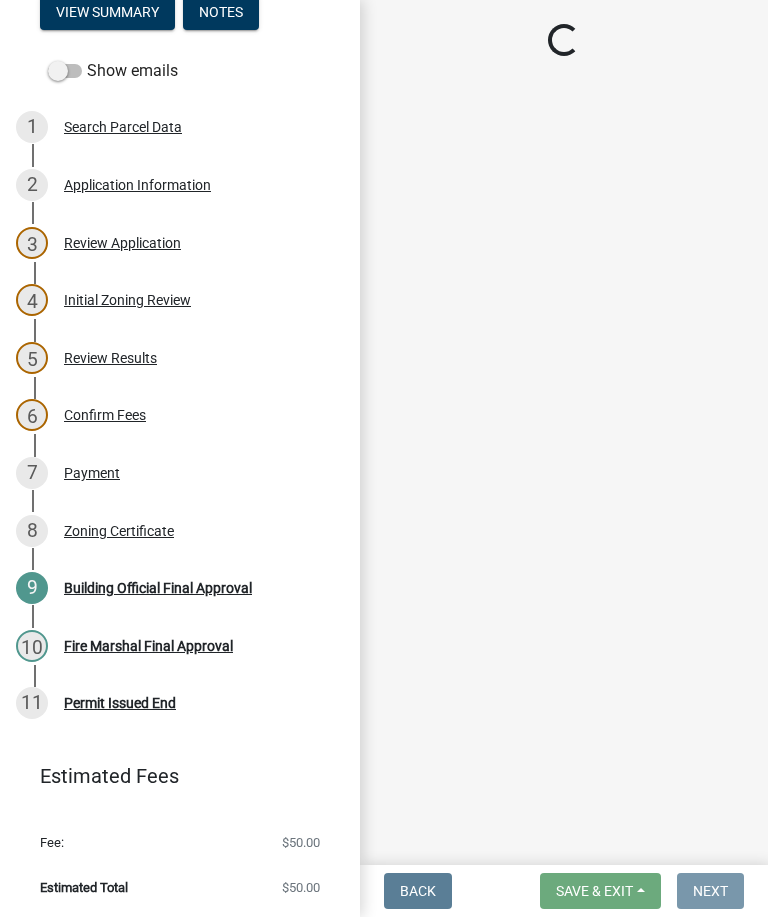 scroll, scrollTop: 0, scrollLeft: 0, axis: both 